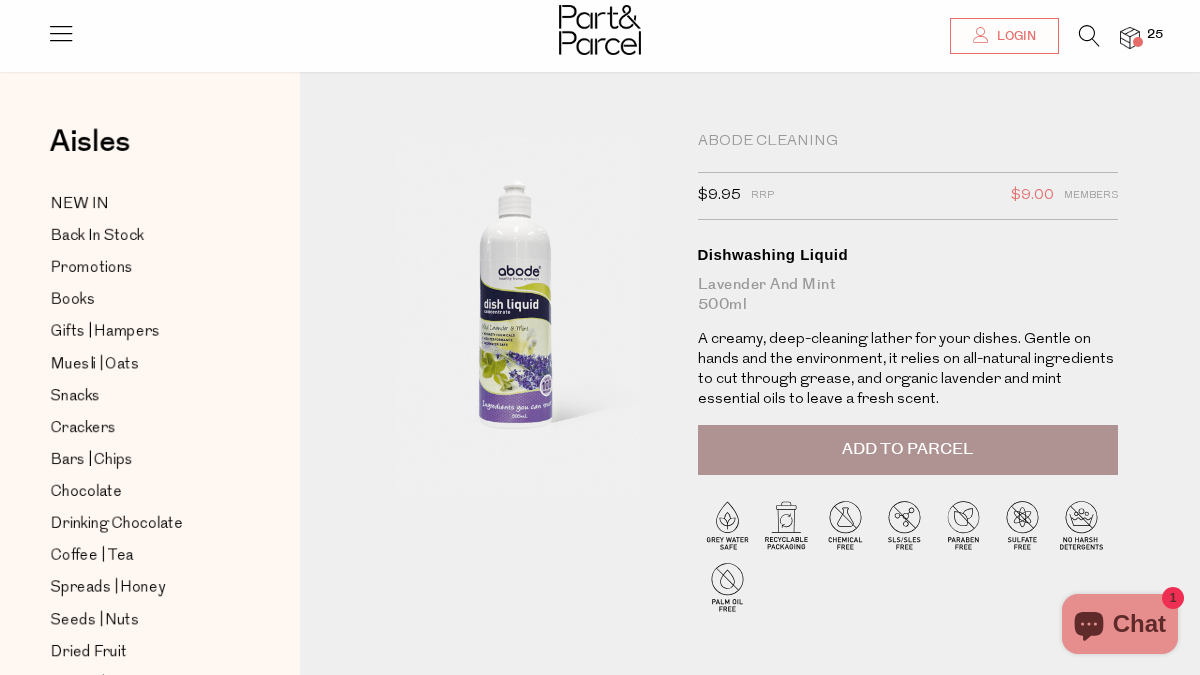 scroll, scrollTop: 184, scrollLeft: 0, axis: vertical 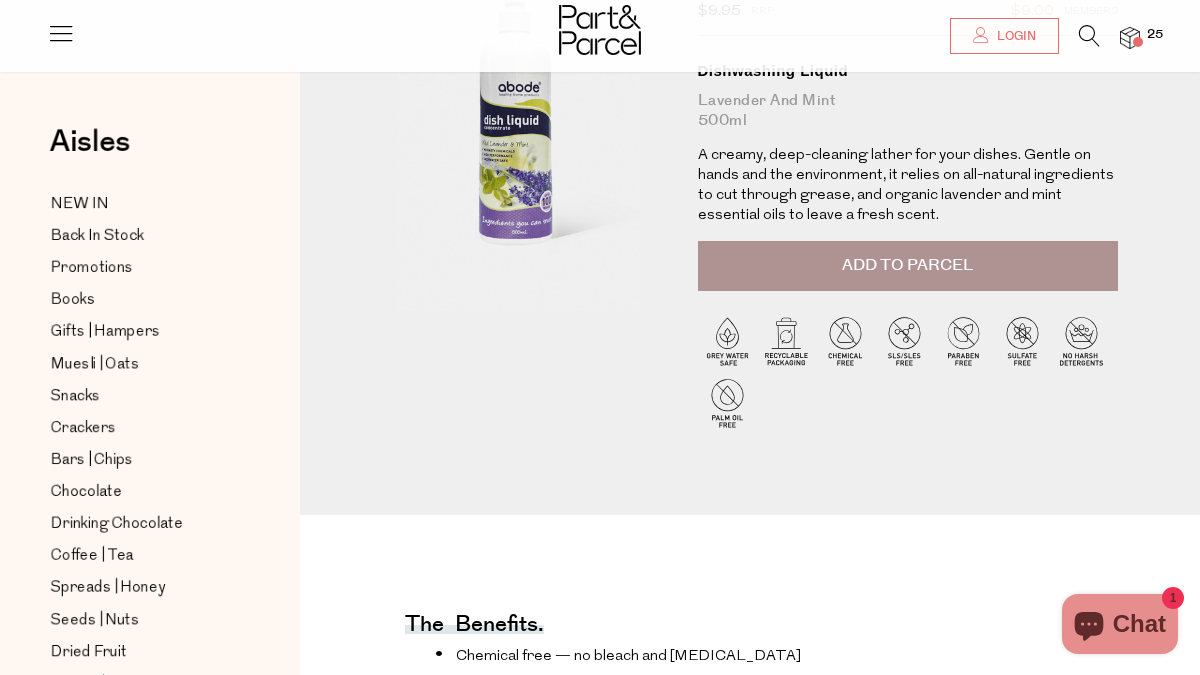 click on "25" at bounding box center (1155, 35) 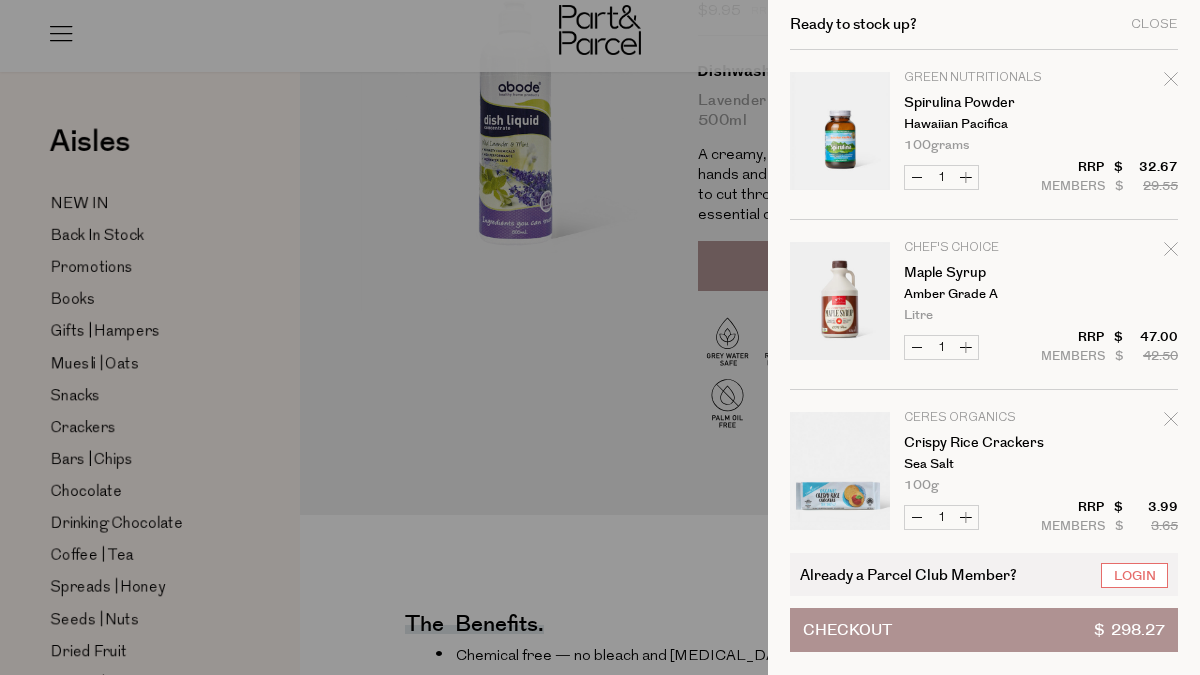 click at bounding box center (600, 337) 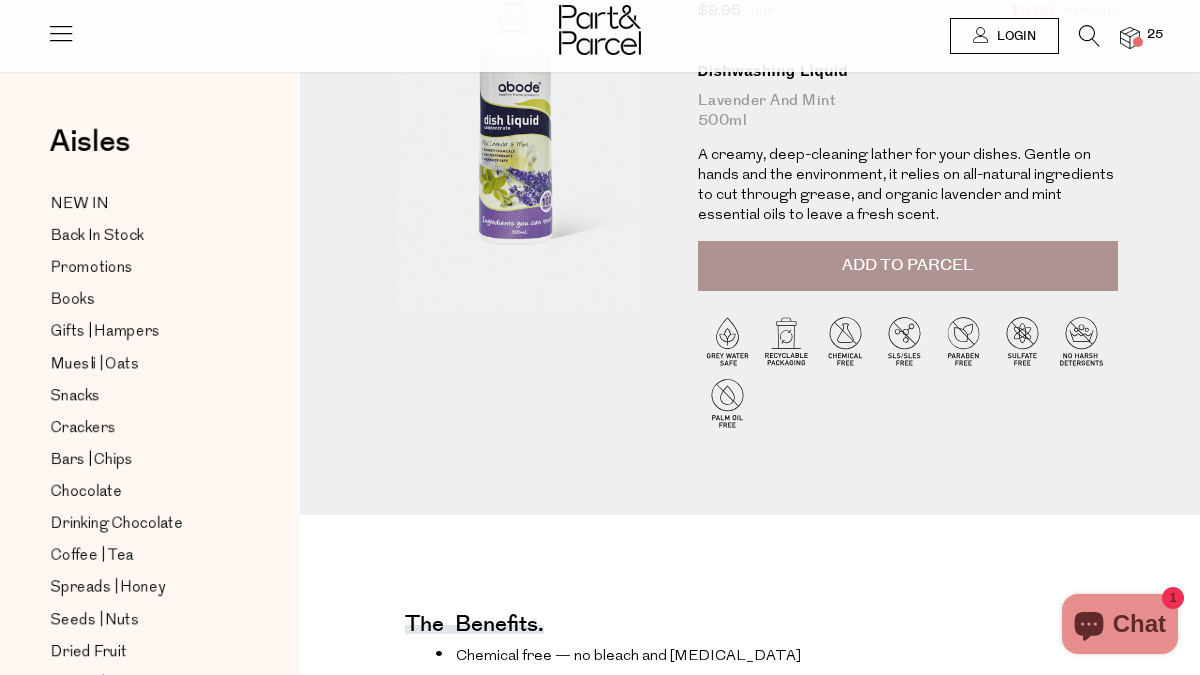 click on "Login" at bounding box center [1014, 36] 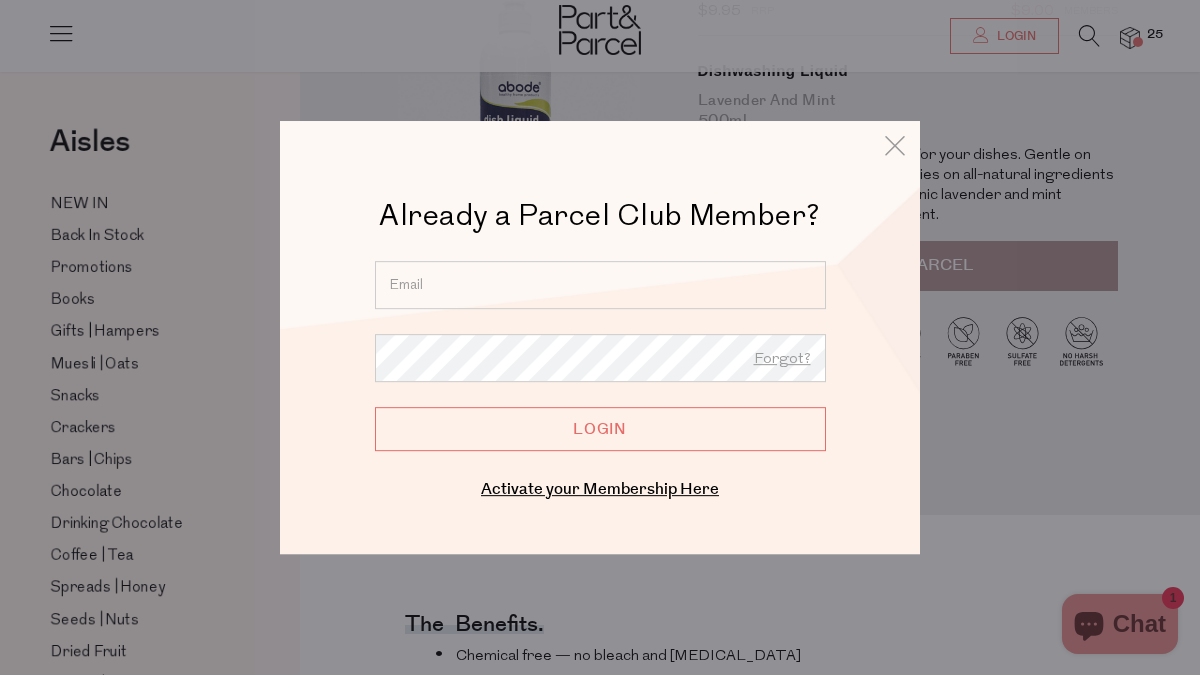 click at bounding box center (600, 285) 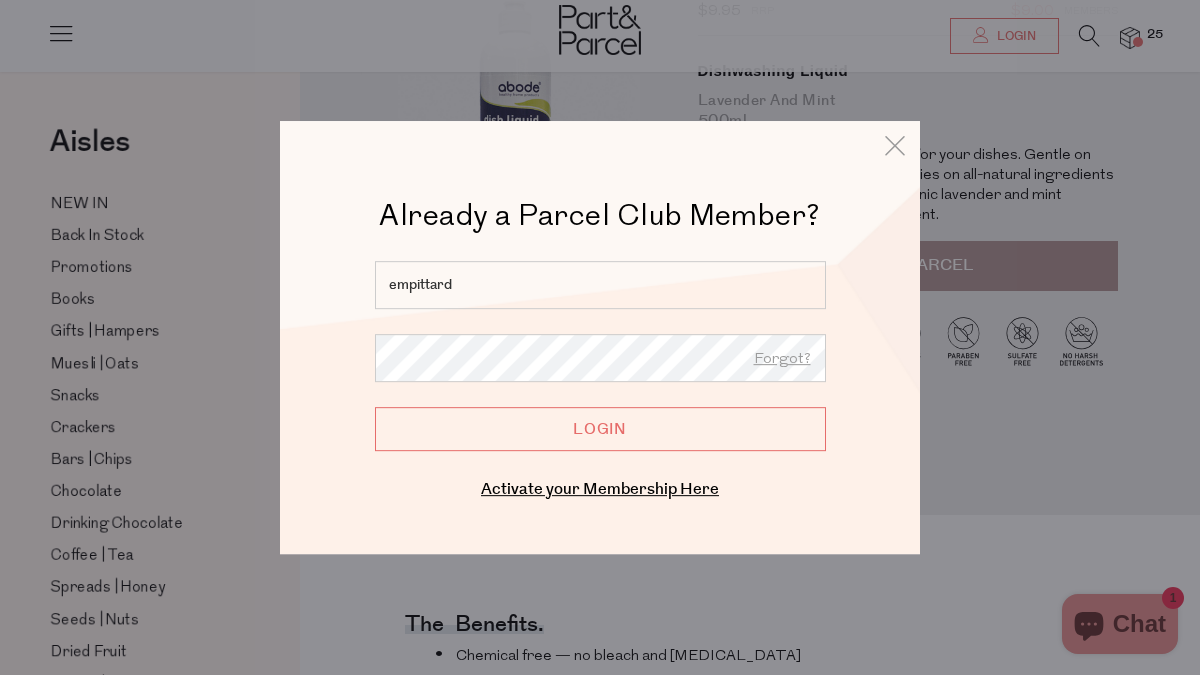 click on "empittard" at bounding box center (600, 285) 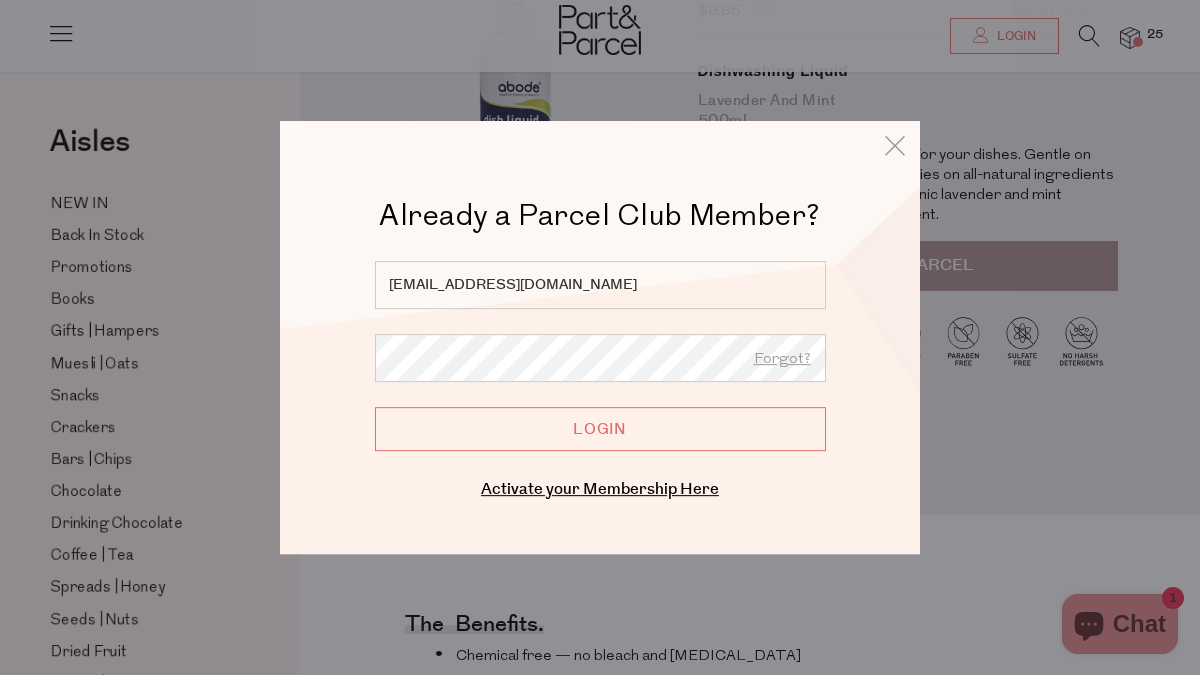 type on "empittard@gmail.com" 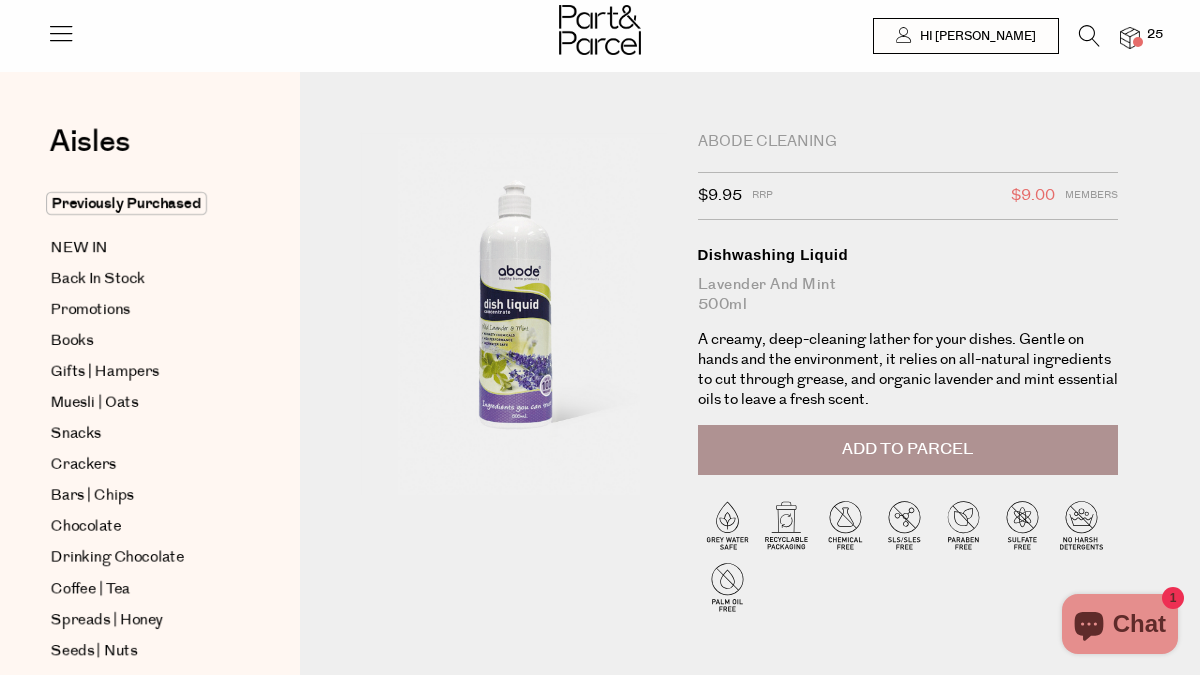 scroll, scrollTop: 0, scrollLeft: 0, axis: both 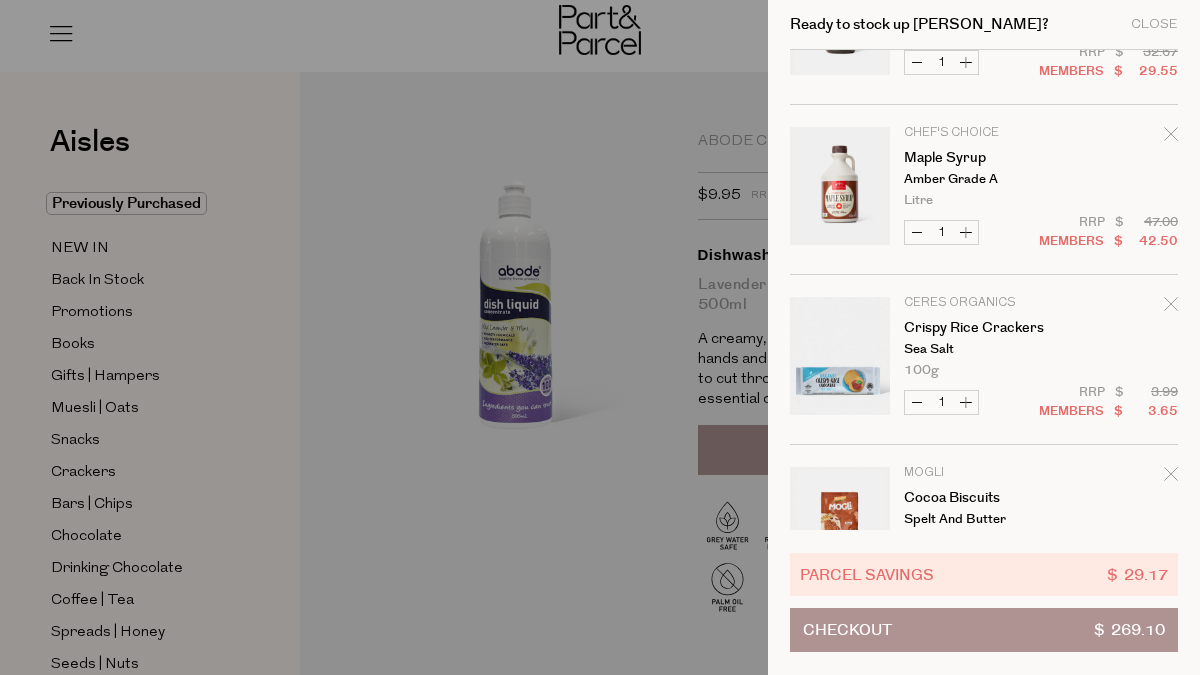 click 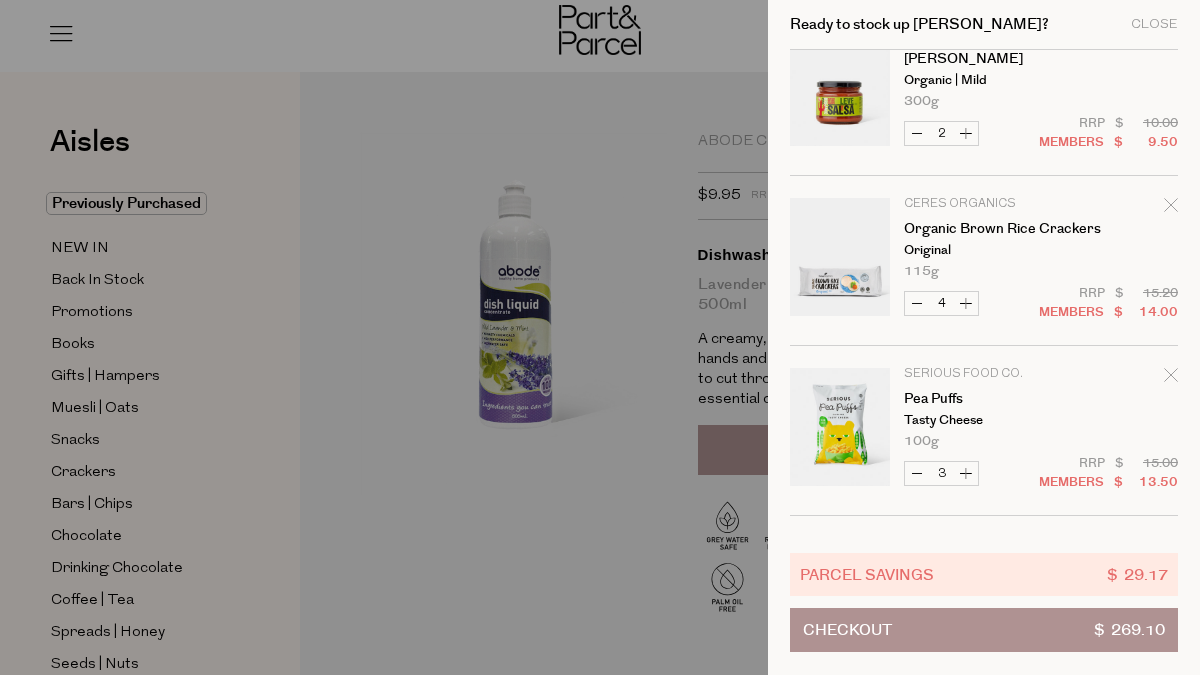 scroll, scrollTop: 1915, scrollLeft: 0, axis: vertical 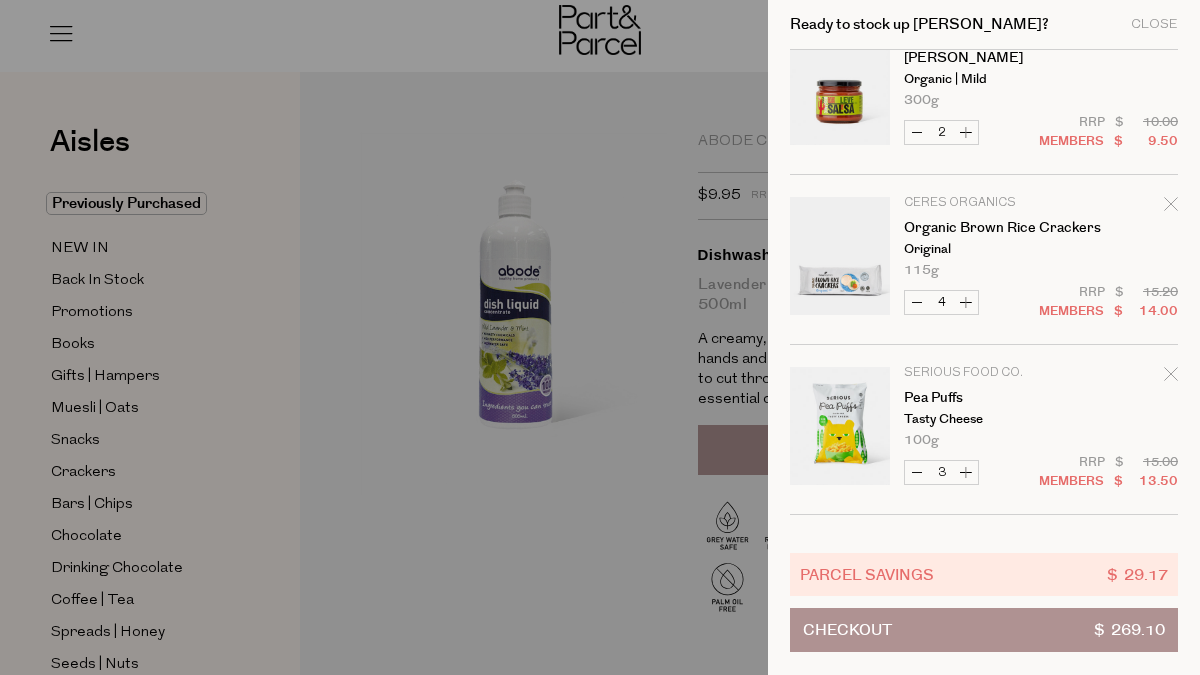 click on "Increase Organic Brown Rice Crackers" at bounding box center [966, 302] 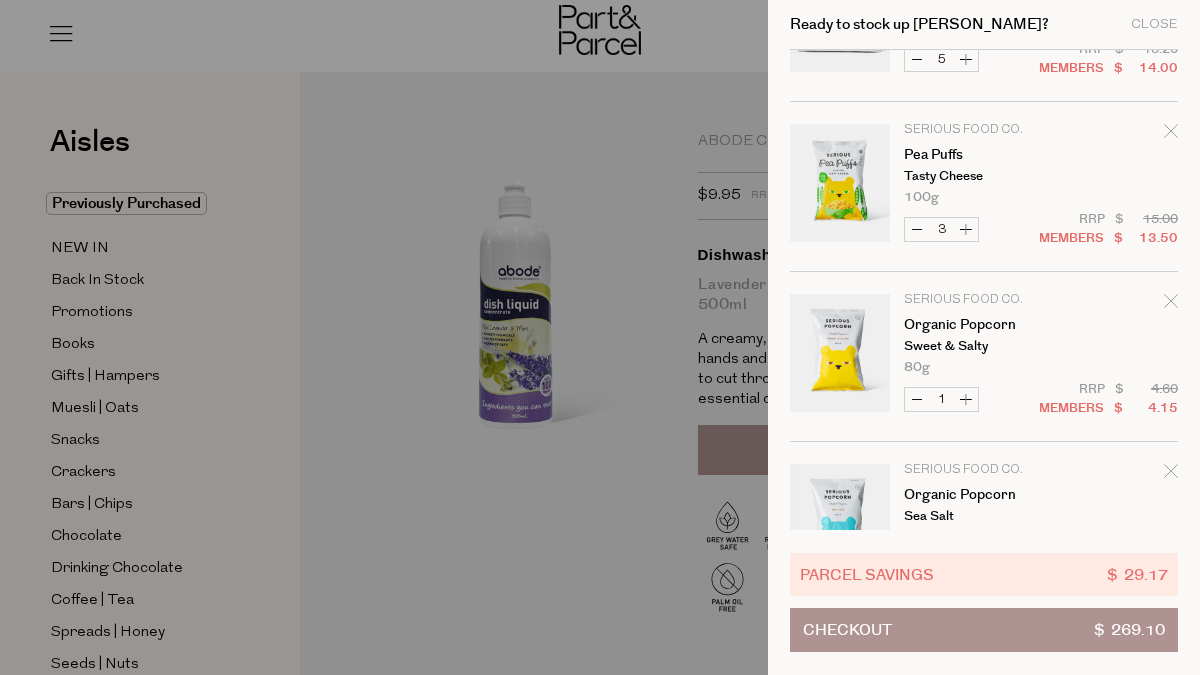scroll, scrollTop: 2291, scrollLeft: 0, axis: vertical 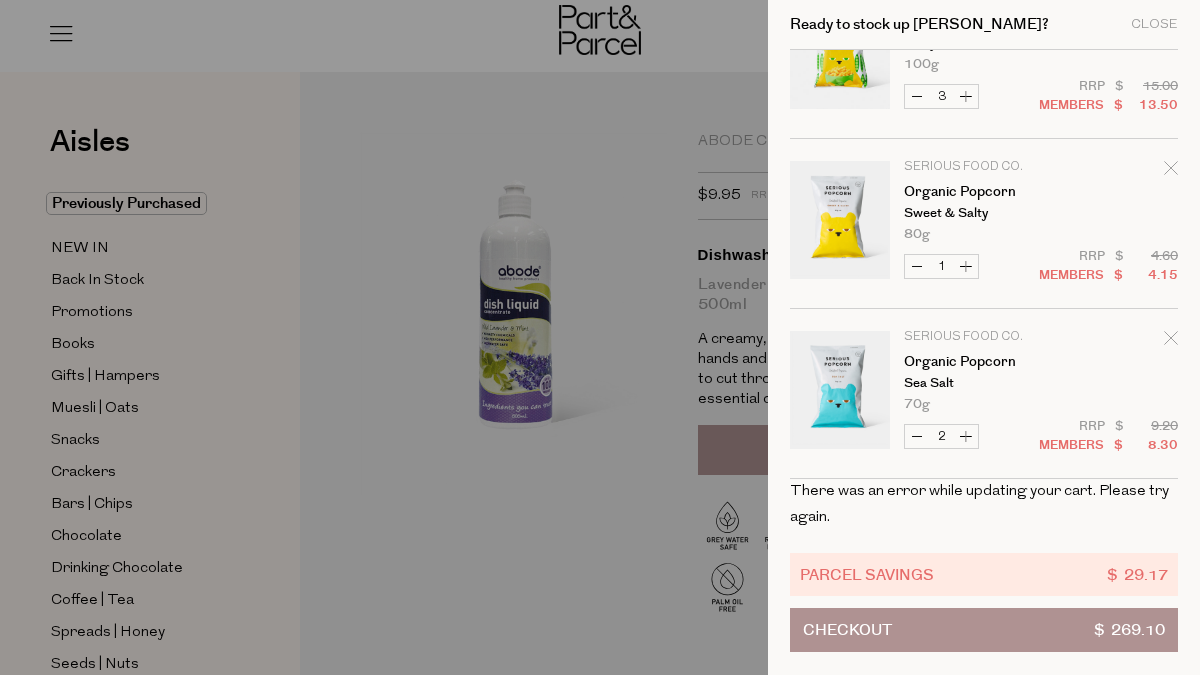click at bounding box center (600, 337) 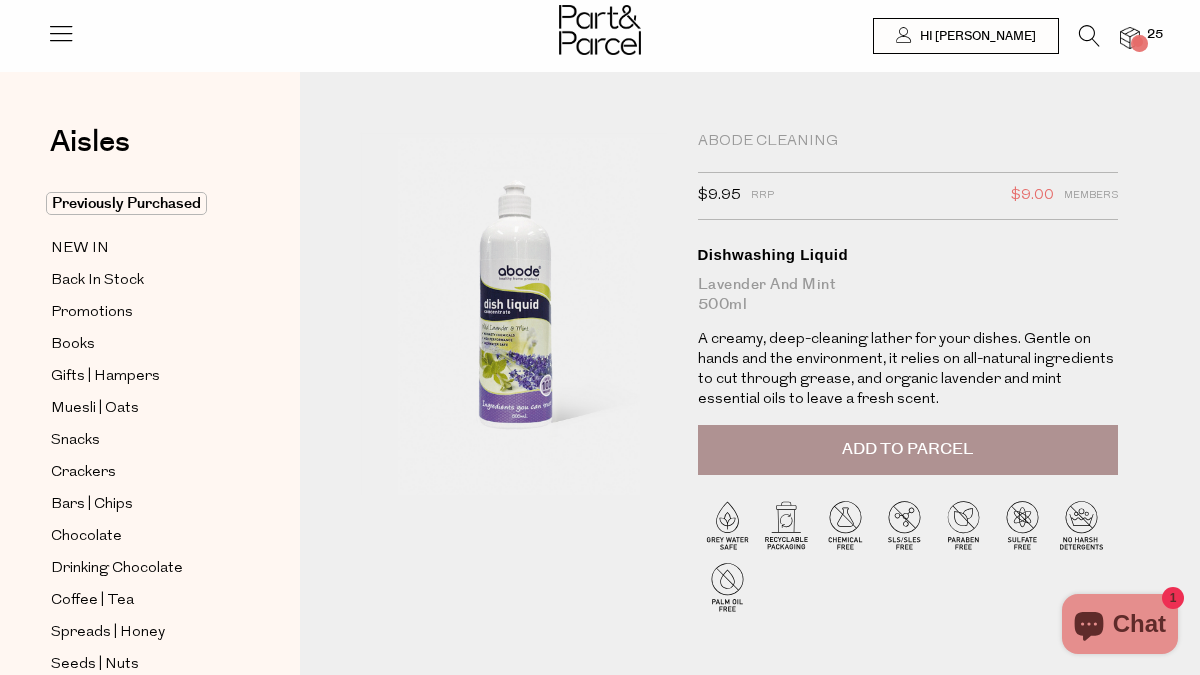 click at bounding box center (61, 33) 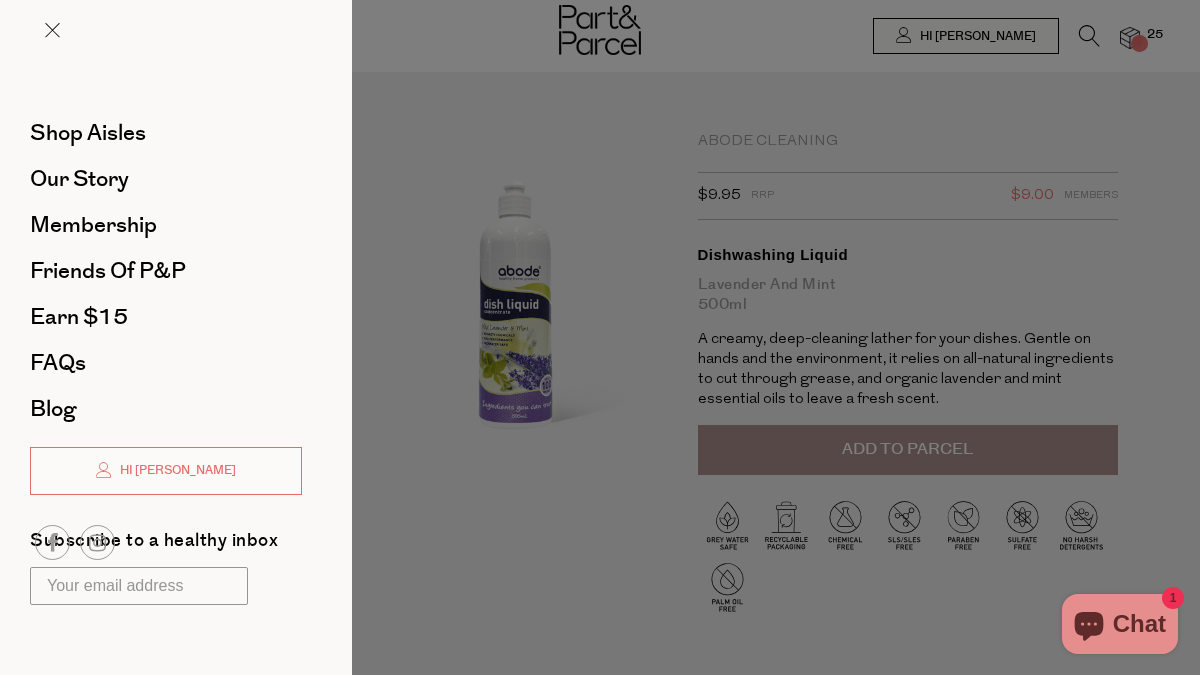 click at bounding box center (176, 46) 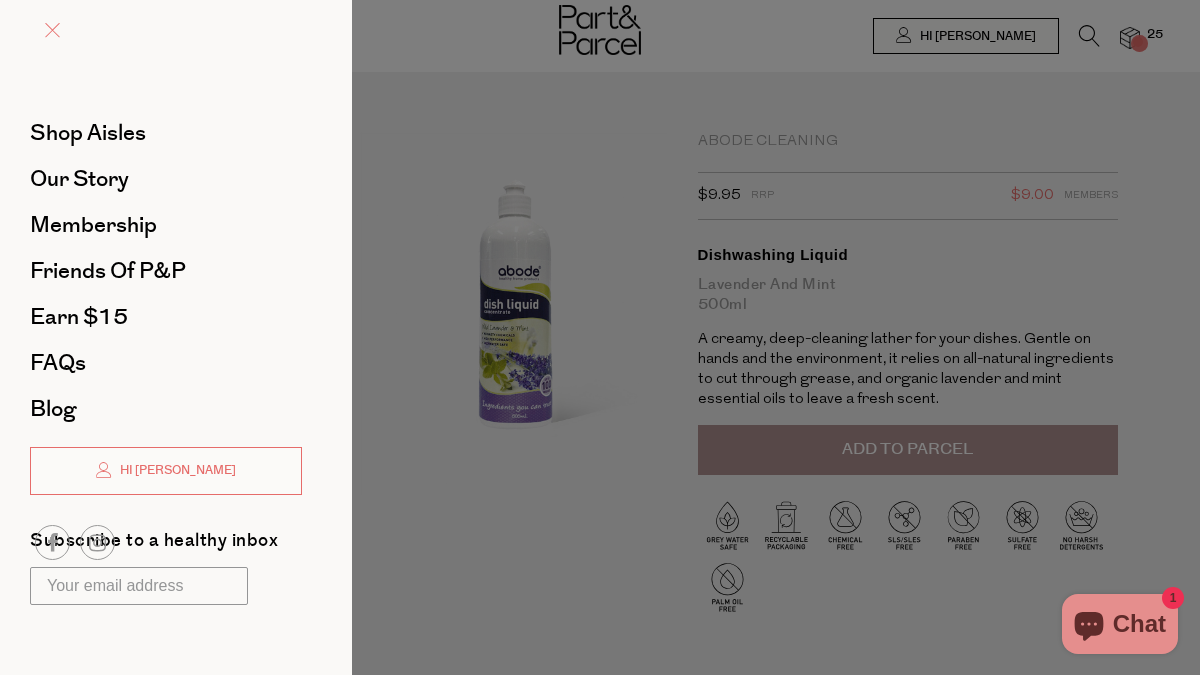 click at bounding box center (52, 30) 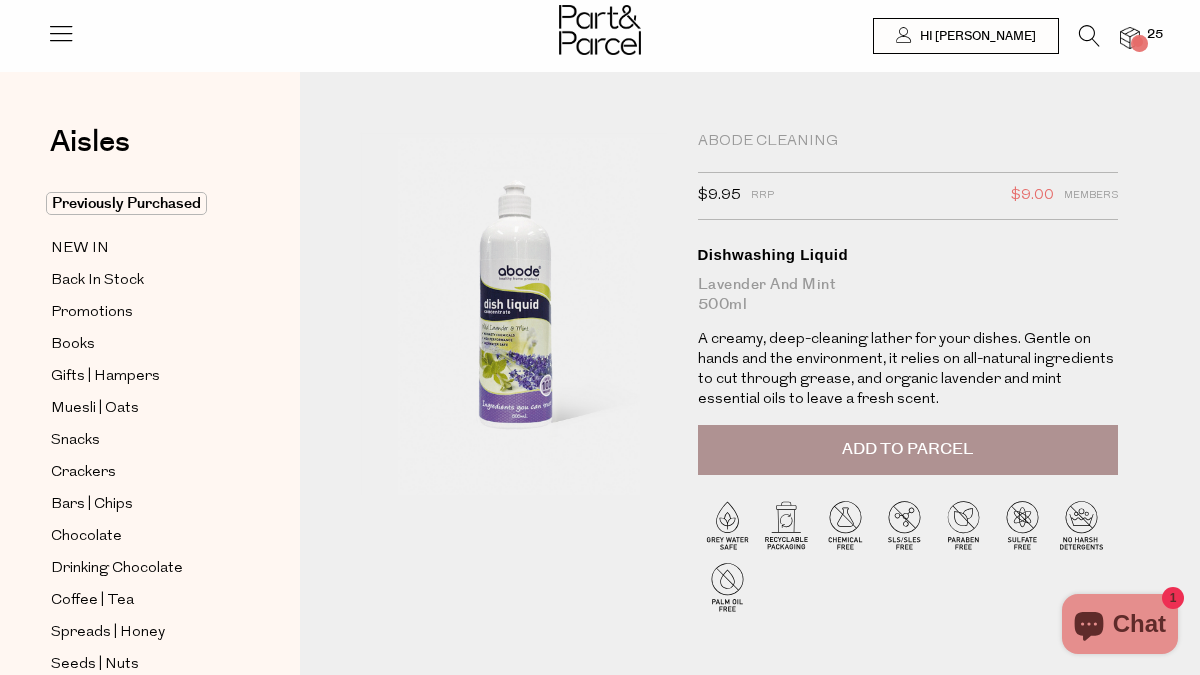 click at bounding box center [1089, 36] 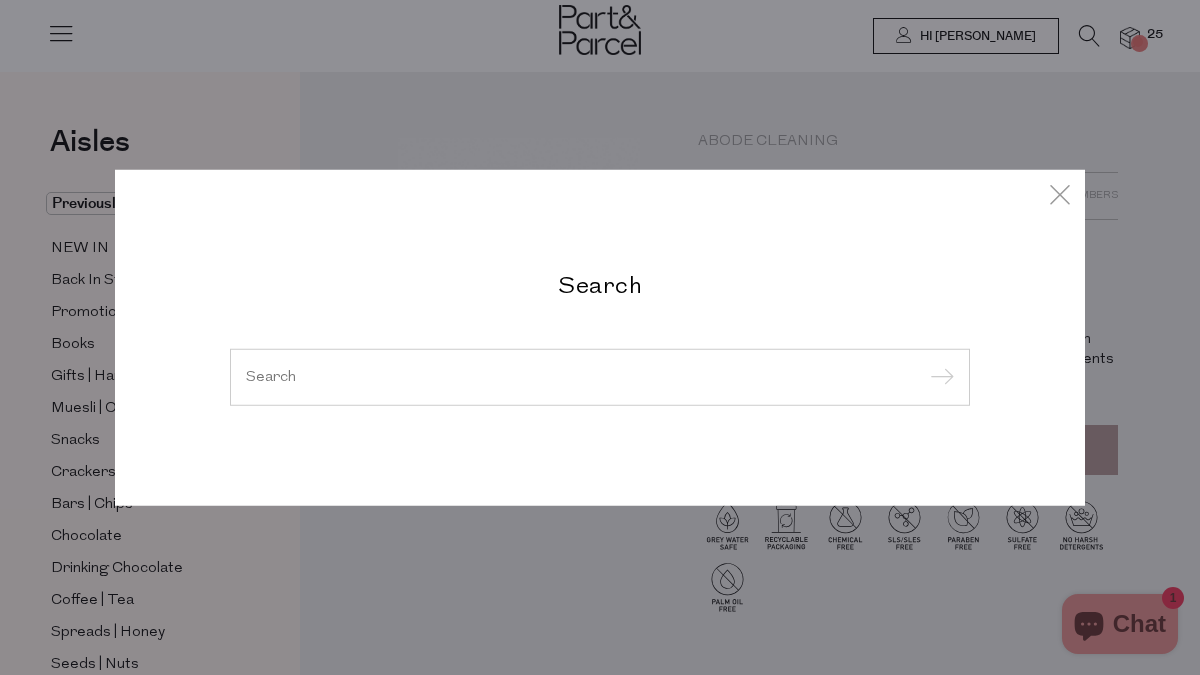 click at bounding box center [600, 377] 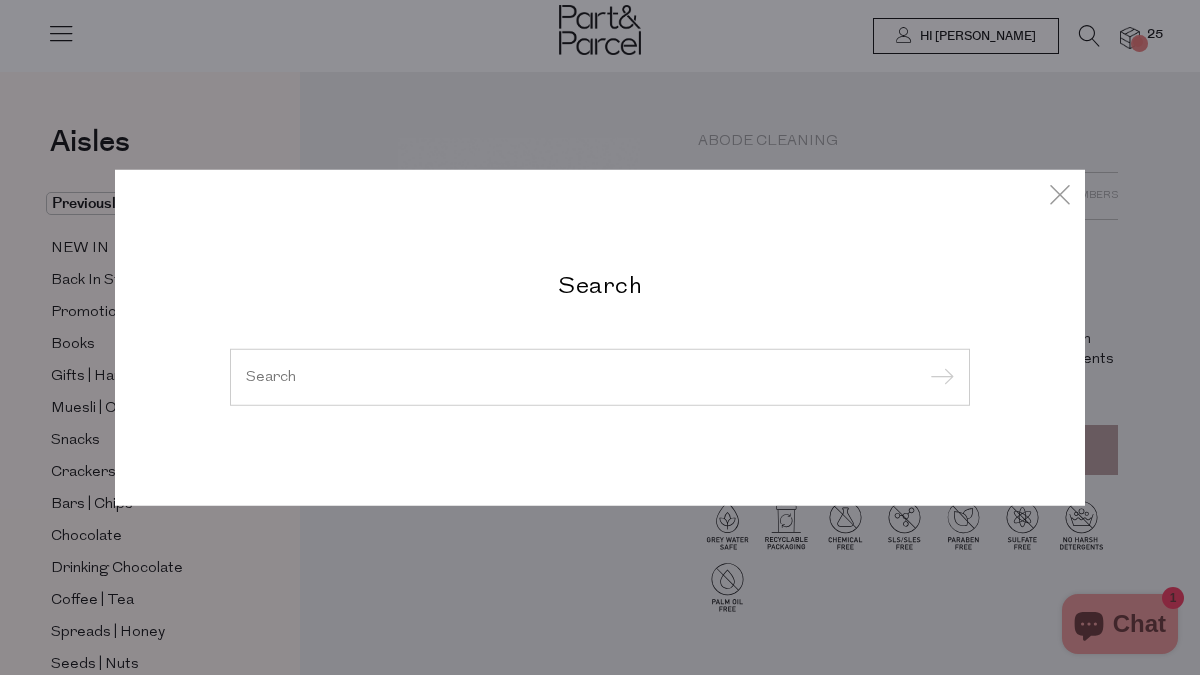 click at bounding box center (600, 377) 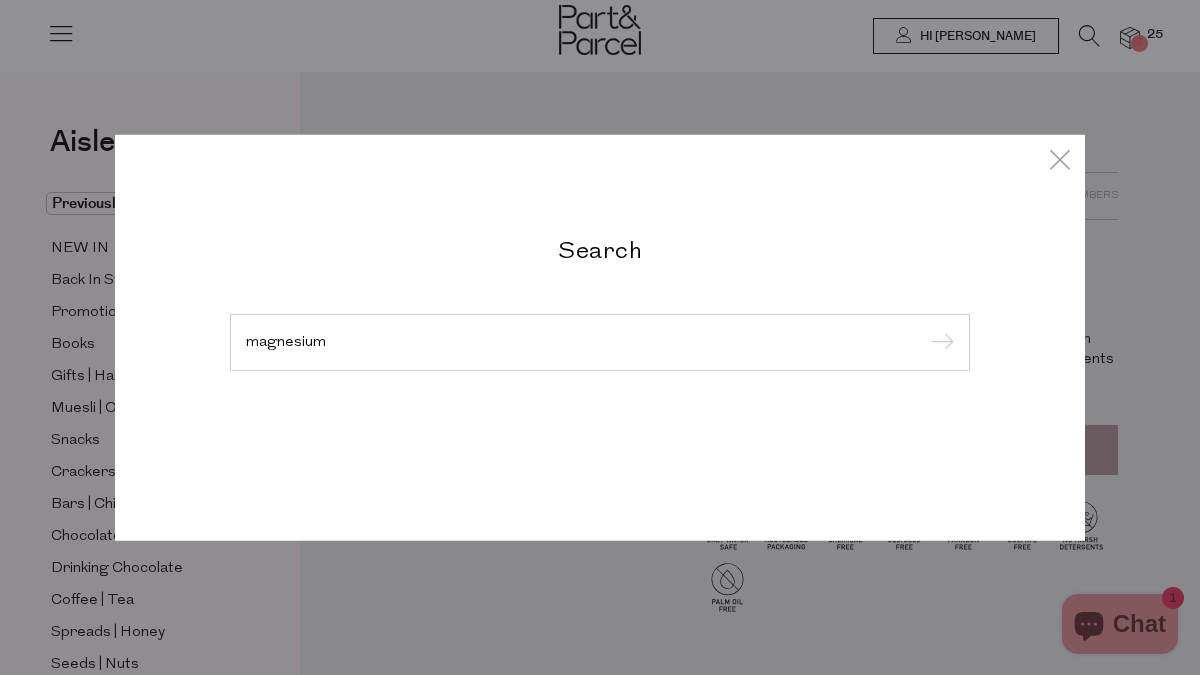 type on "magnesium" 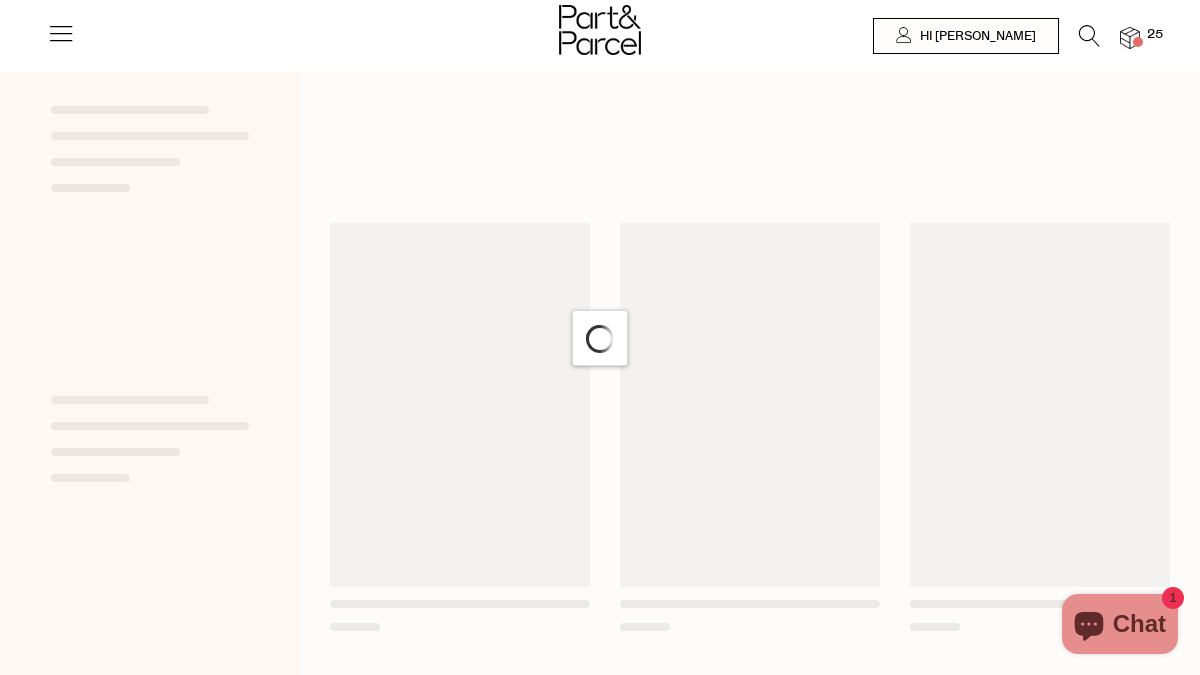scroll, scrollTop: 0, scrollLeft: 0, axis: both 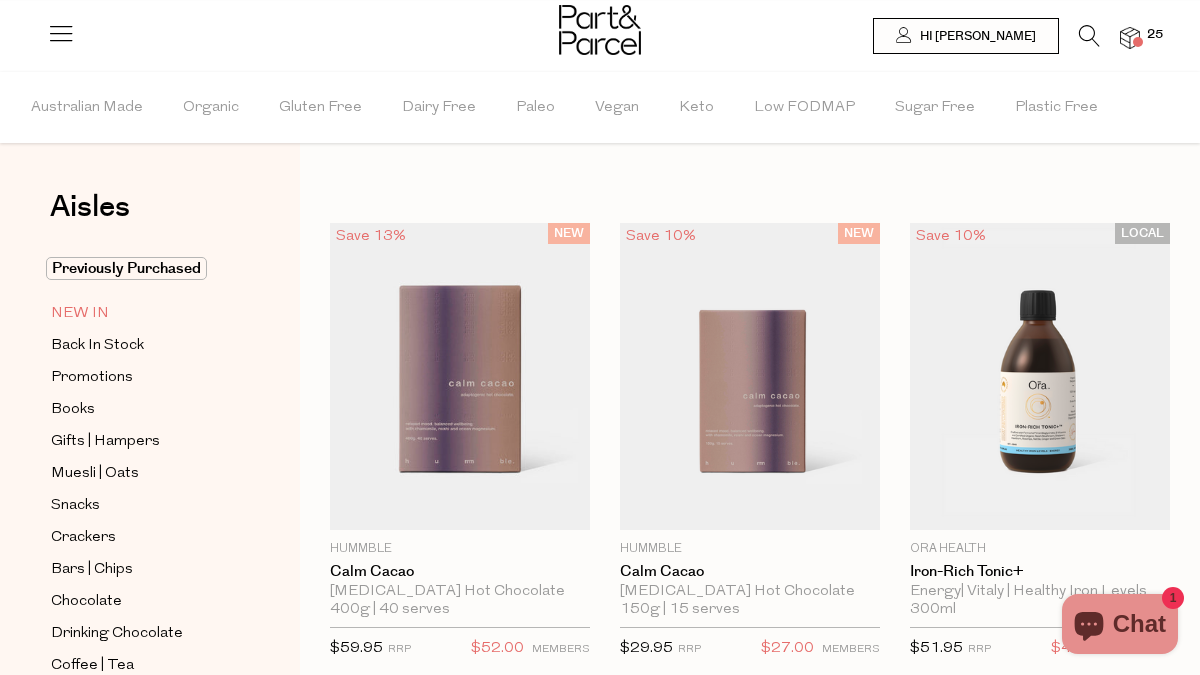 click on "NEW IN" at bounding box center (80, 314) 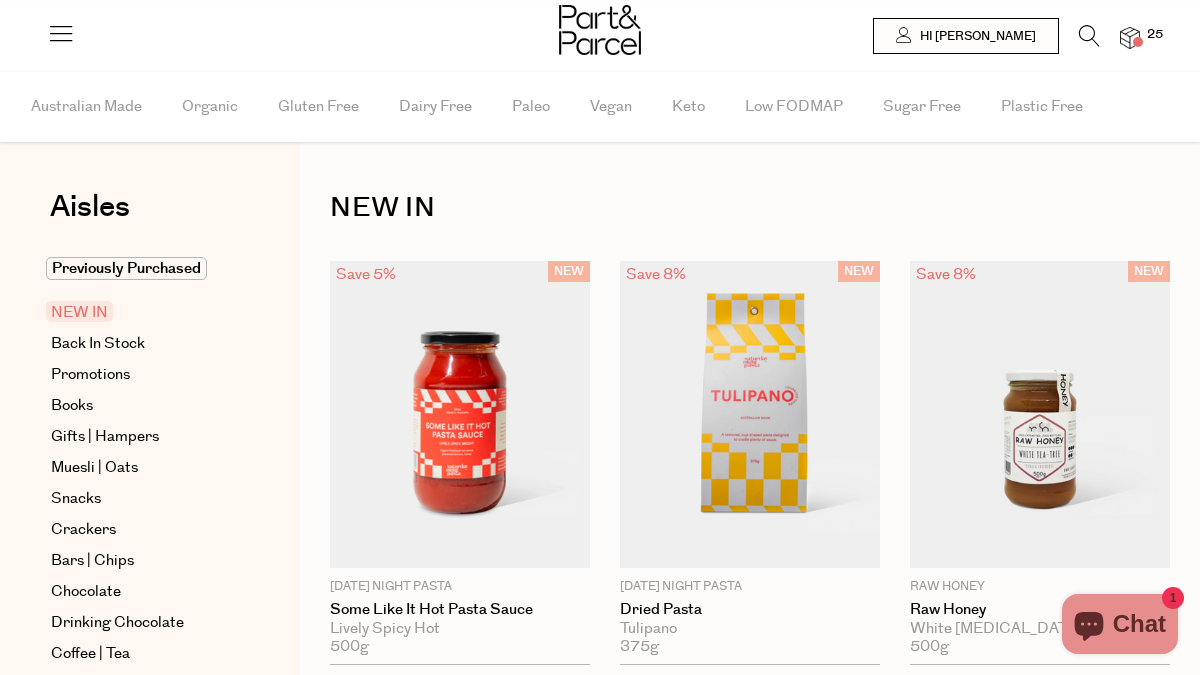 scroll, scrollTop: 0, scrollLeft: 0, axis: both 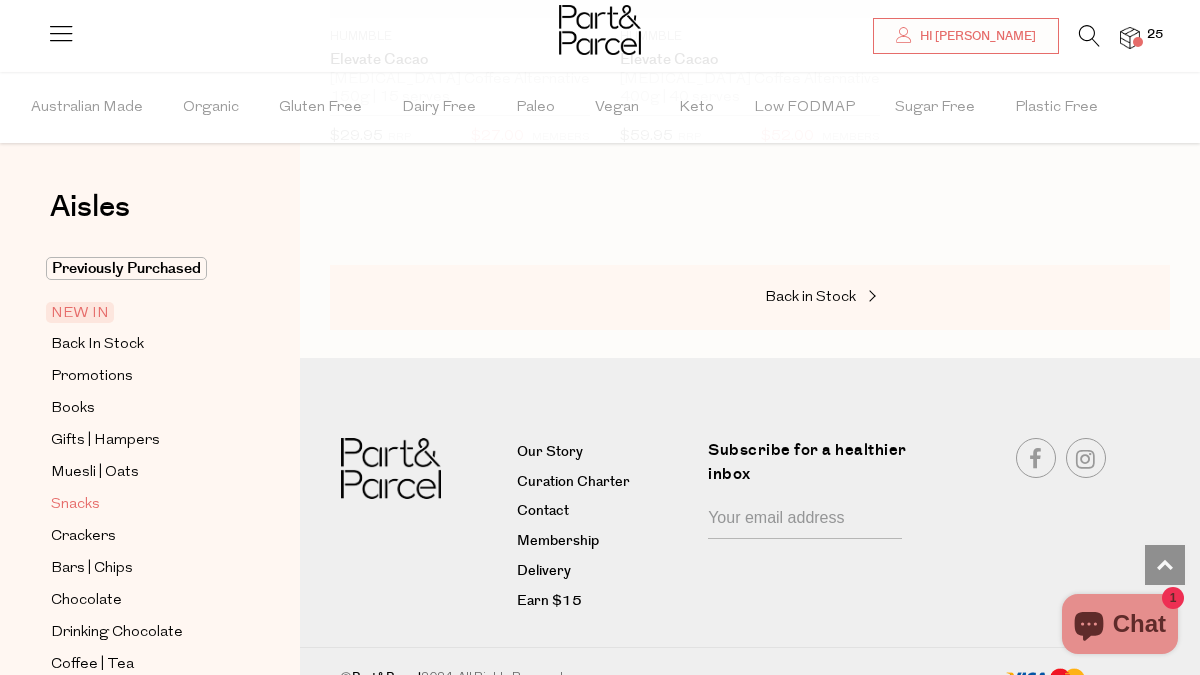 click on "Snacks" at bounding box center [75, 505] 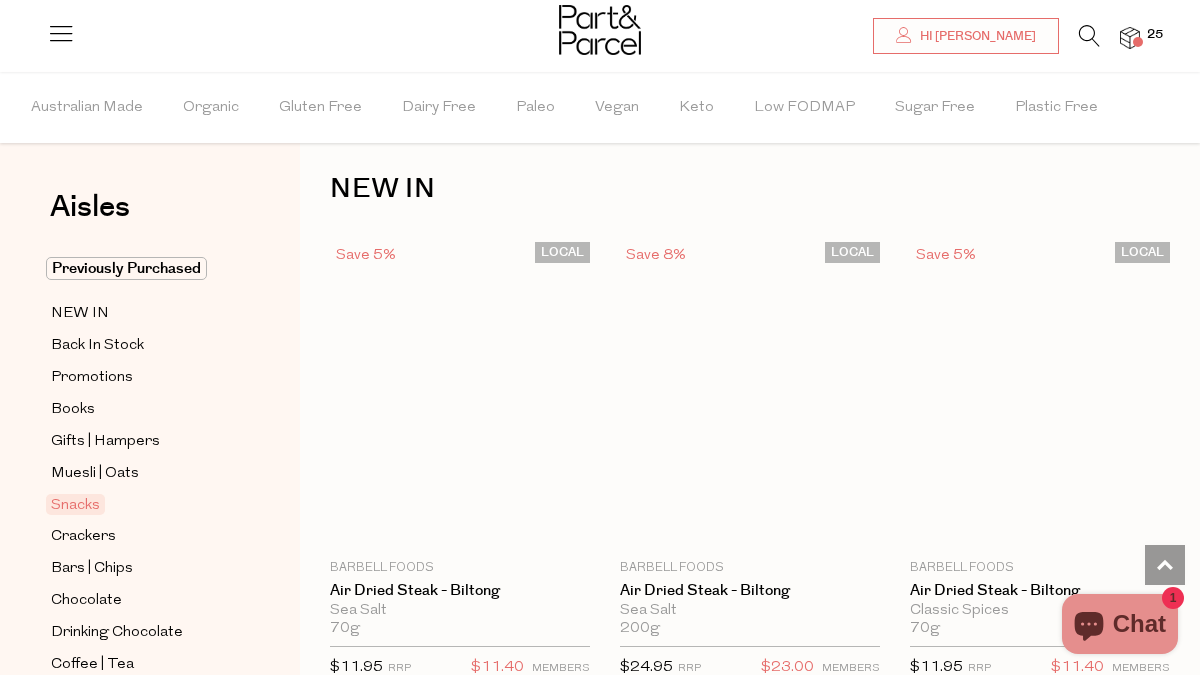 scroll, scrollTop: 0, scrollLeft: 0, axis: both 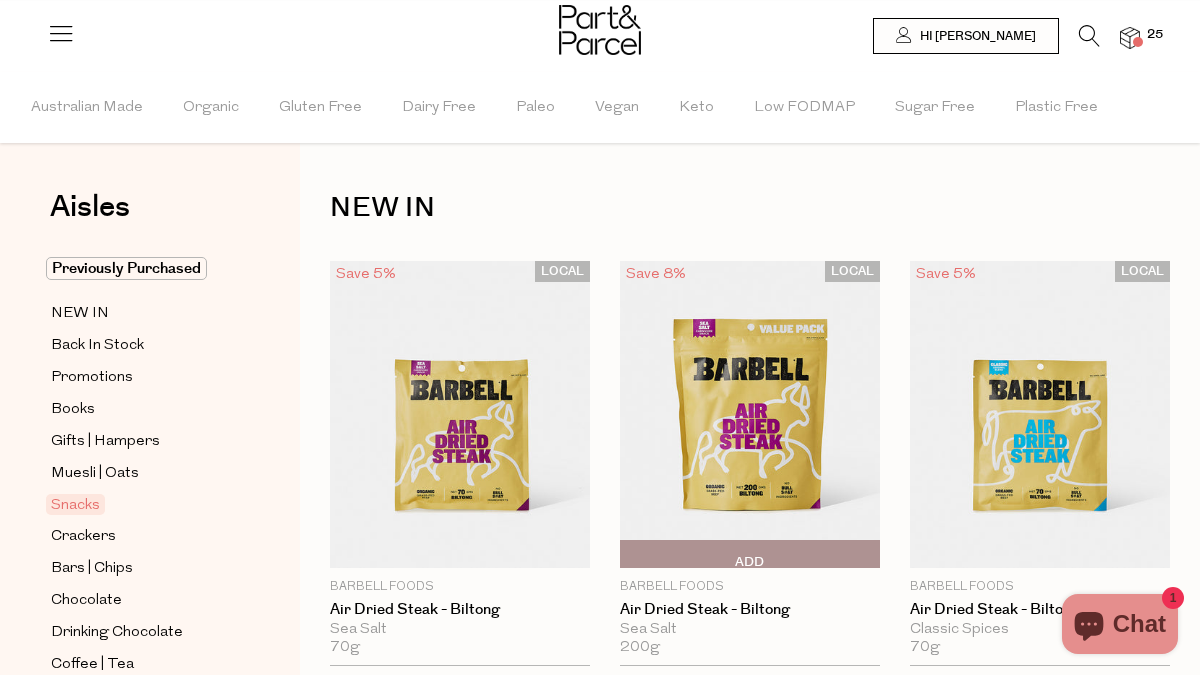 type on "2" 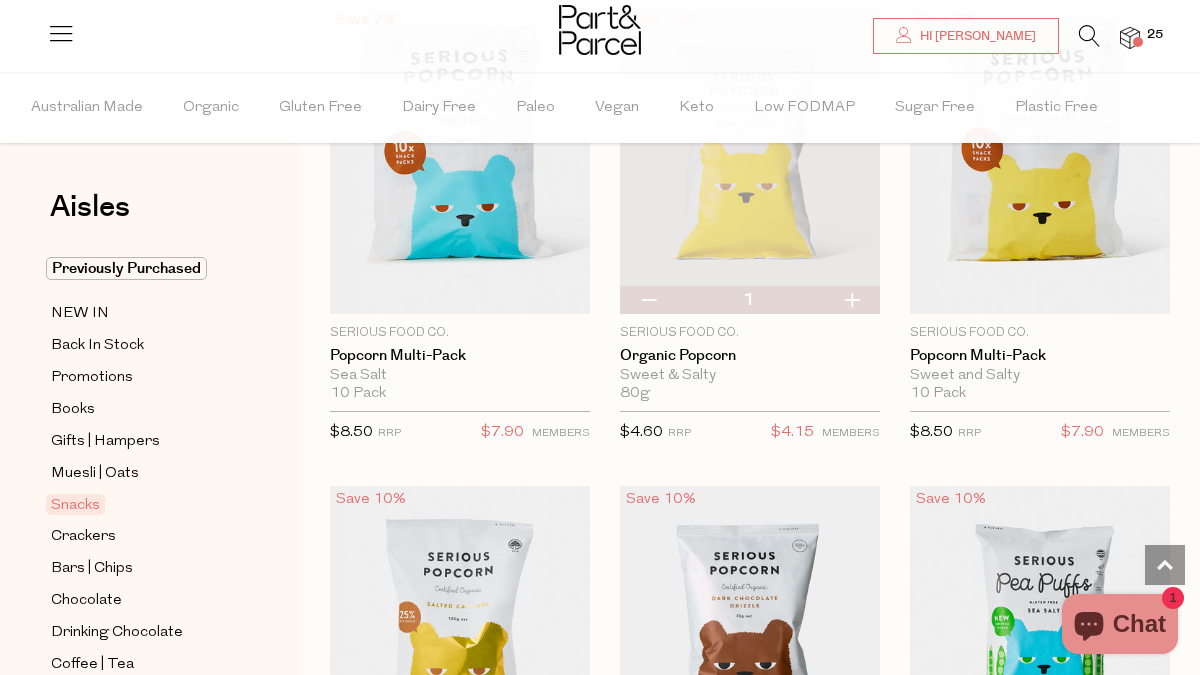 scroll, scrollTop: 6960, scrollLeft: 0, axis: vertical 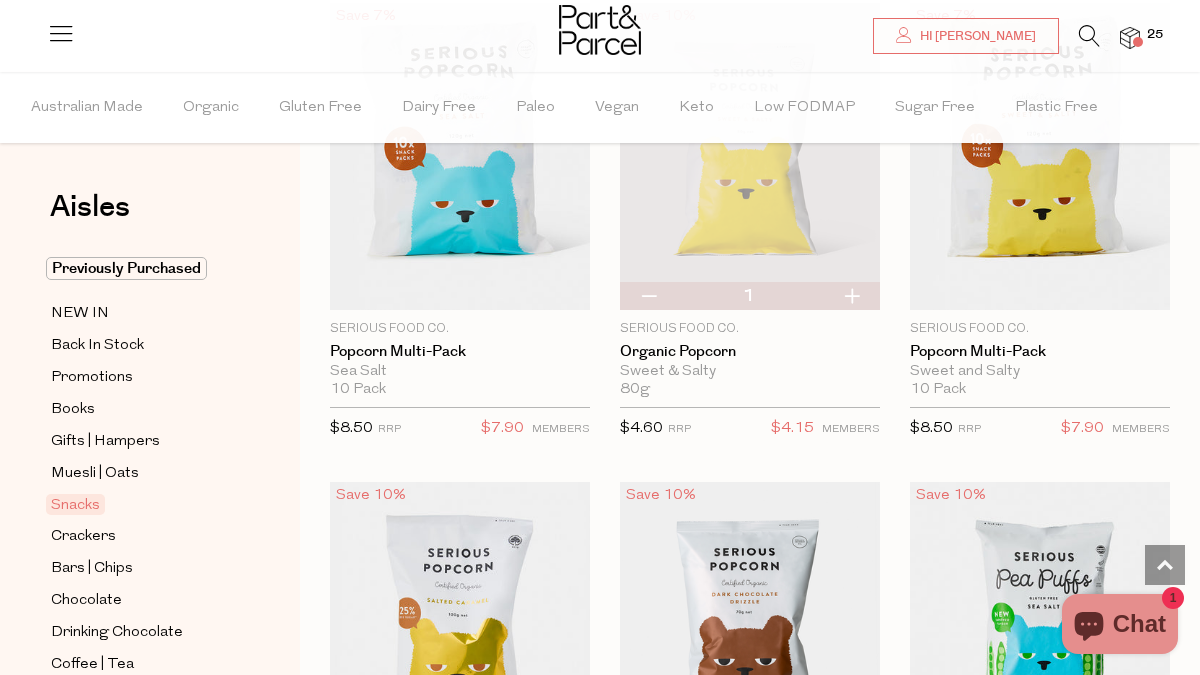 click at bounding box center (750, 156) 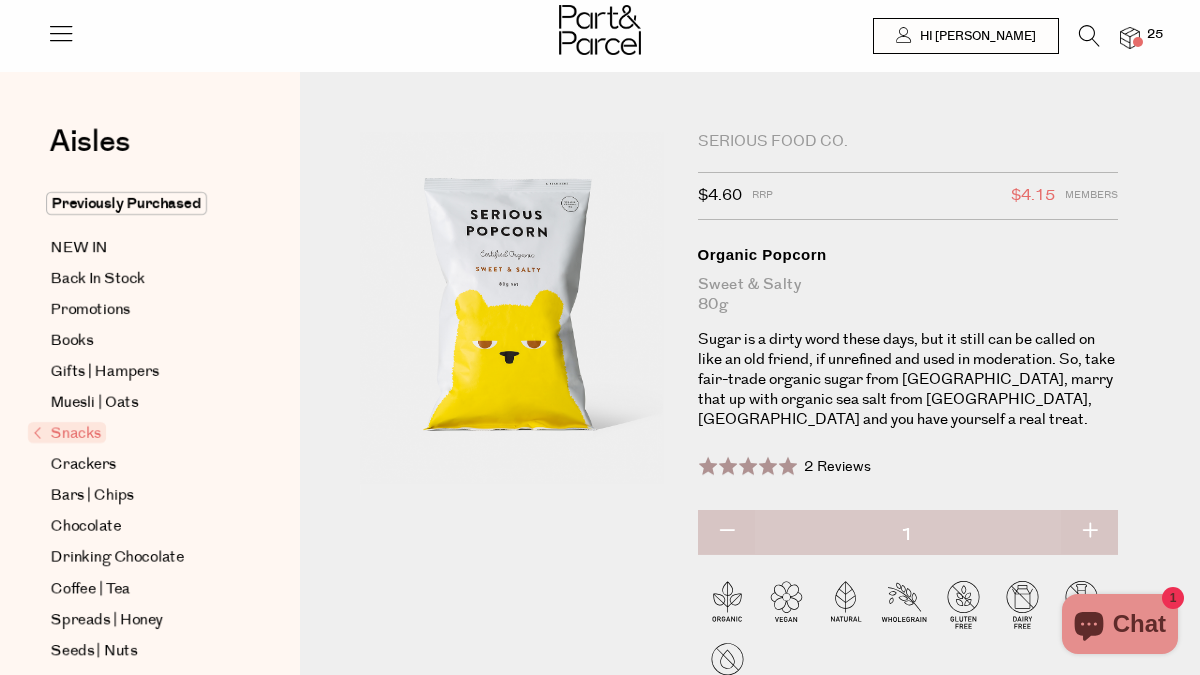 scroll, scrollTop: 0, scrollLeft: 0, axis: both 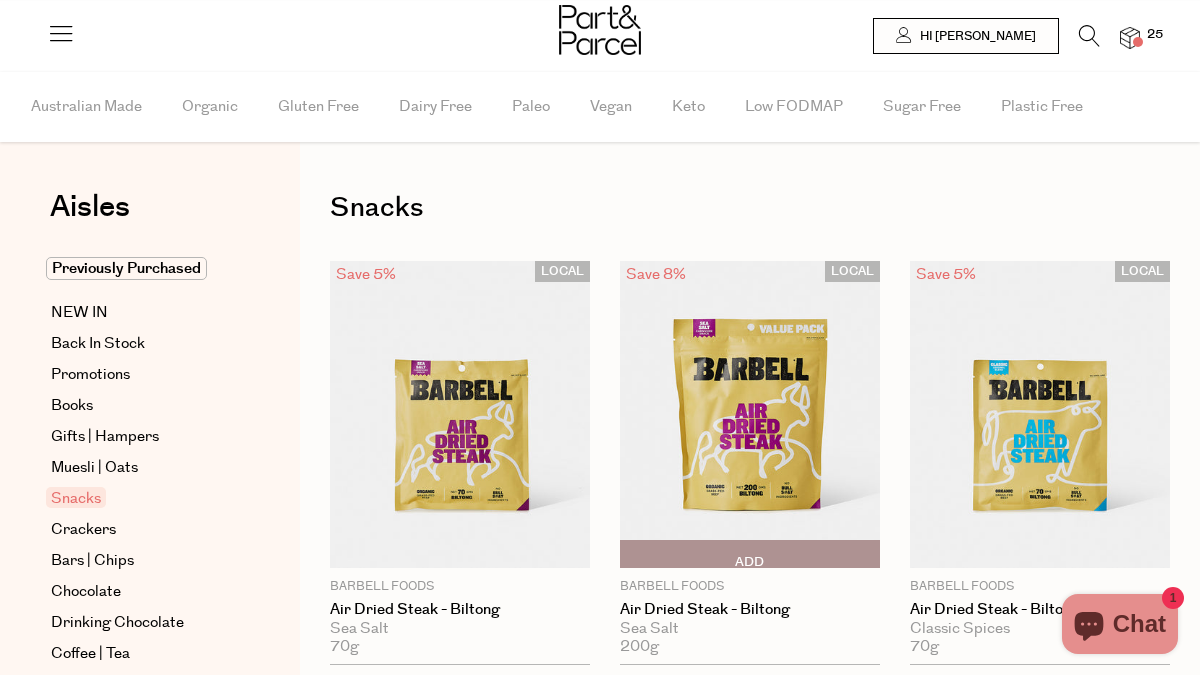type on "2" 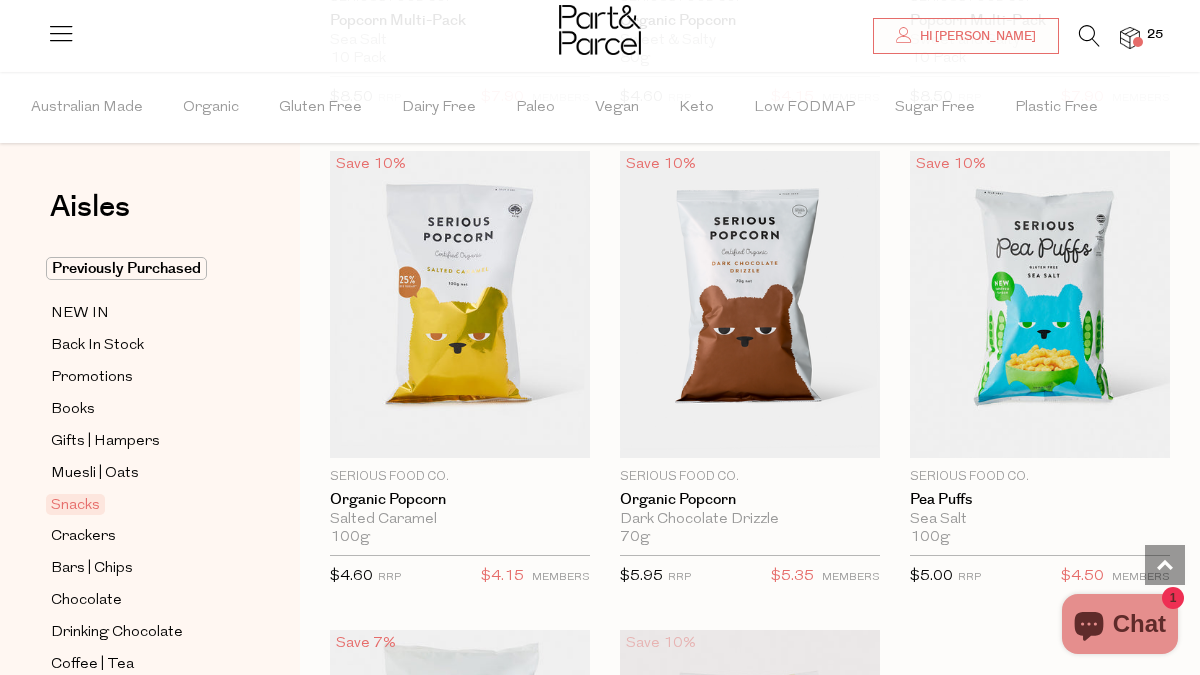scroll, scrollTop: 7283, scrollLeft: 0, axis: vertical 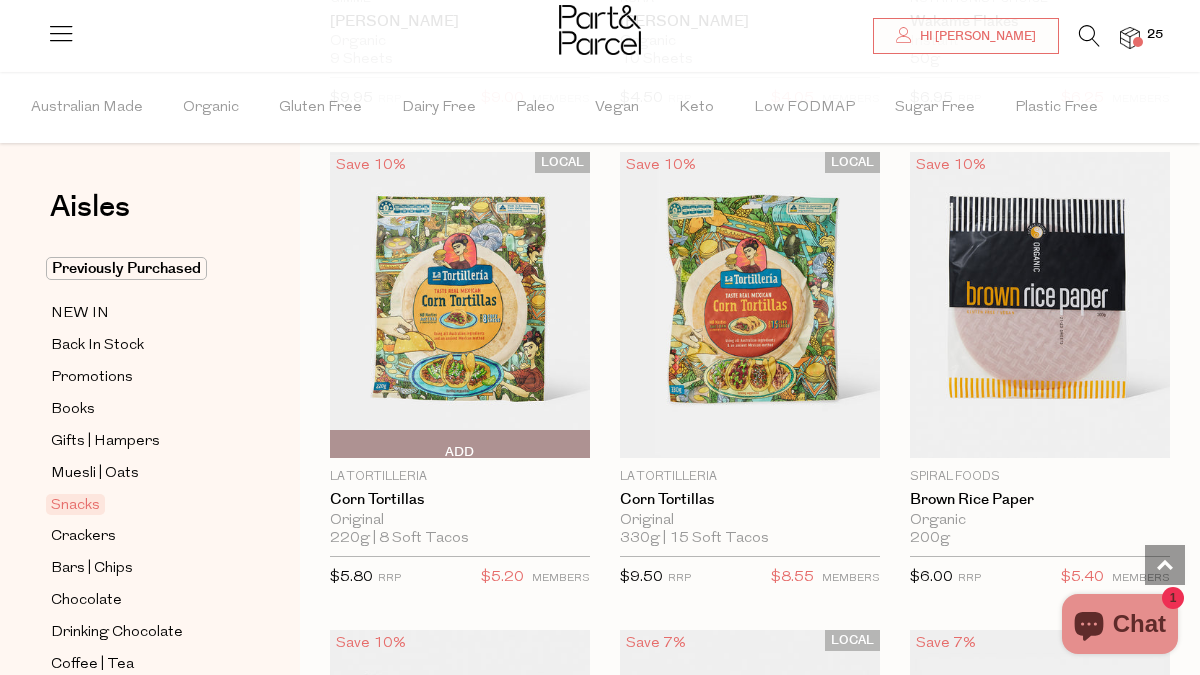 click at bounding box center (460, 305) 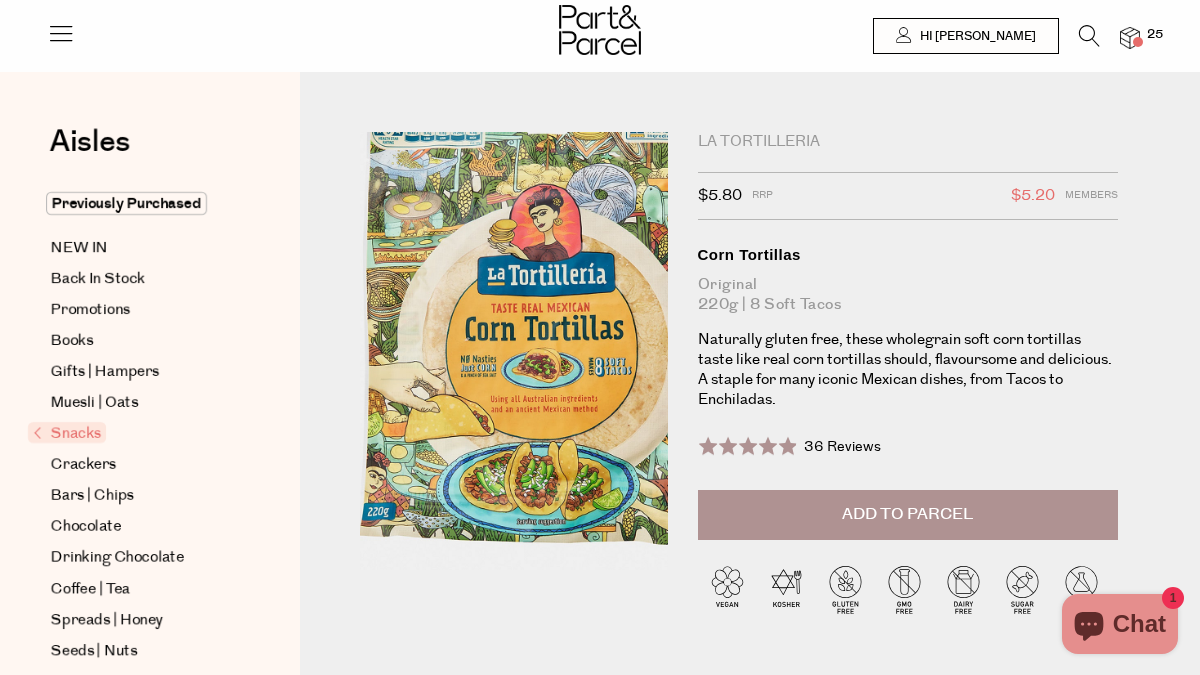 scroll, scrollTop: 0, scrollLeft: 0, axis: both 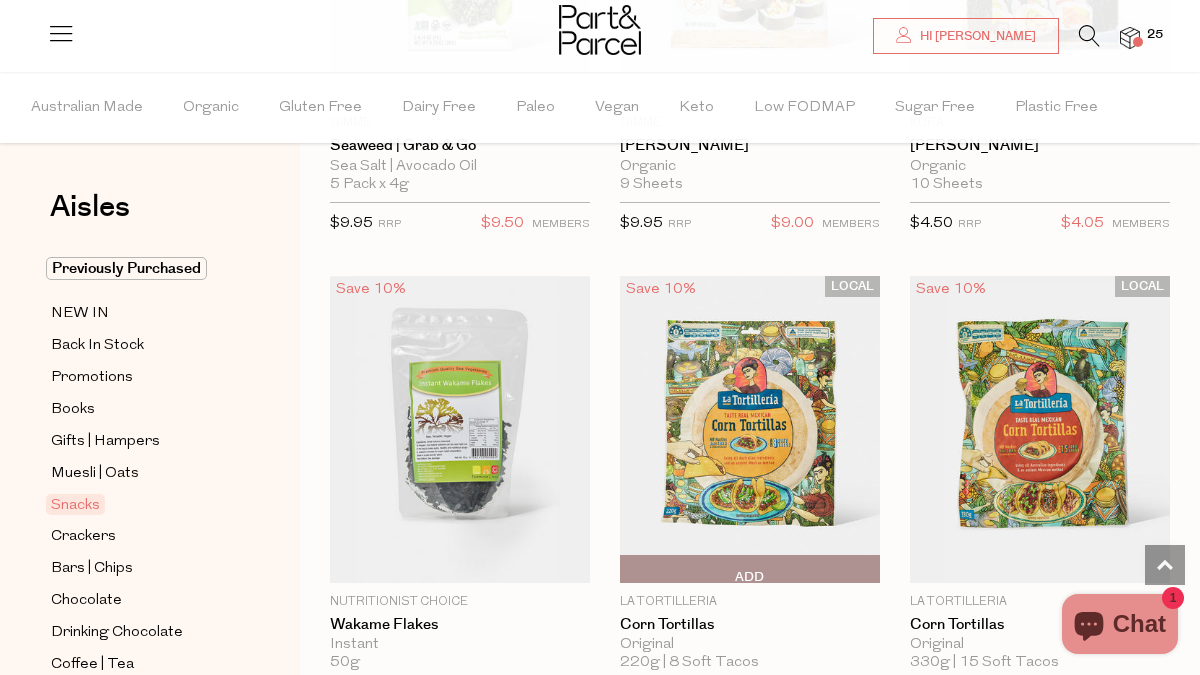 click on "Add To Parcel" at bounding box center (750, 569) 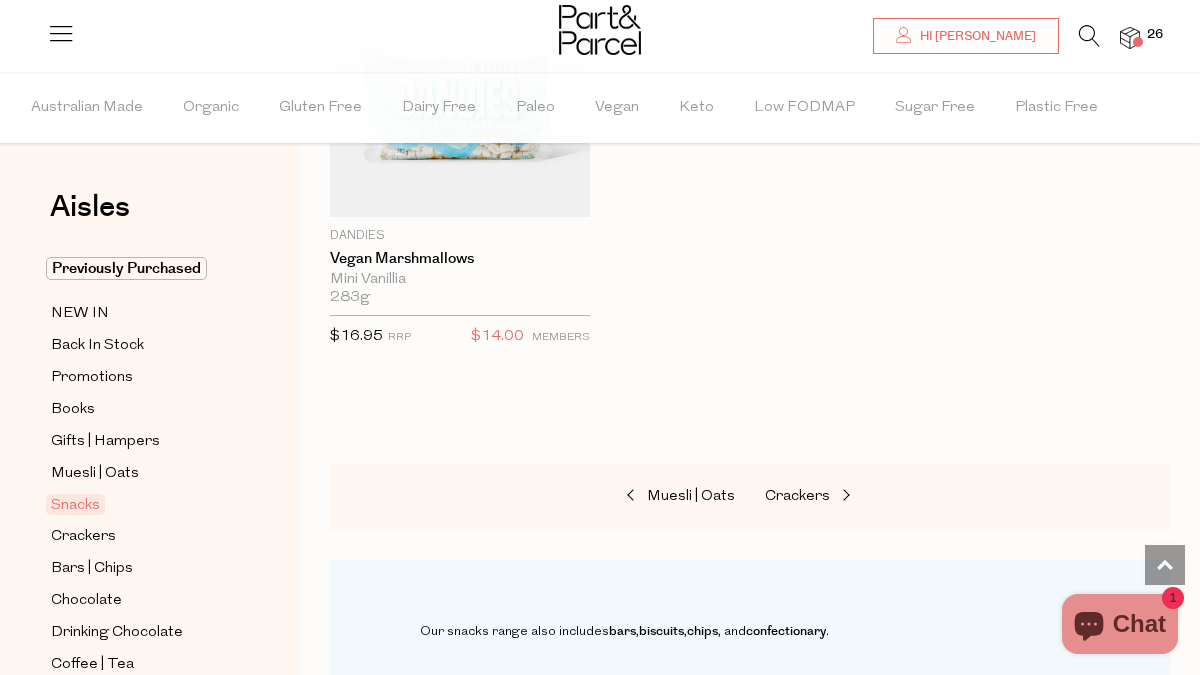 scroll, scrollTop: 3285, scrollLeft: 0, axis: vertical 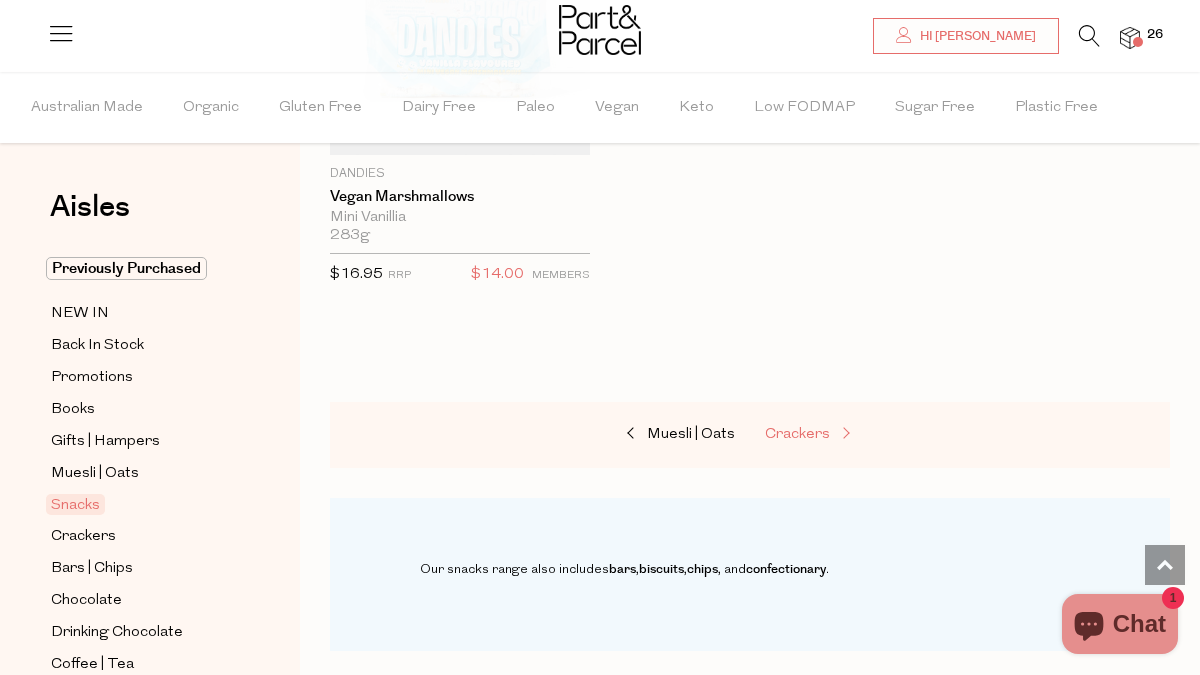 click on "Crackers" at bounding box center [797, 434] 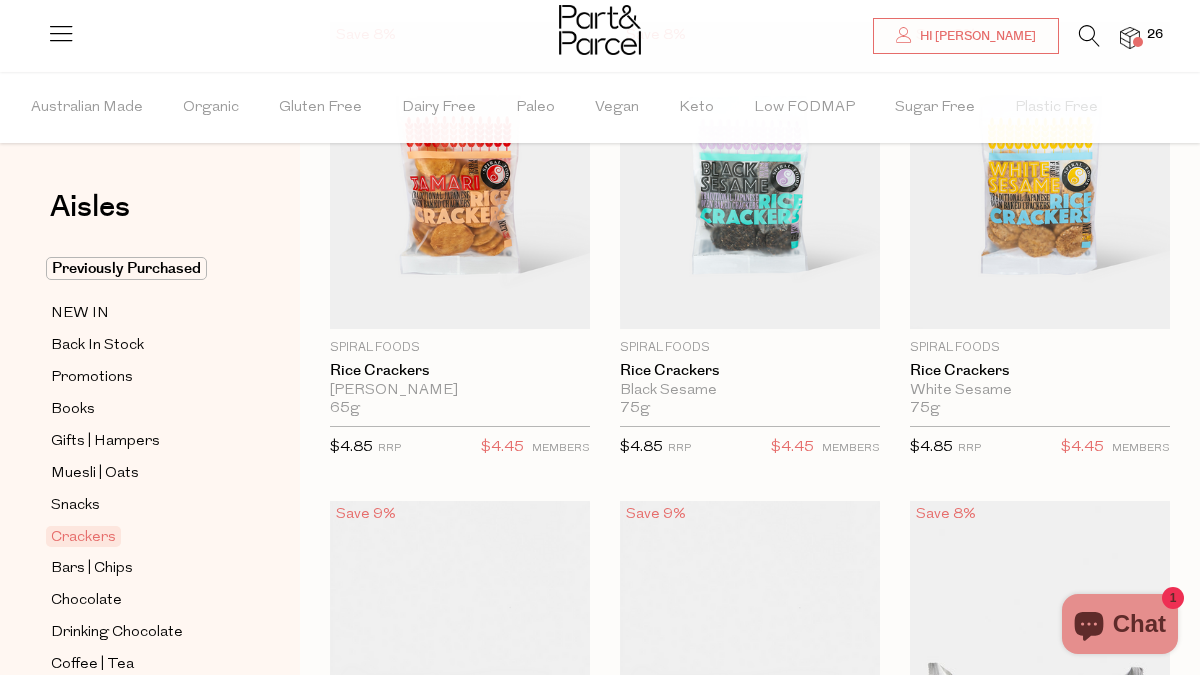 scroll, scrollTop: 11, scrollLeft: 0, axis: vertical 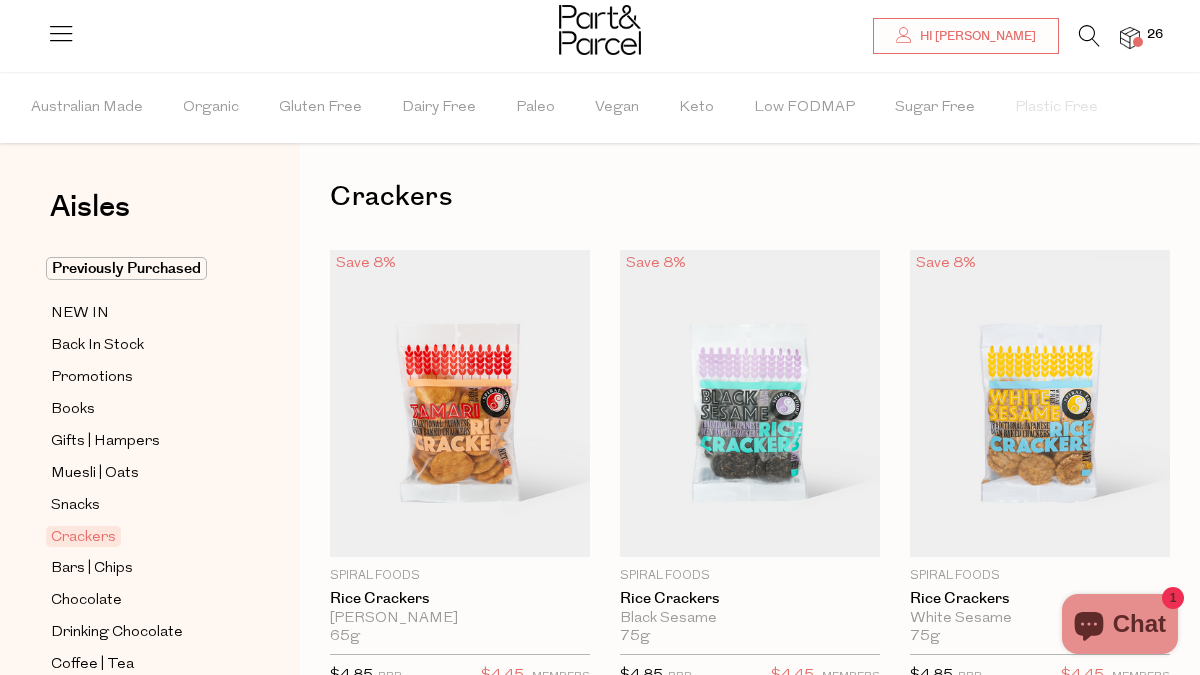 type on "4" 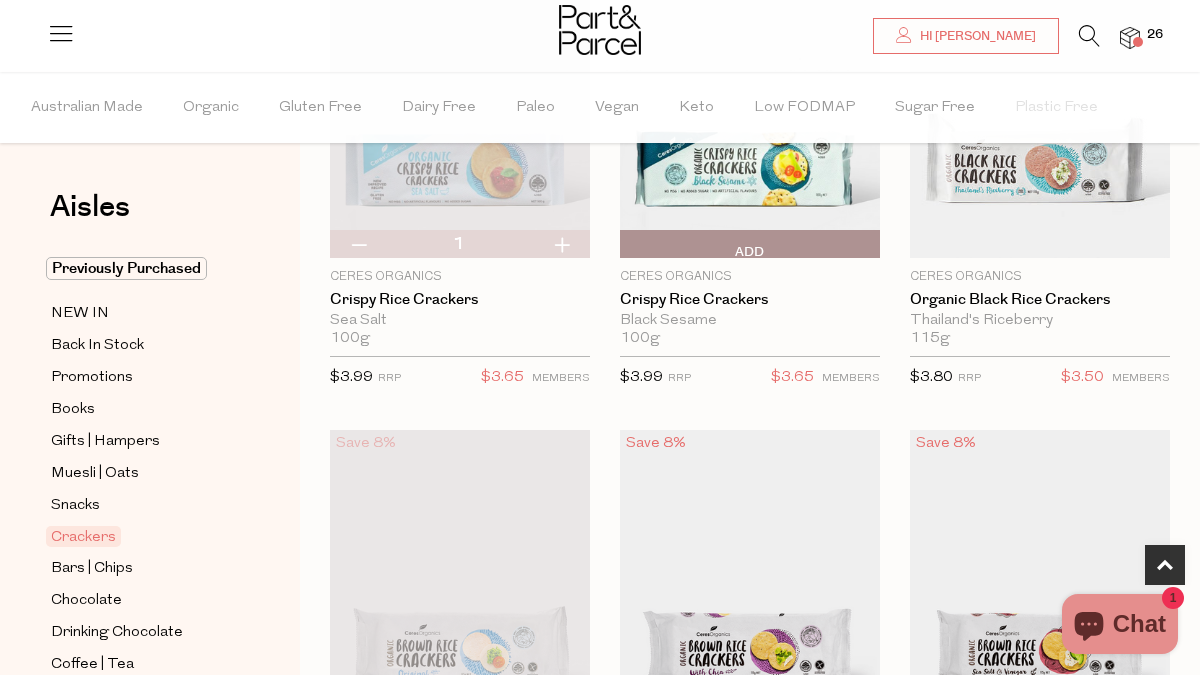 scroll, scrollTop: 795, scrollLeft: 0, axis: vertical 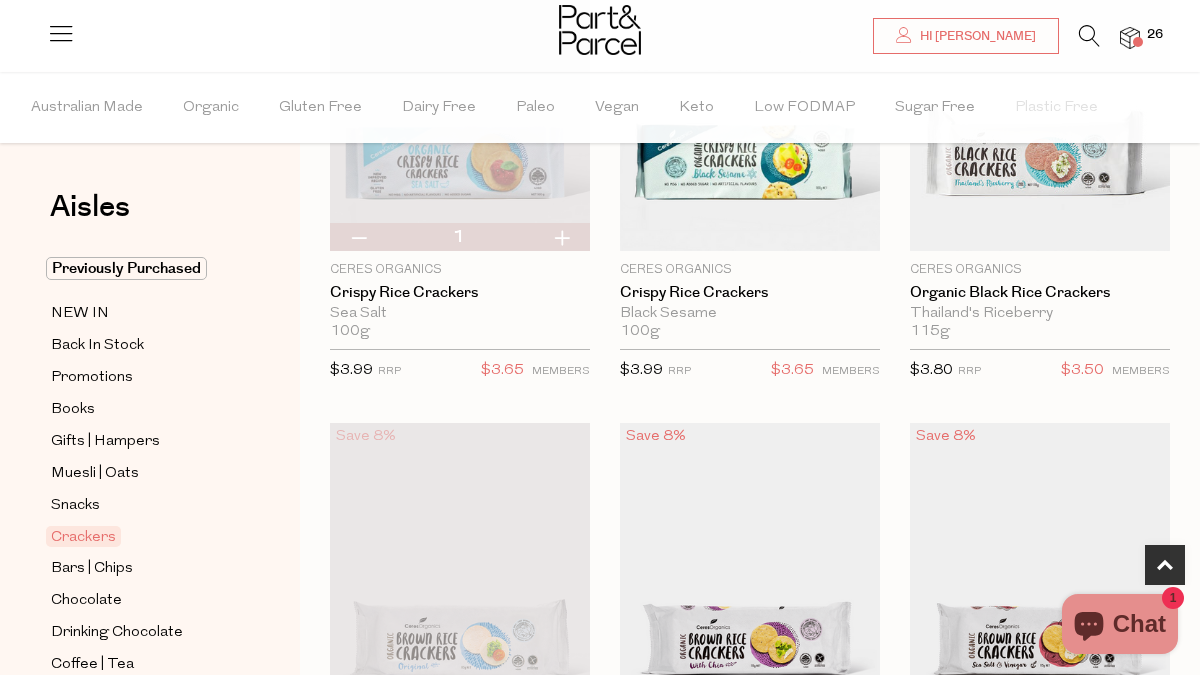click at bounding box center [358, 237] 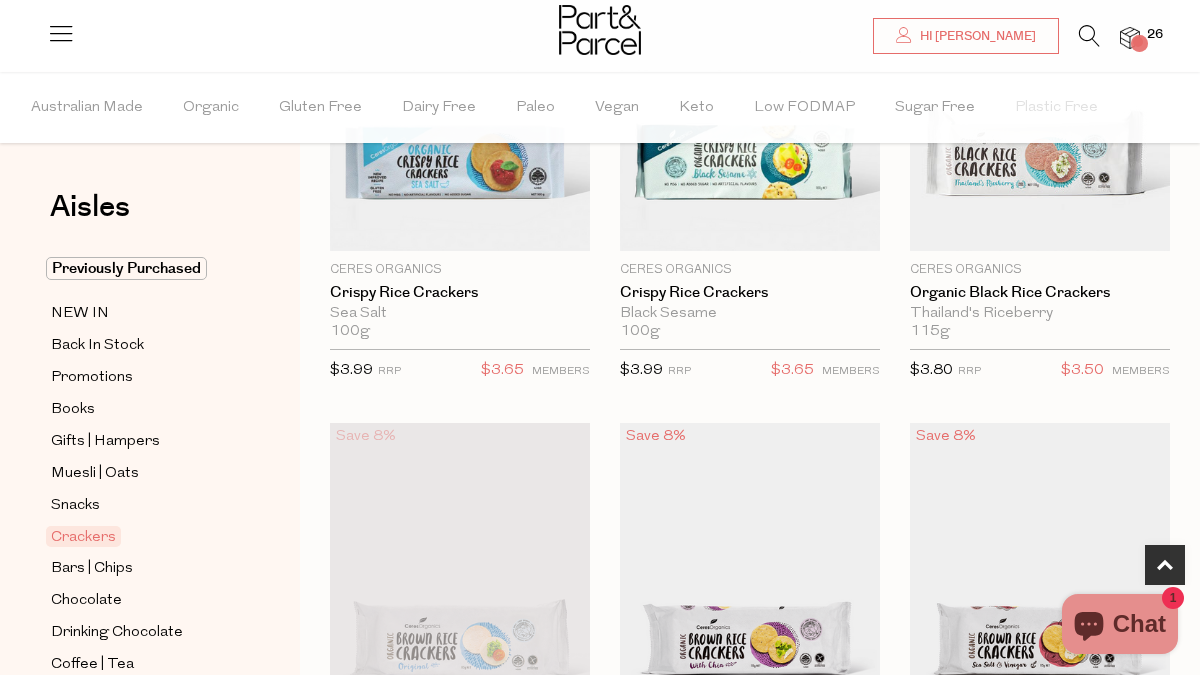 scroll, scrollTop: 1166, scrollLeft: 0, axis: vertical 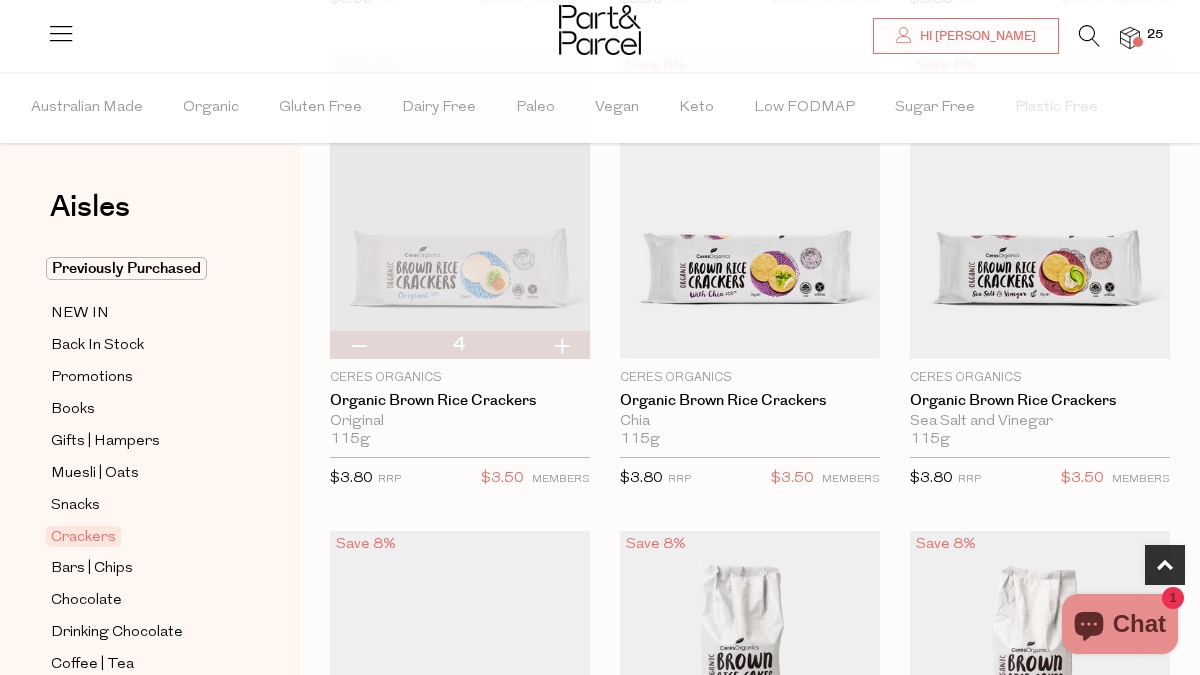 click at bounding box center (561, 345) 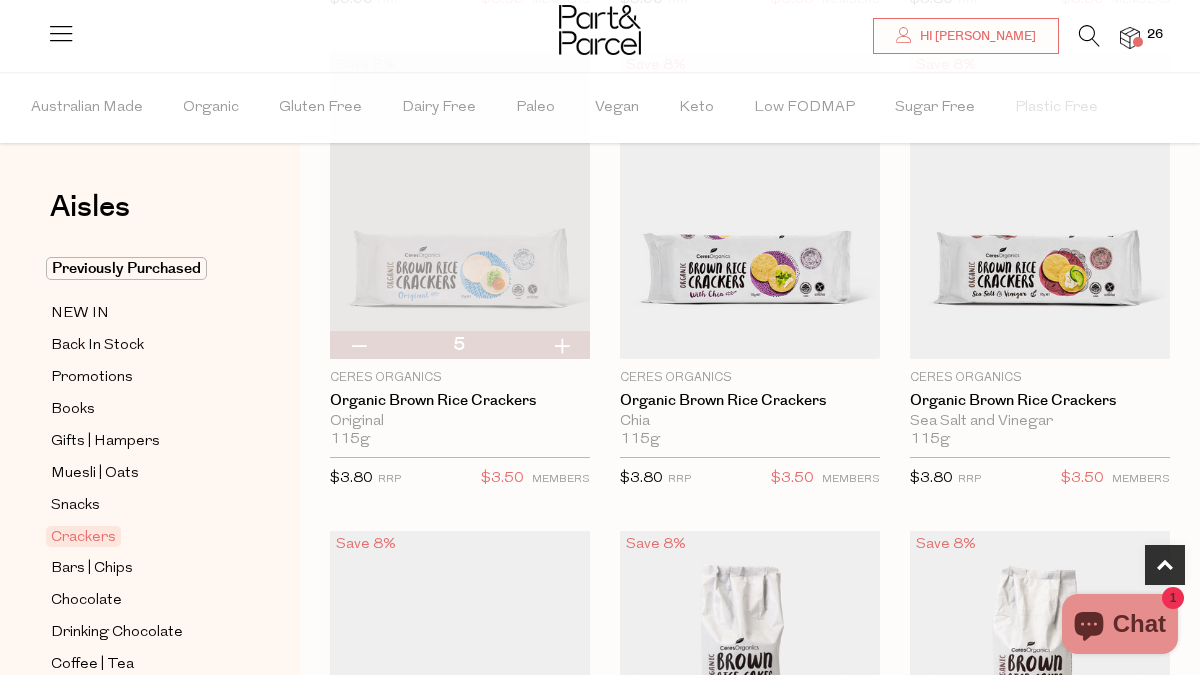 click at bounding box center (561, 345) 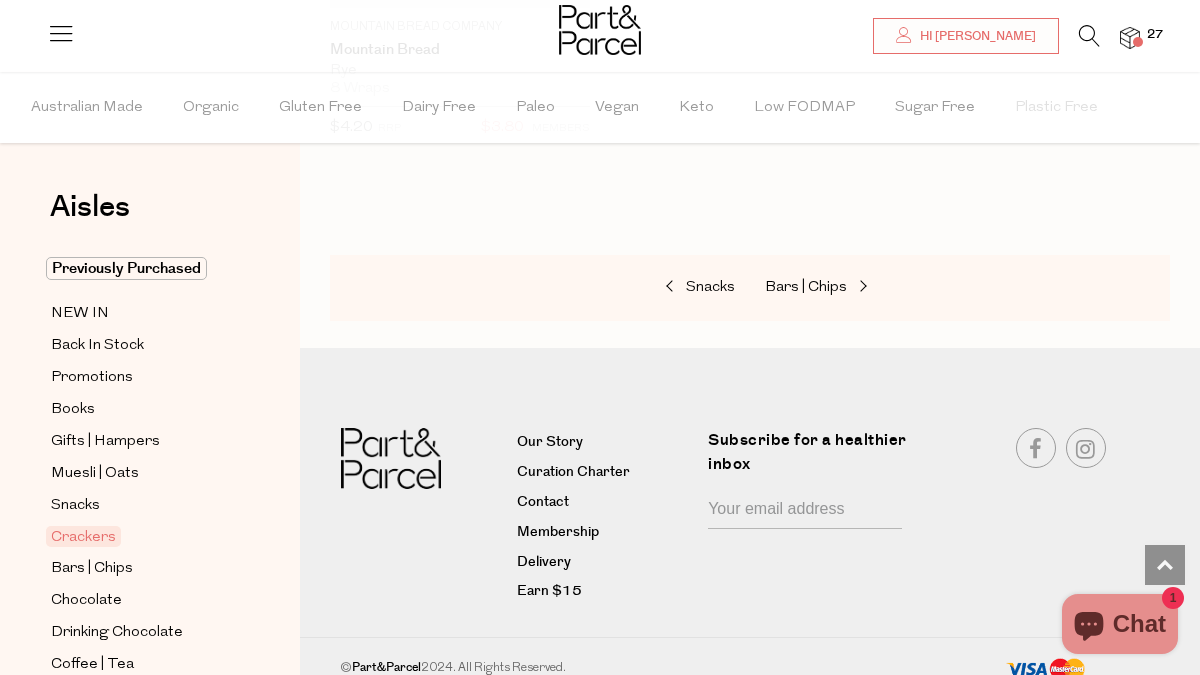 scroll, scrollTop: 6313, scrollLeft: 0, axis: vertical 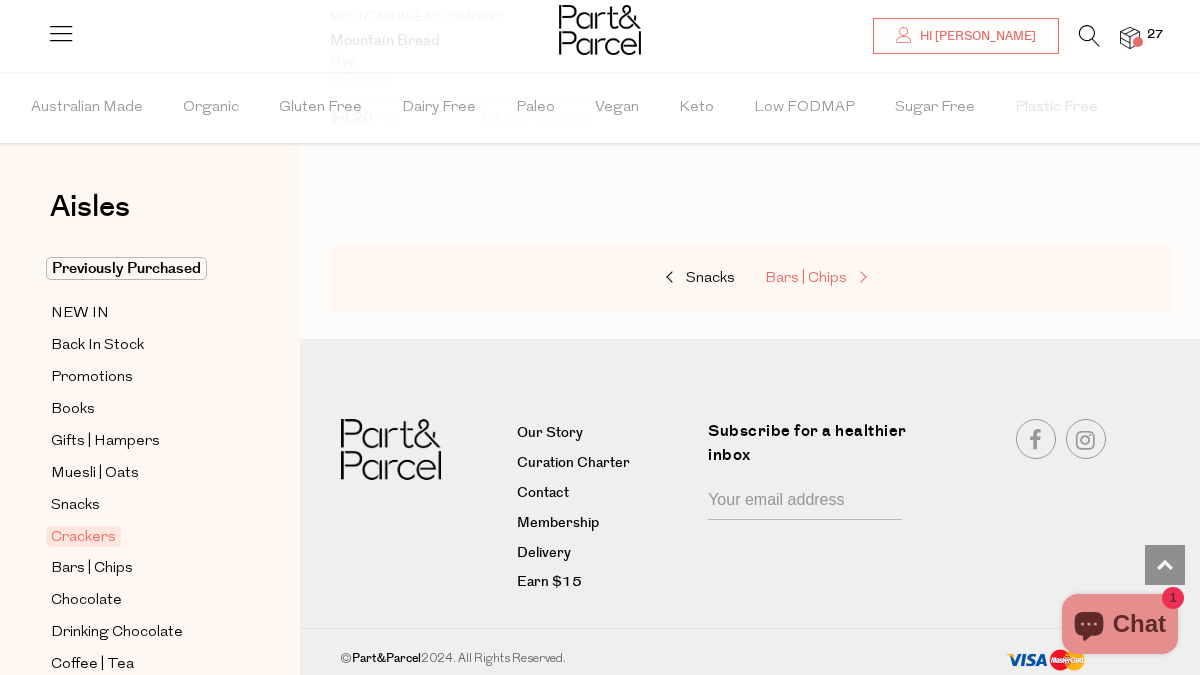 click on "Bars | Chips" at bounding box center (806, 278) 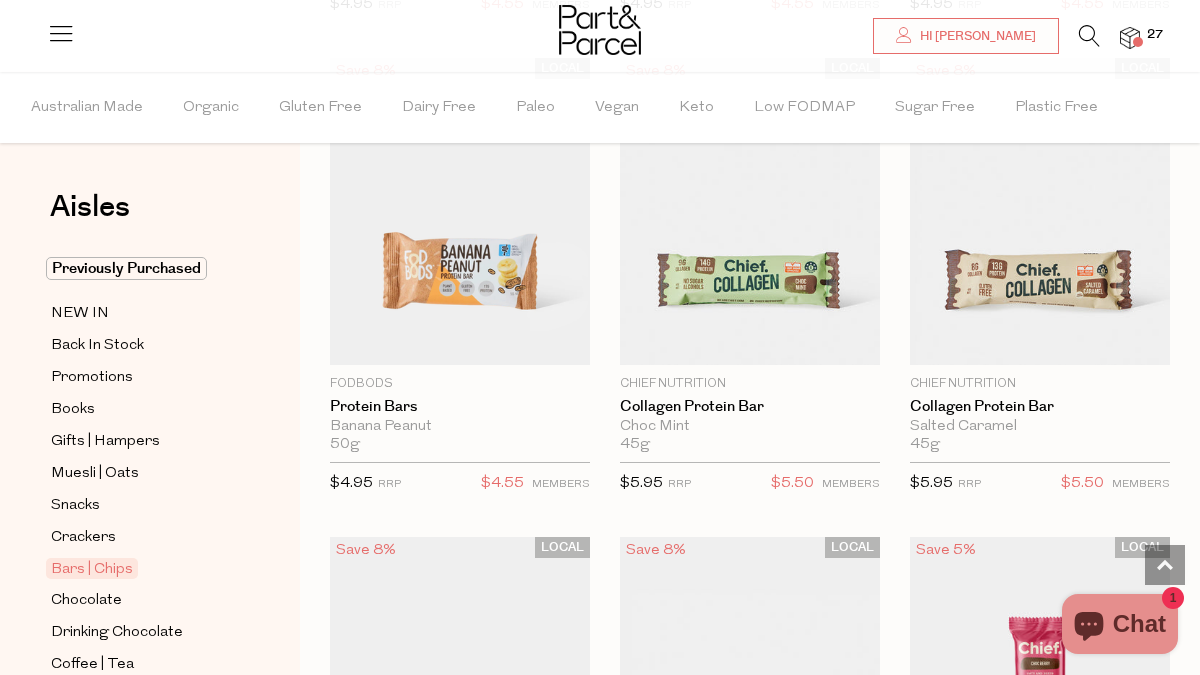 scroll, scrollTop: 2164, scrollLeft: 0, axis: vertical 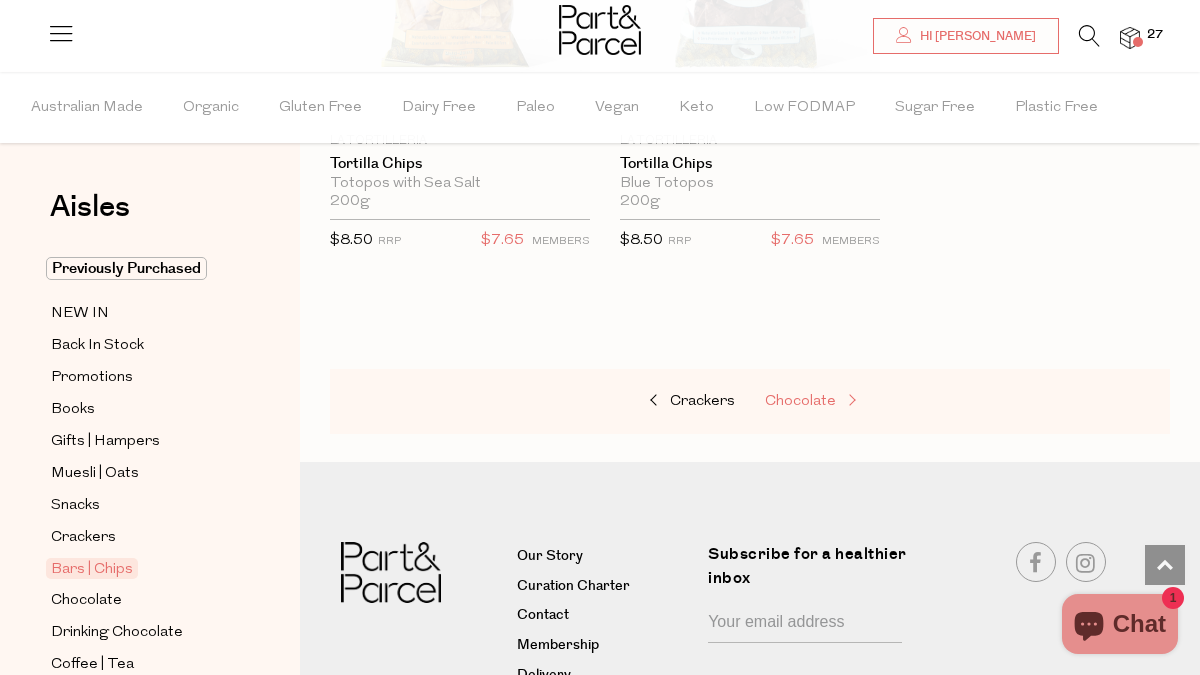 click on "Chocolate" at bounding box center [800, 401] 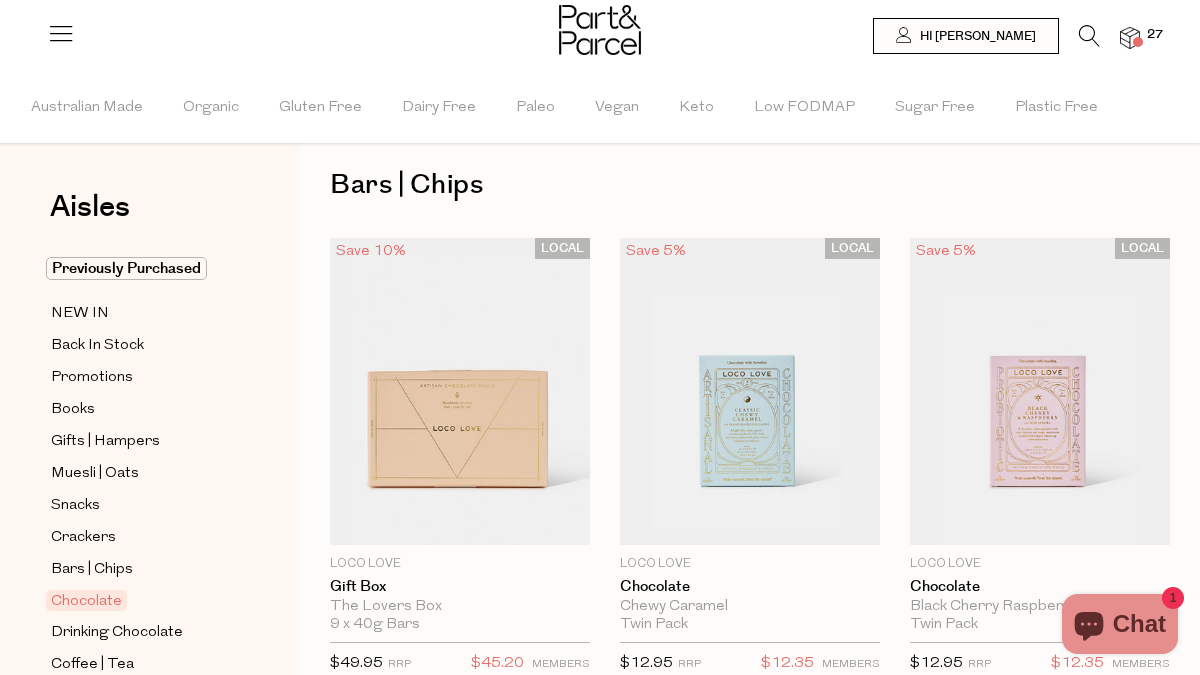 scroll, scrollTop: 0, scrollLeft: 0, axis: both 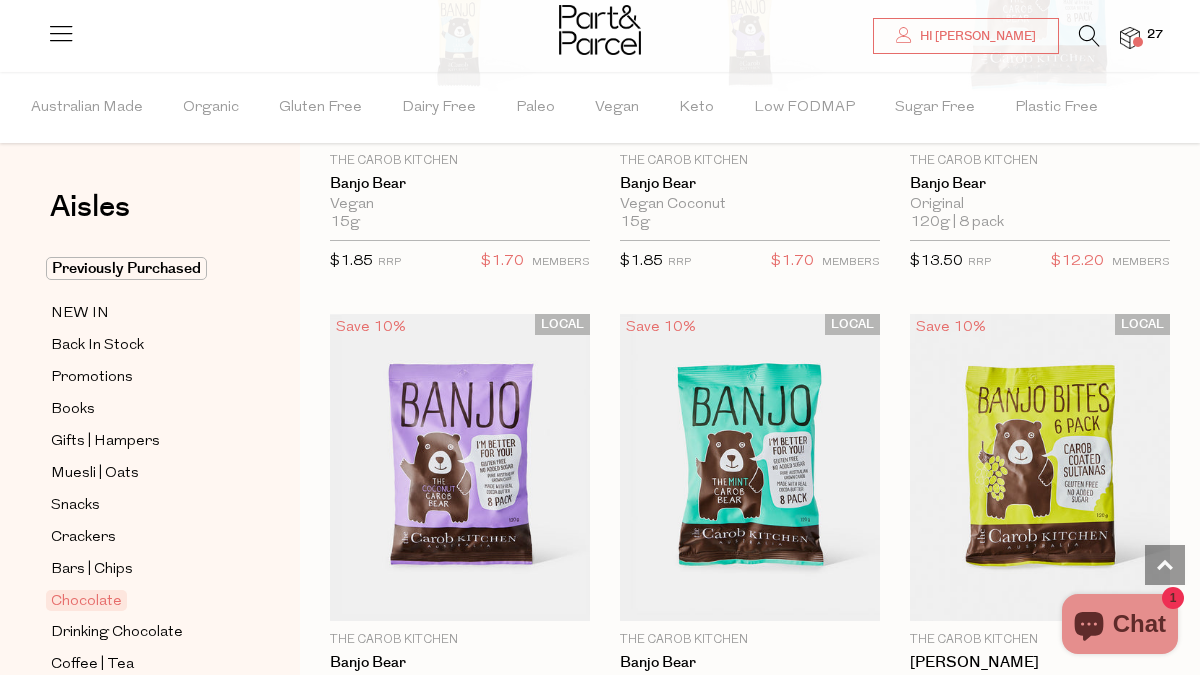 click at bounding box center [1089, 36] 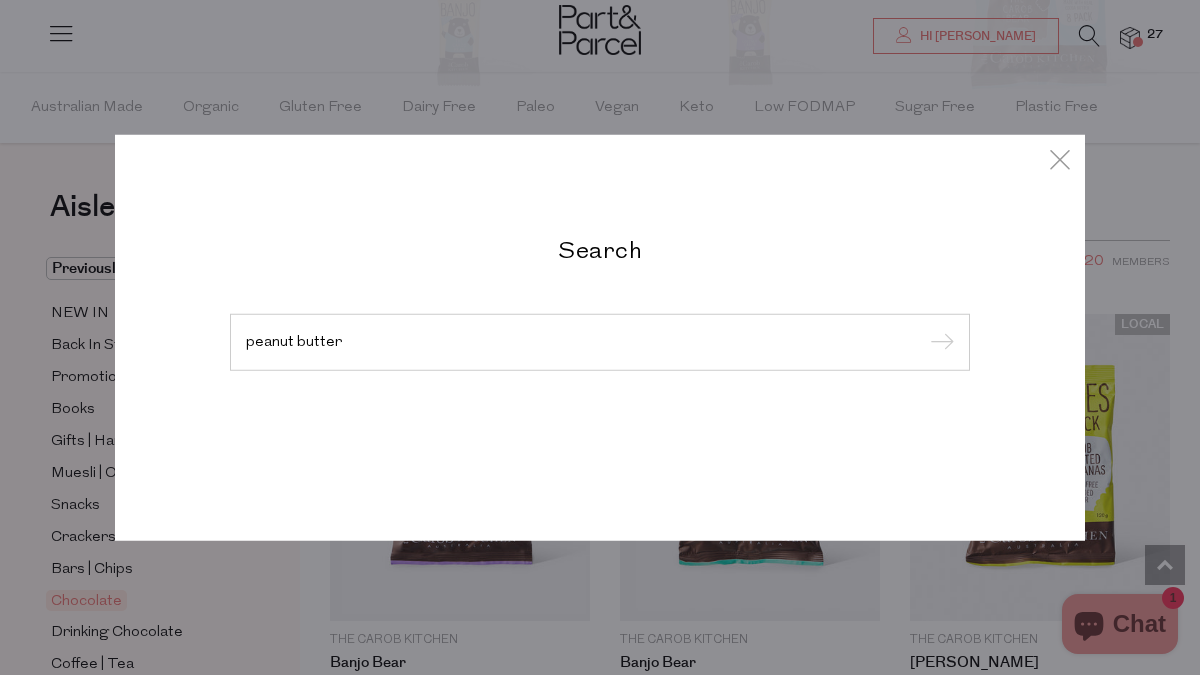 type on "peanut butter" 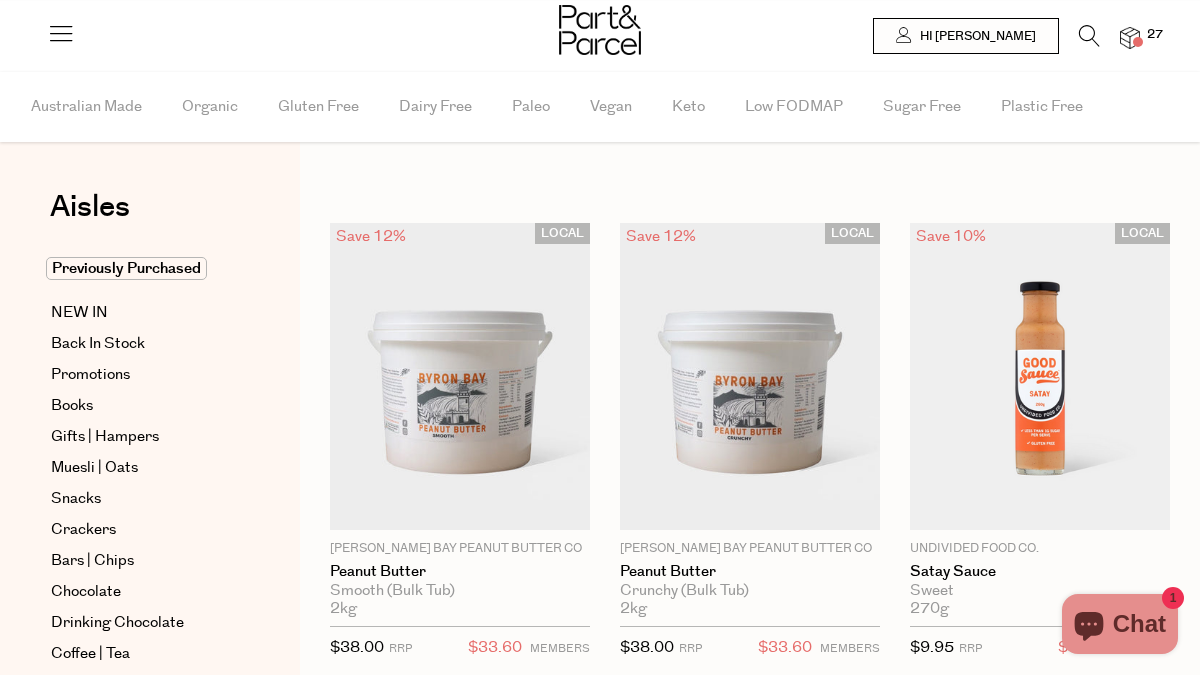 scroll, scrollTop: 0, scrollLeft: 0, axis: both 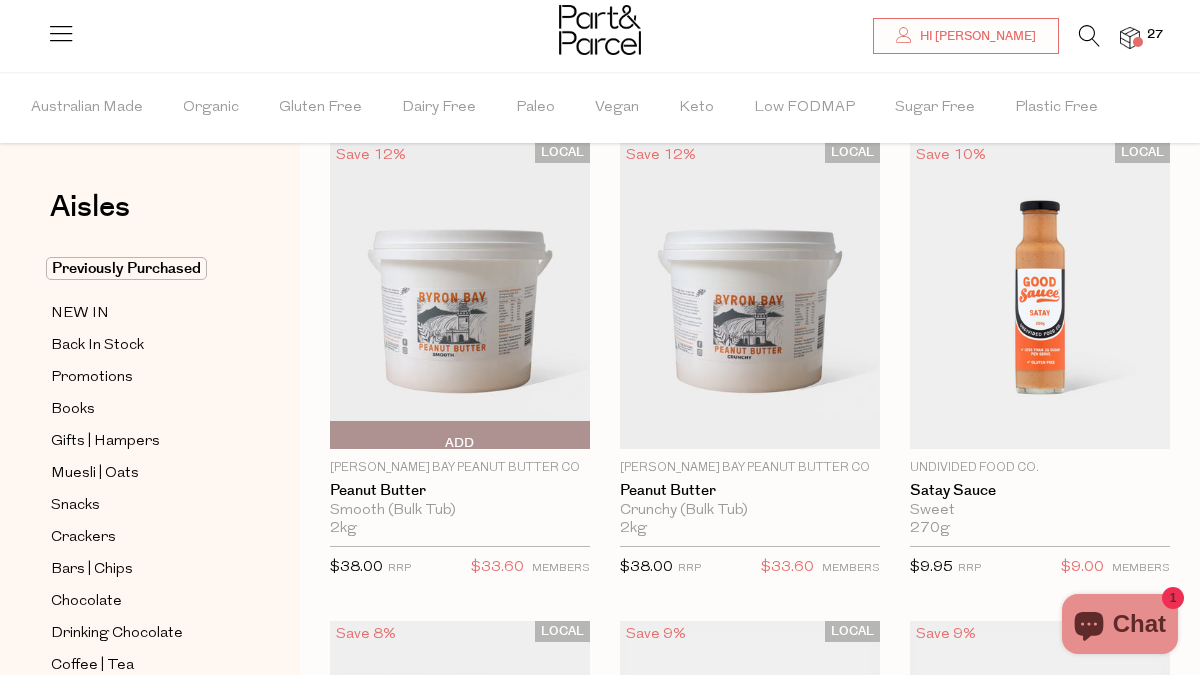 click on "Add To Parcel" at bounding box center [336, 435] 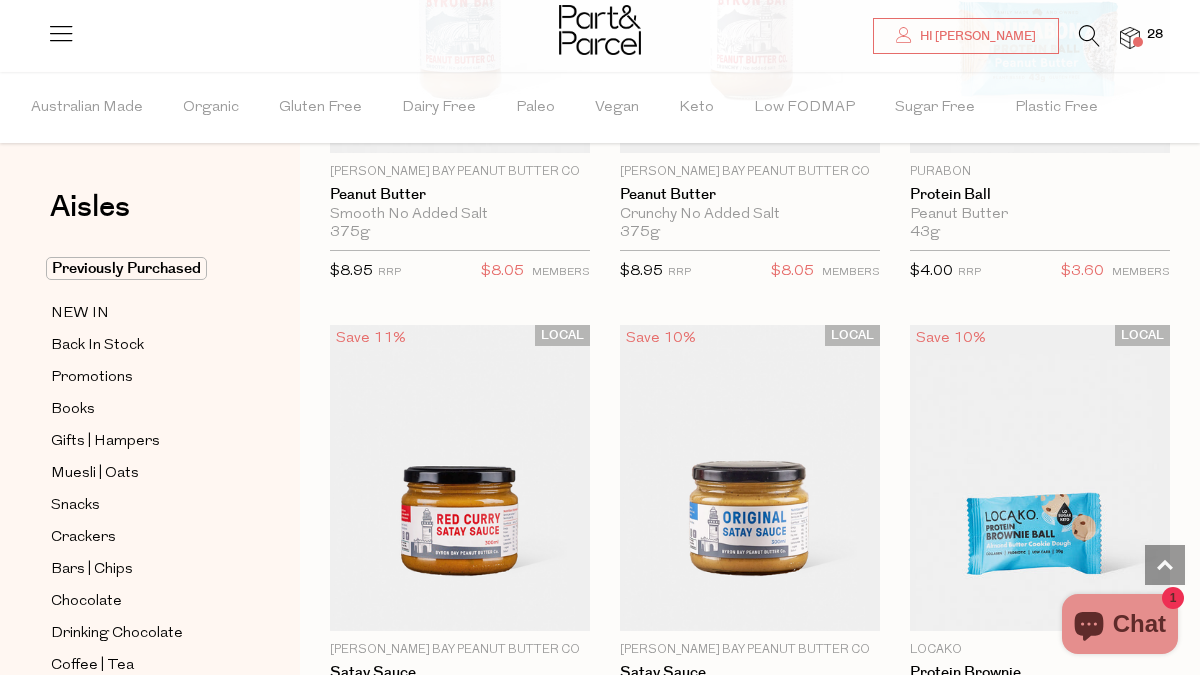 scroll, scrollTop: 2291, scrollLeft: 0, axis: vertical 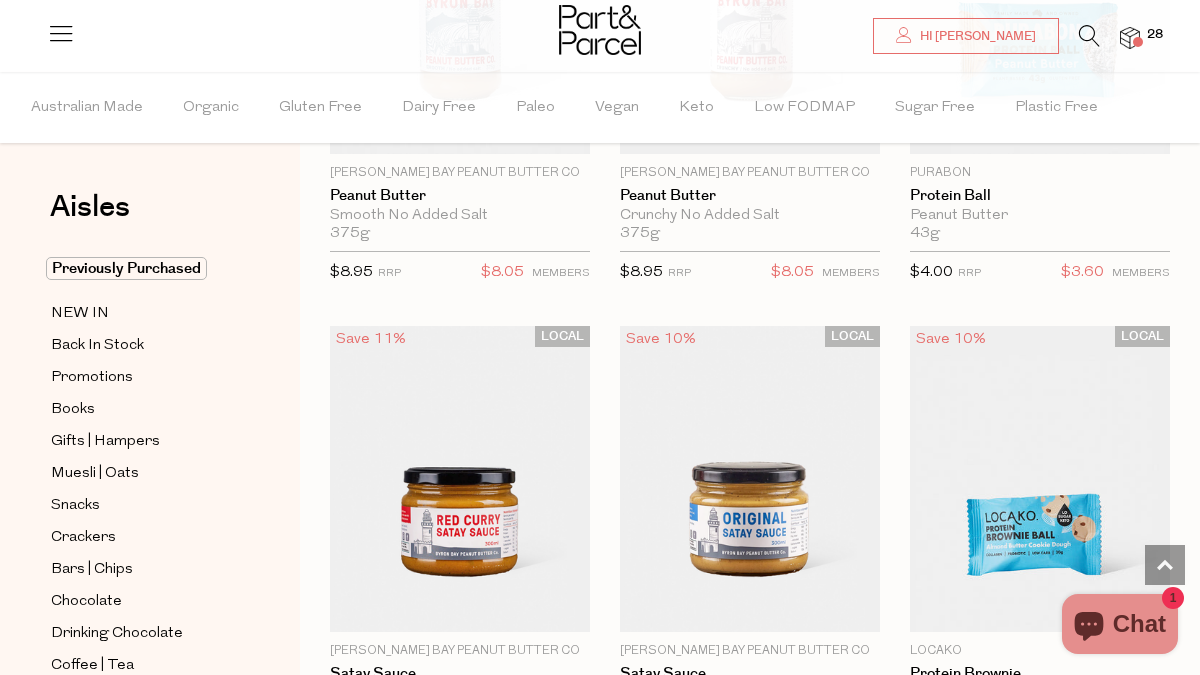 click at bounding box center (1089, 36) 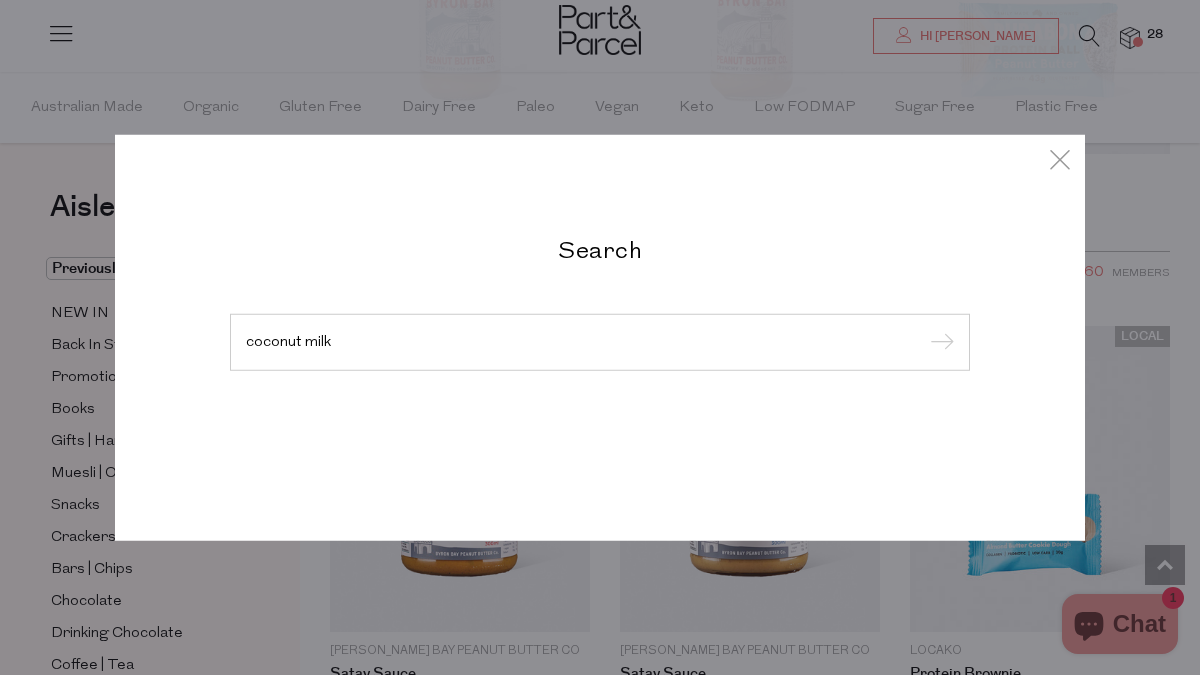 type on "coconut milk" 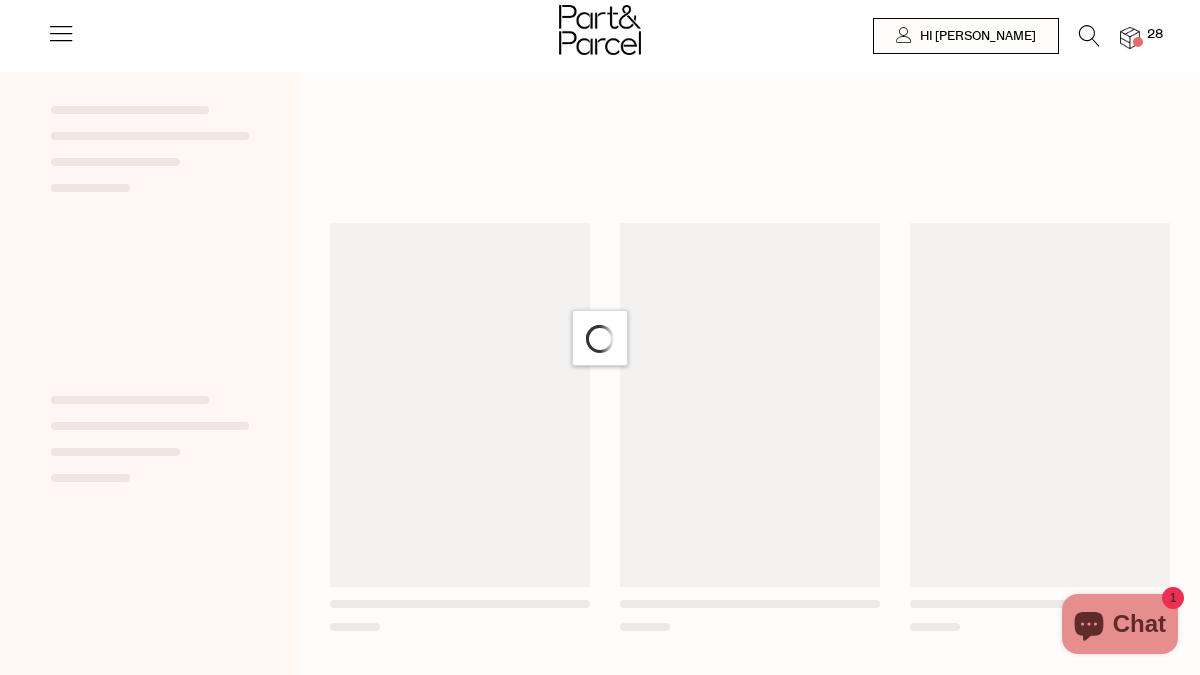 scroll, scrollTop: 0, scrollLeft: 0, axis: both 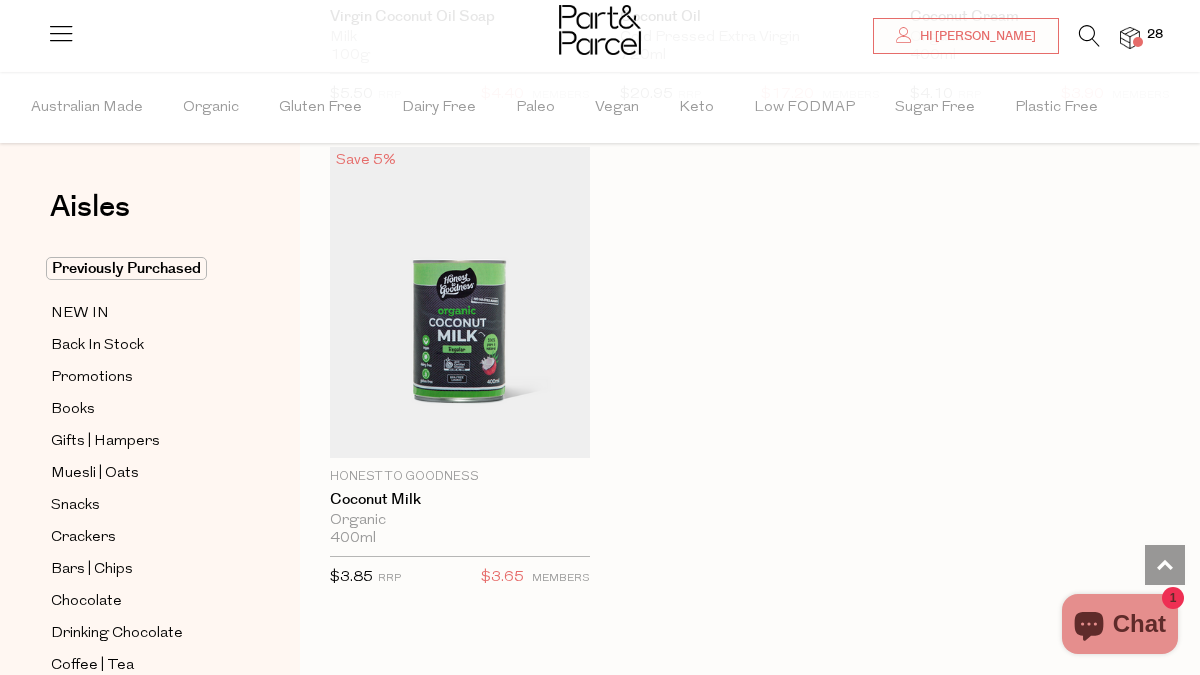 click on "28" at bounding box center (1155, 35) 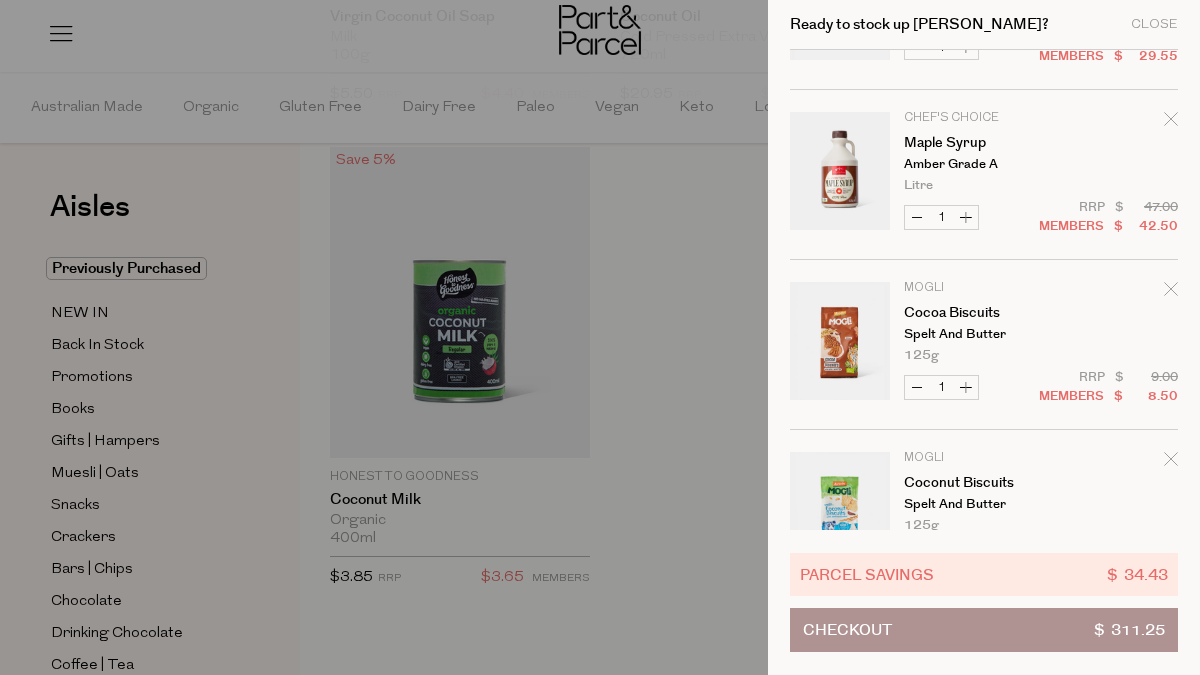 scroll, scrollTop: 471, scrollLeft: 0, axis: vertical 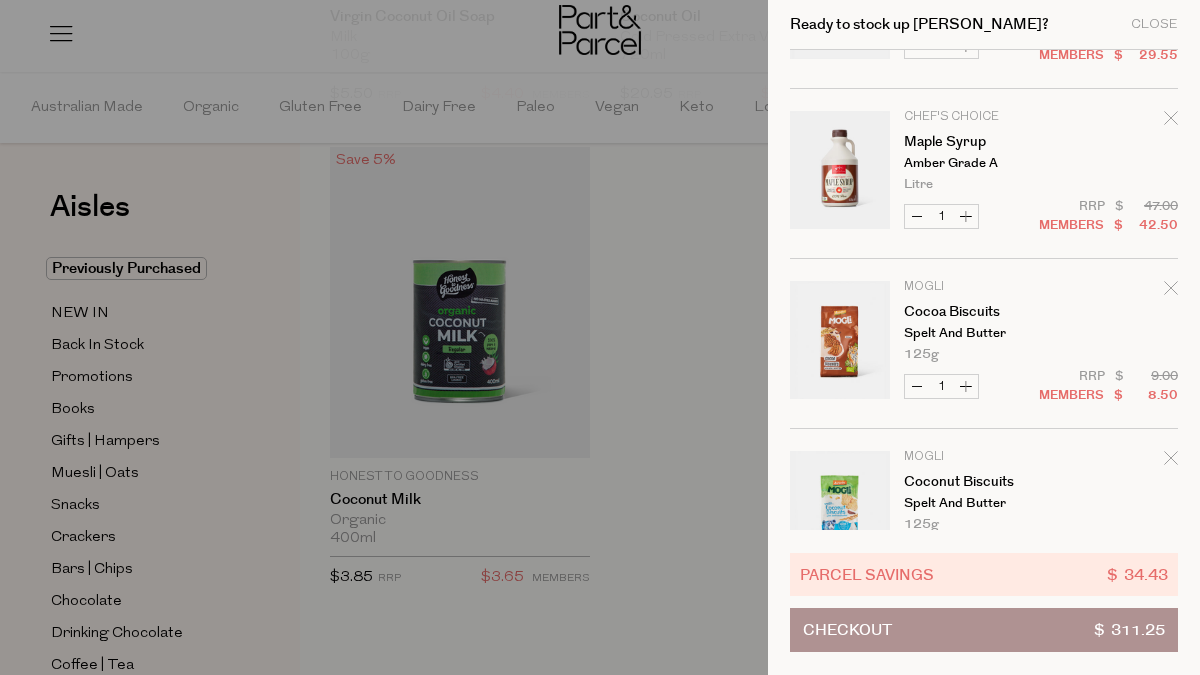click 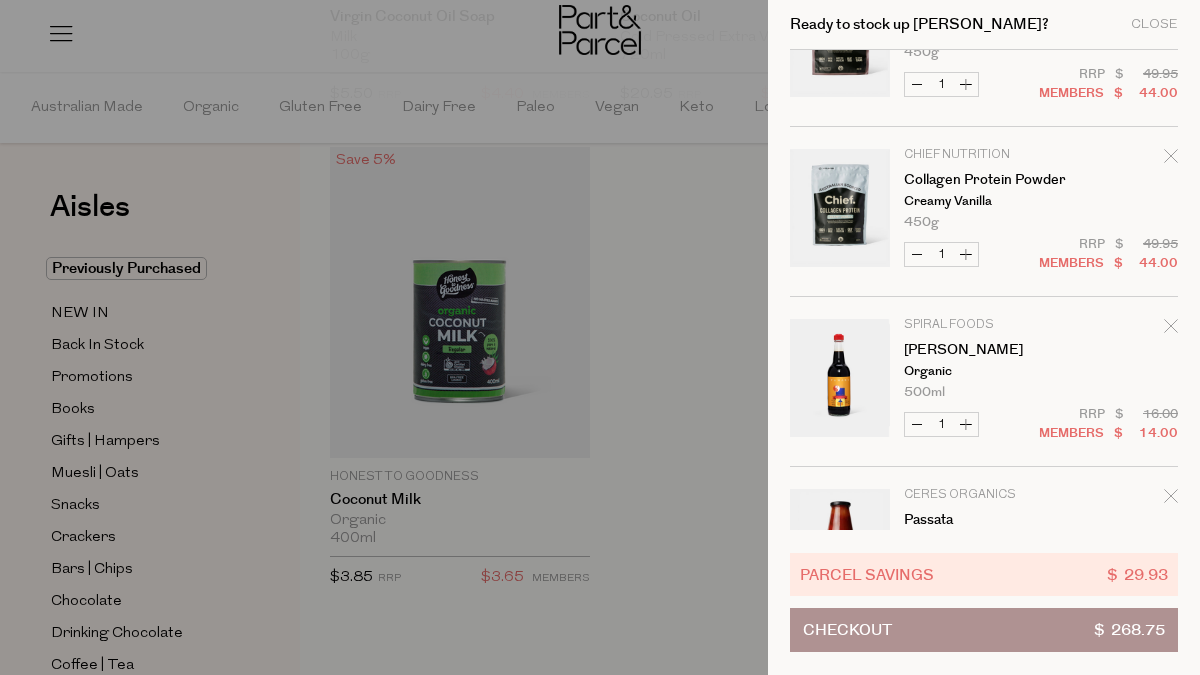 scroll, scrollTop: 1138, scrollLeft: 0, axis: vertical 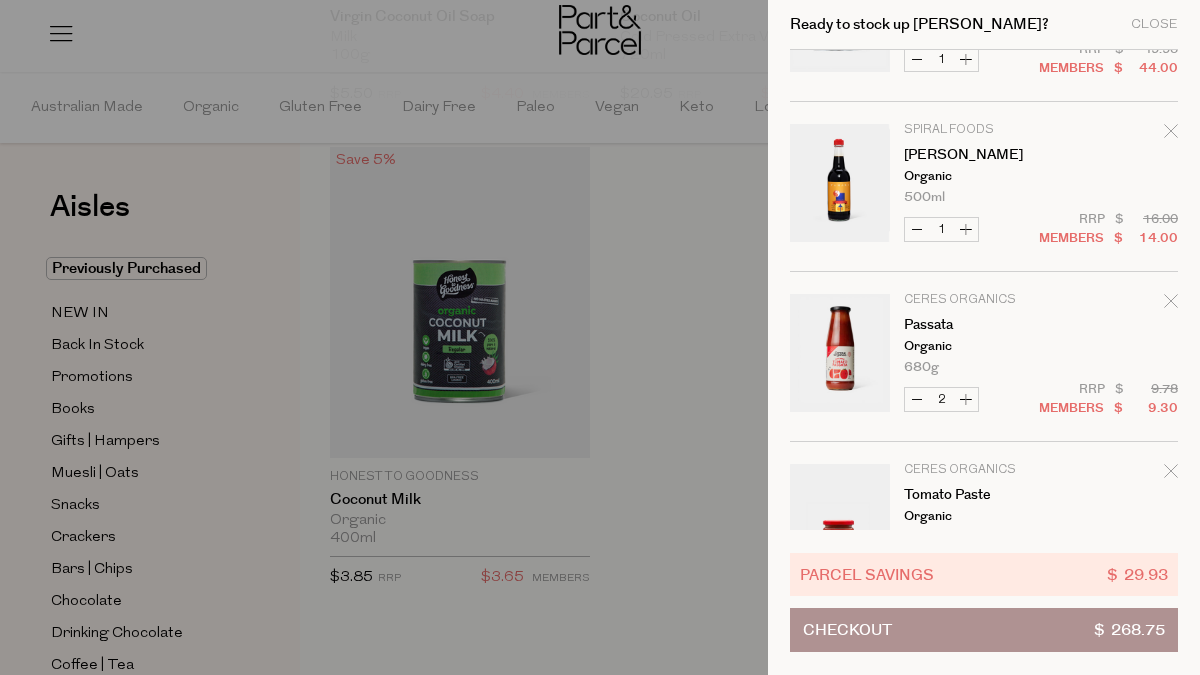 click at bounding box center [600, 337] 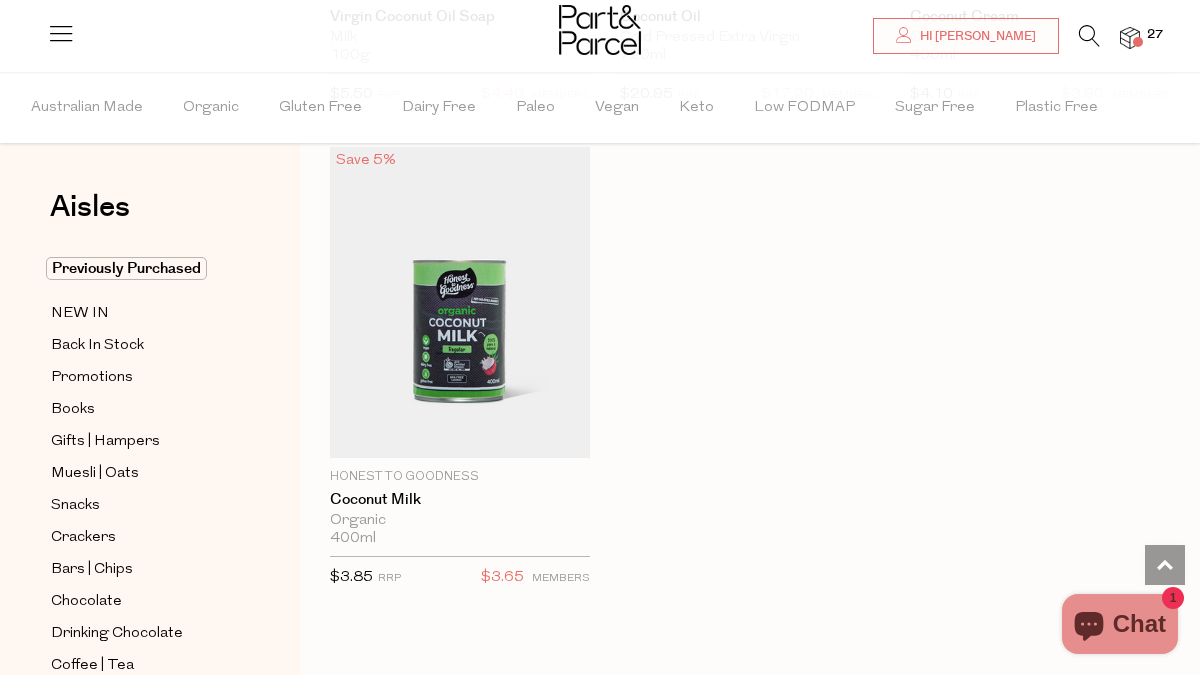 click at bounding box center (1130, 38) 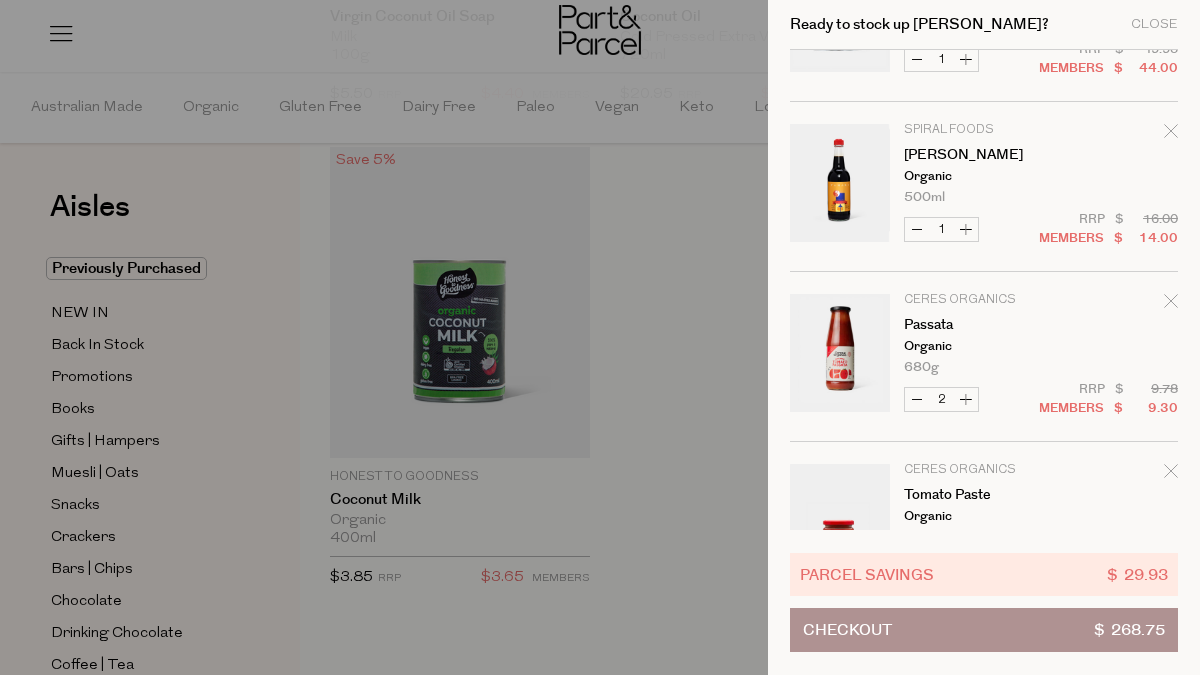 click on "Decrease Passata" at bounding box center (917, 399) 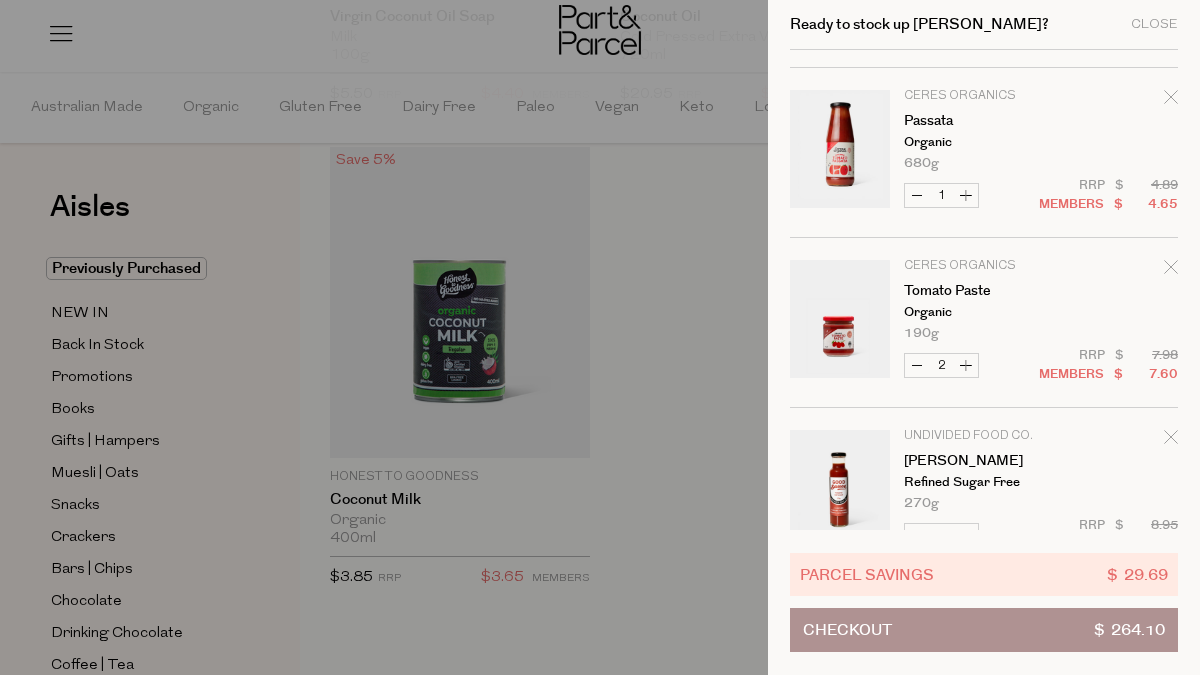 scroll, scrollTop: 1341, scrollLeft: 0, axis: vertical 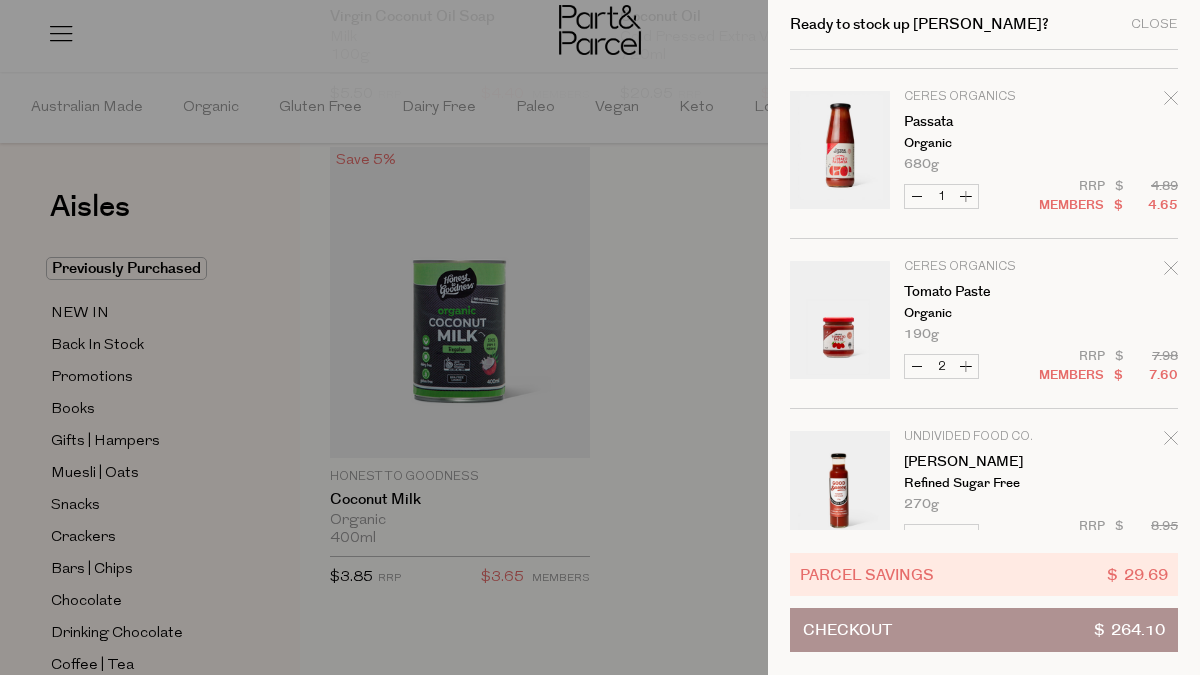 click on "Increase Passata" at bounding box center (966, 196) 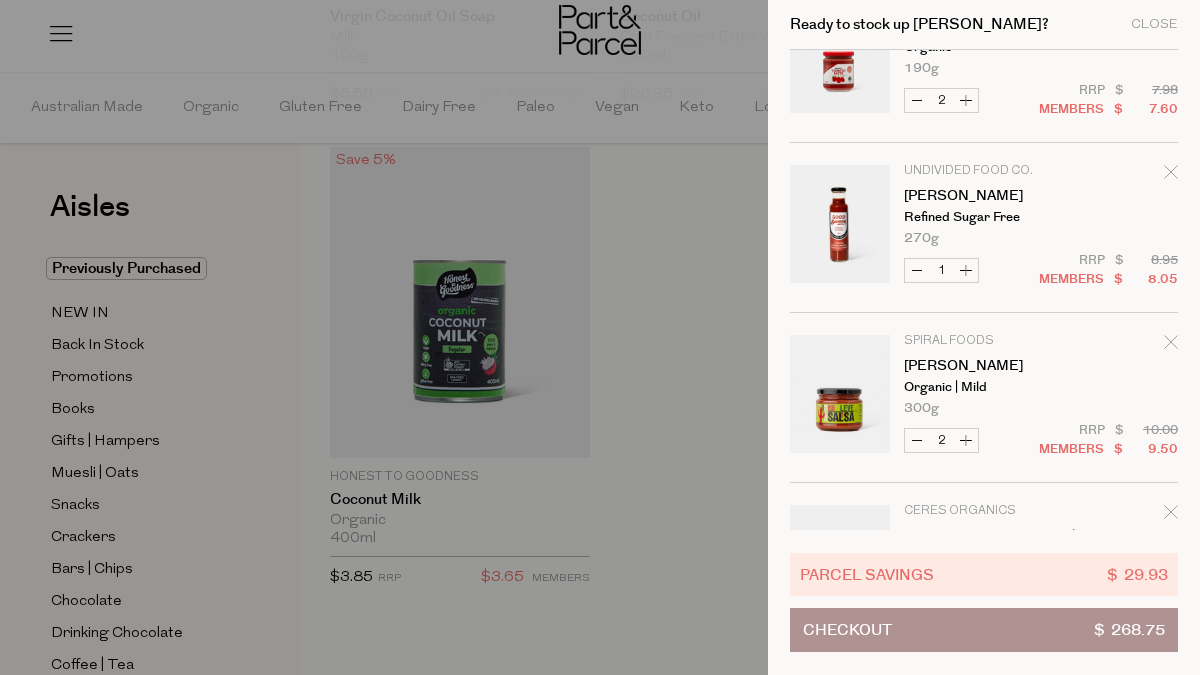 scroll, scrollTop: 1493, scrollLeft: 0, axis: vertical 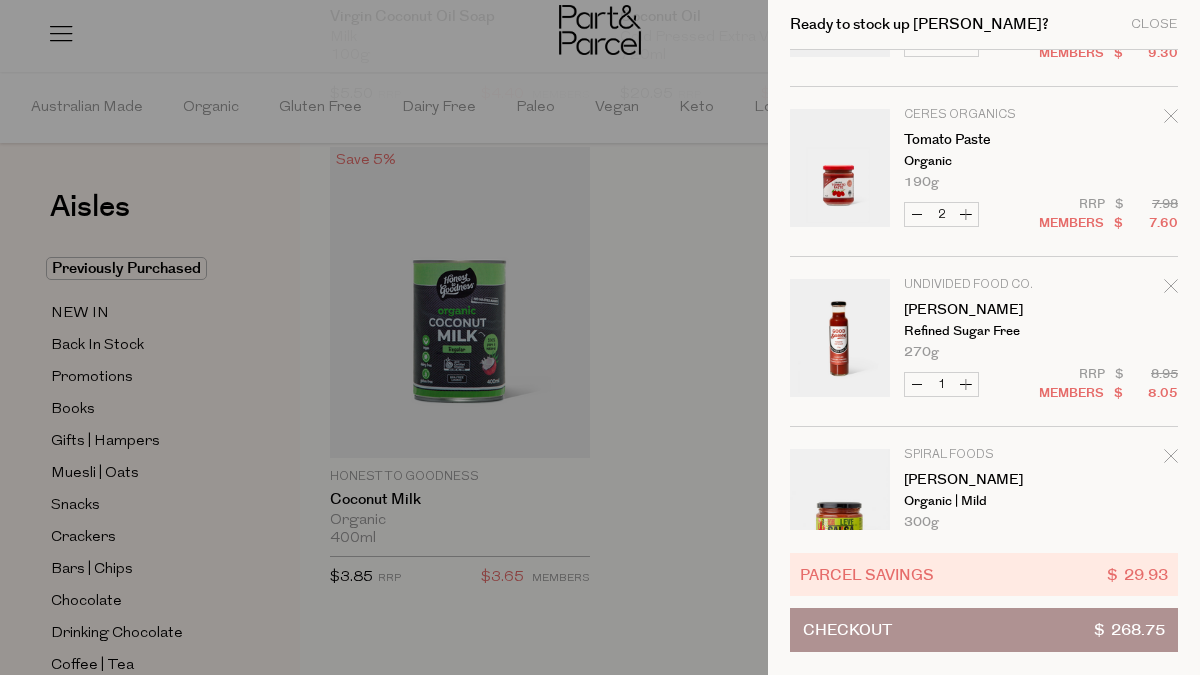 click at bounding box center (600, 337) 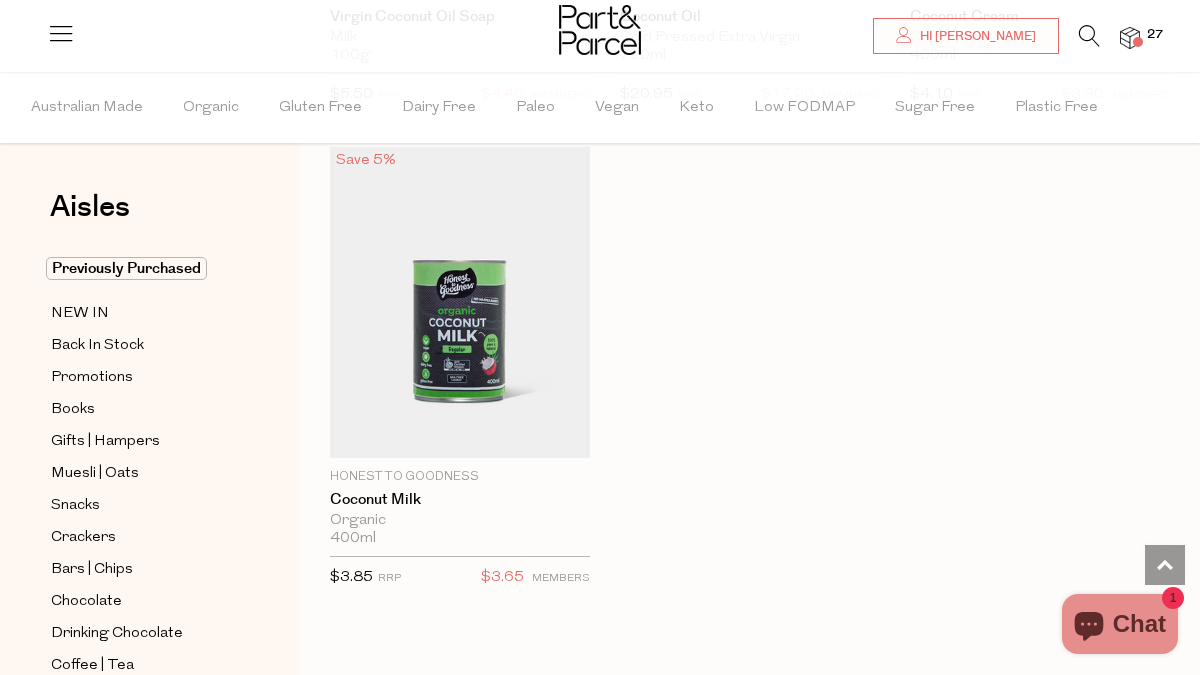 click at bounding box center (1089, 36) 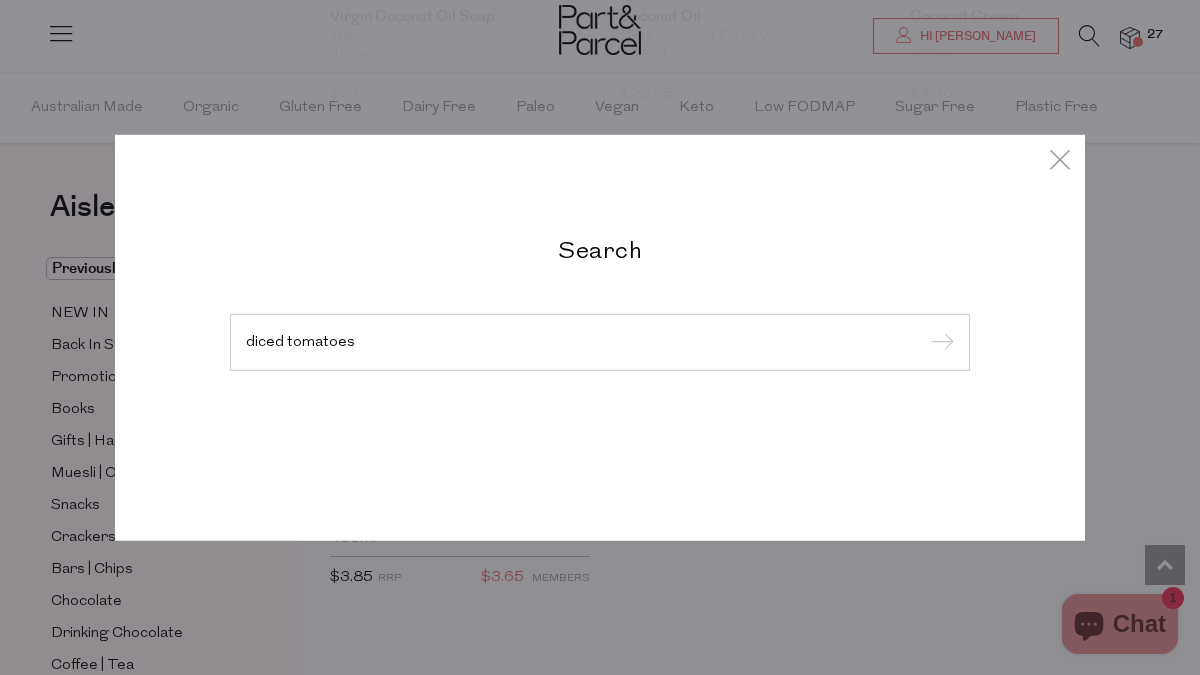 type on "diced tomatoes" 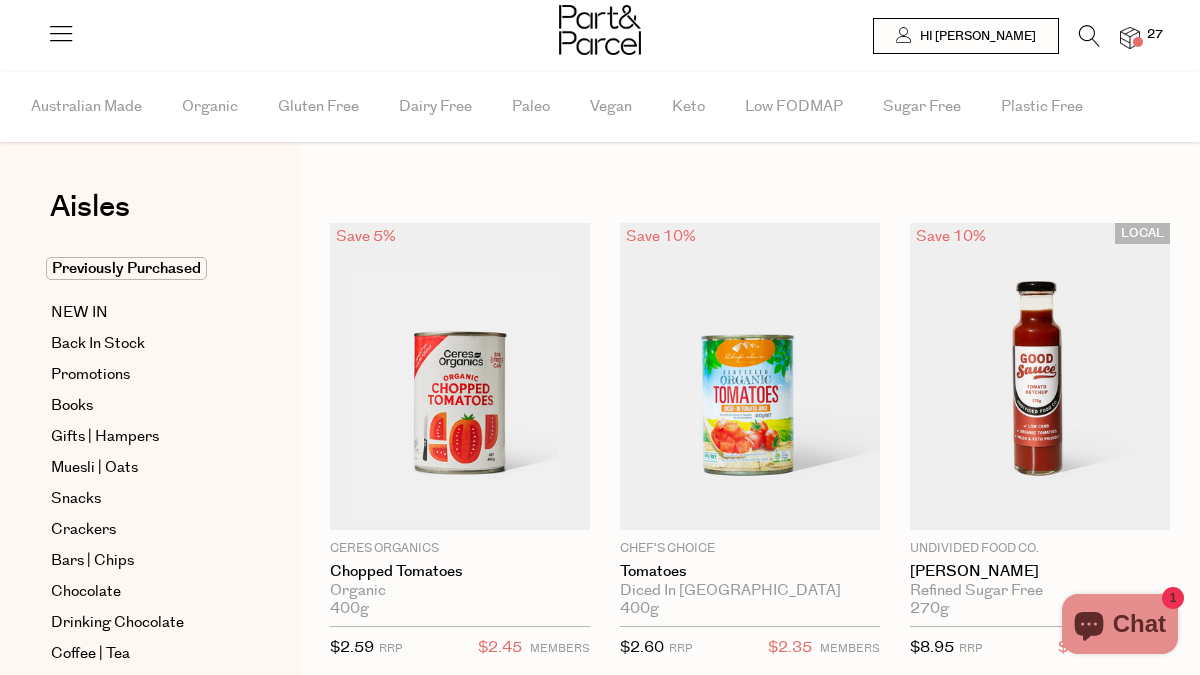 scroll, scrollTop: 0, scrollLeft: 0, axis: both 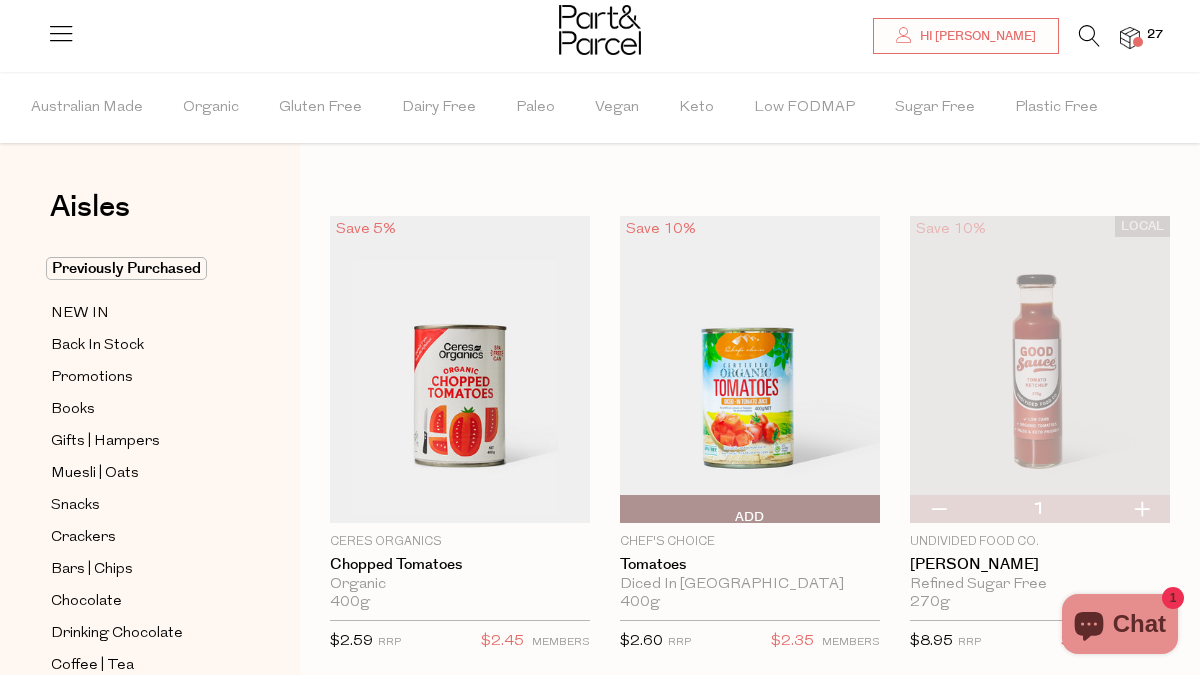 click at bounding box center (750, 369) 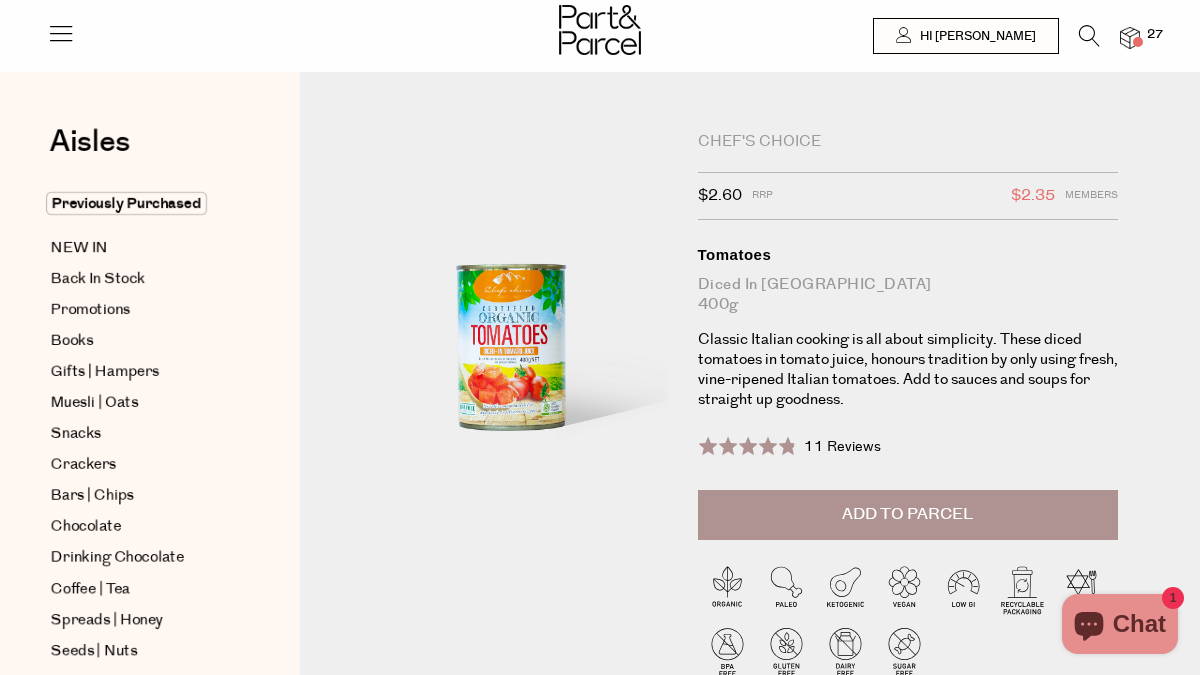 scroll, scrollTop: 0, scrollLeft: 0, axis: both 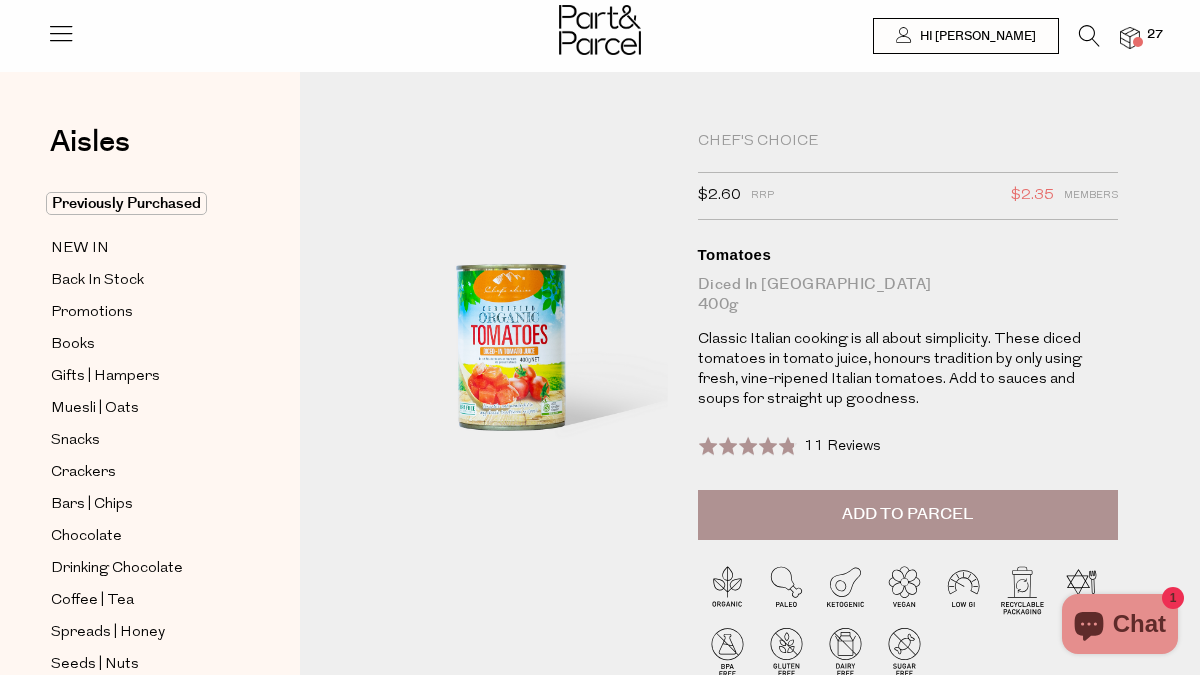 click on "Add to Parcel" at bounding box center (907, 514) 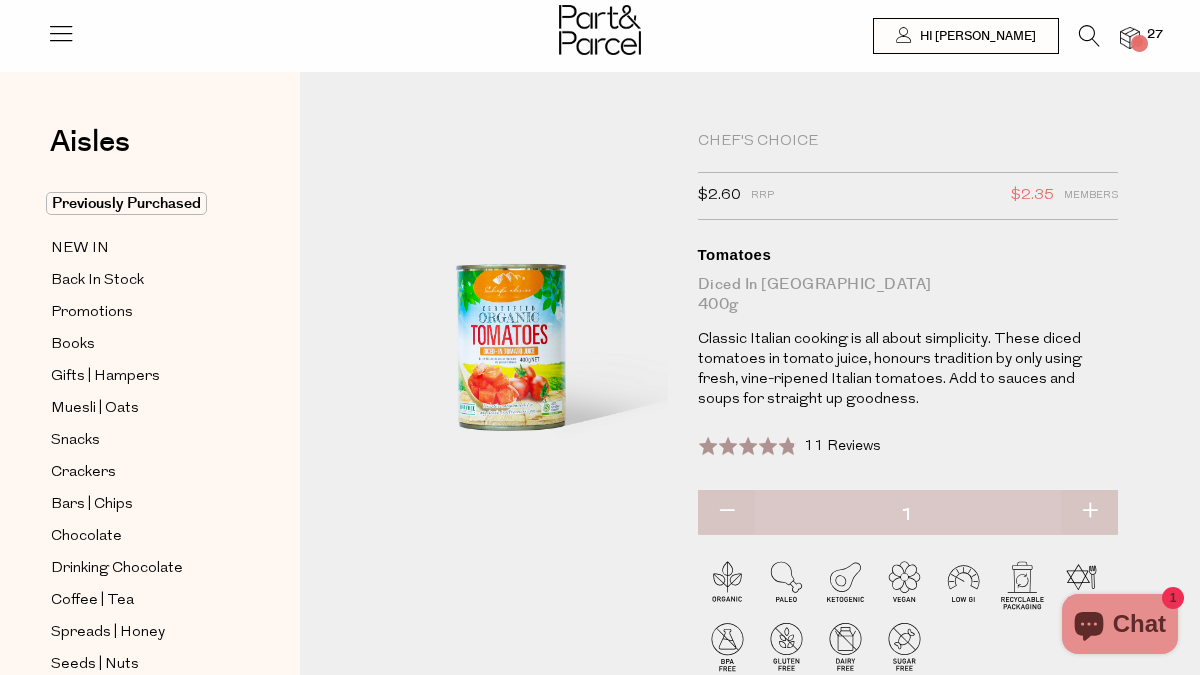 click at bounding box center [1089, 512] 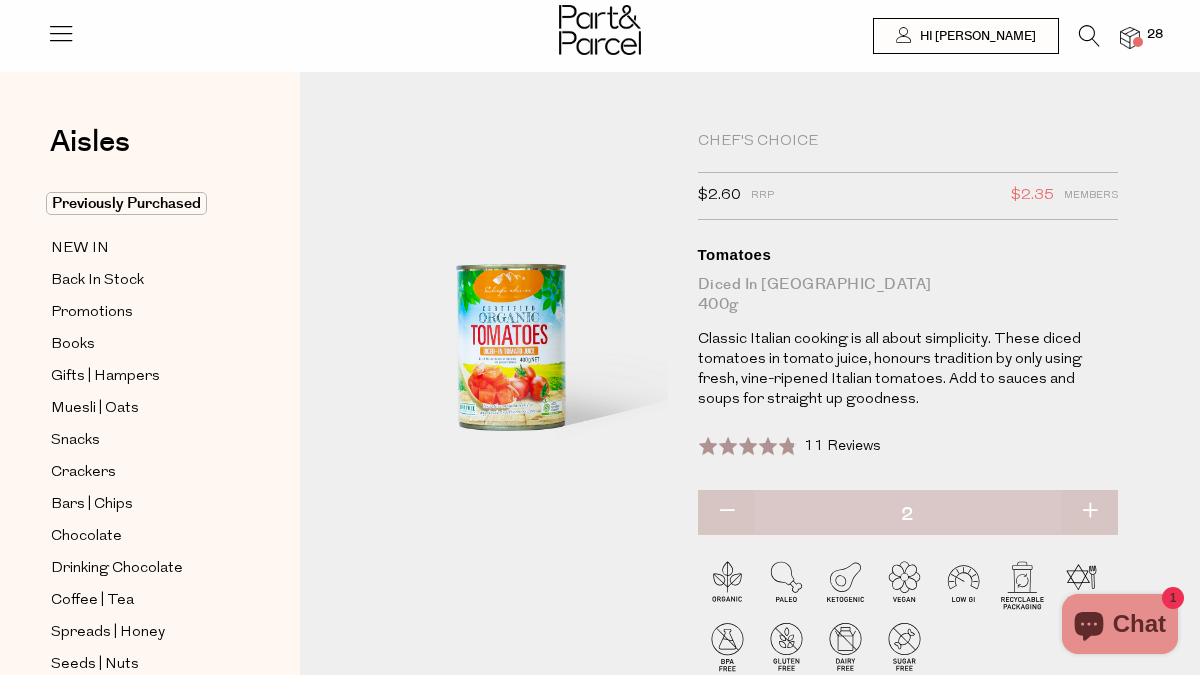 click at bounding box center (1089, 512) 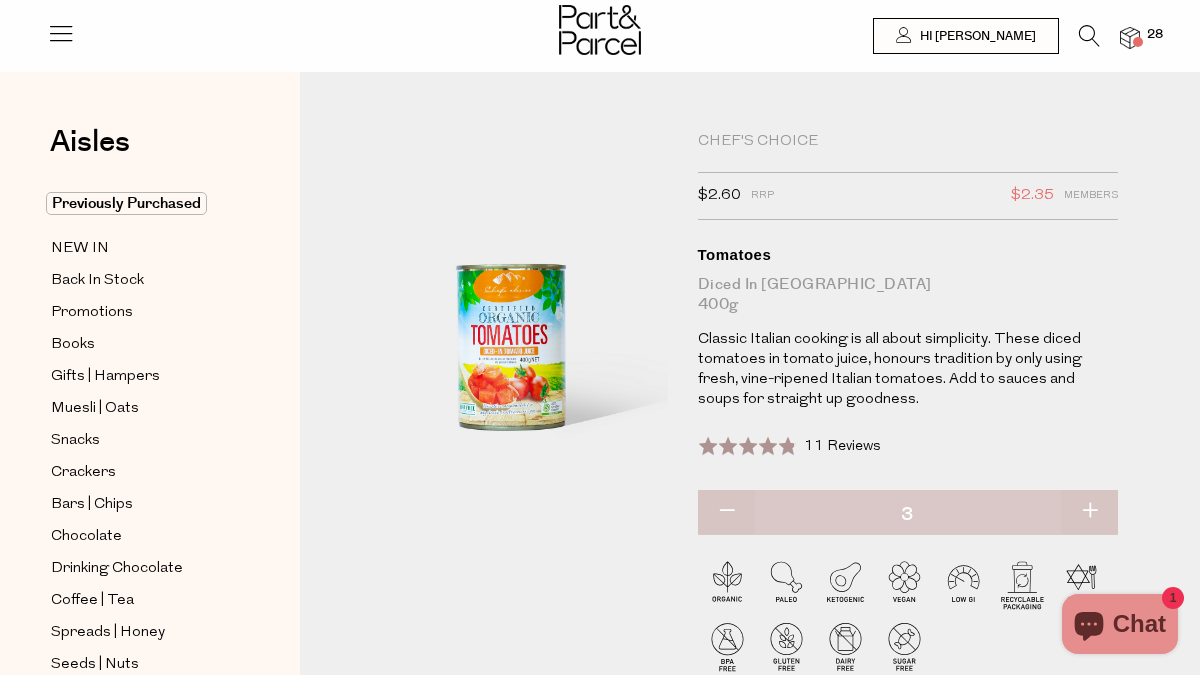 type on "2" 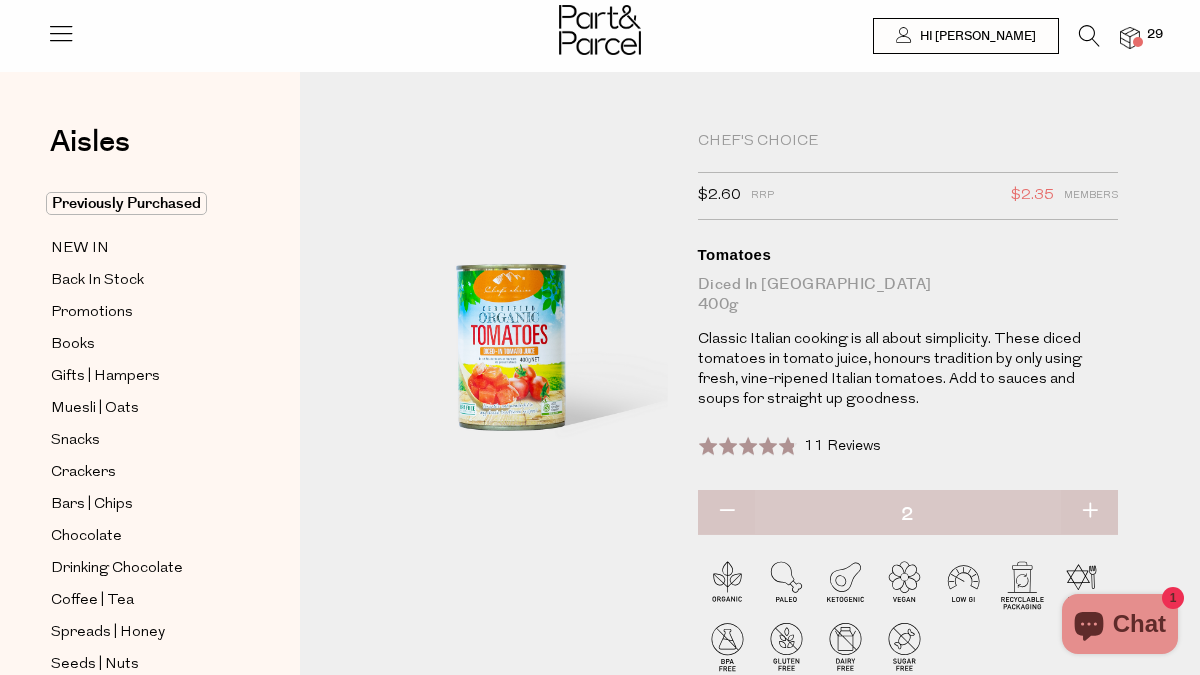 click at bounding box center [1138, 42] 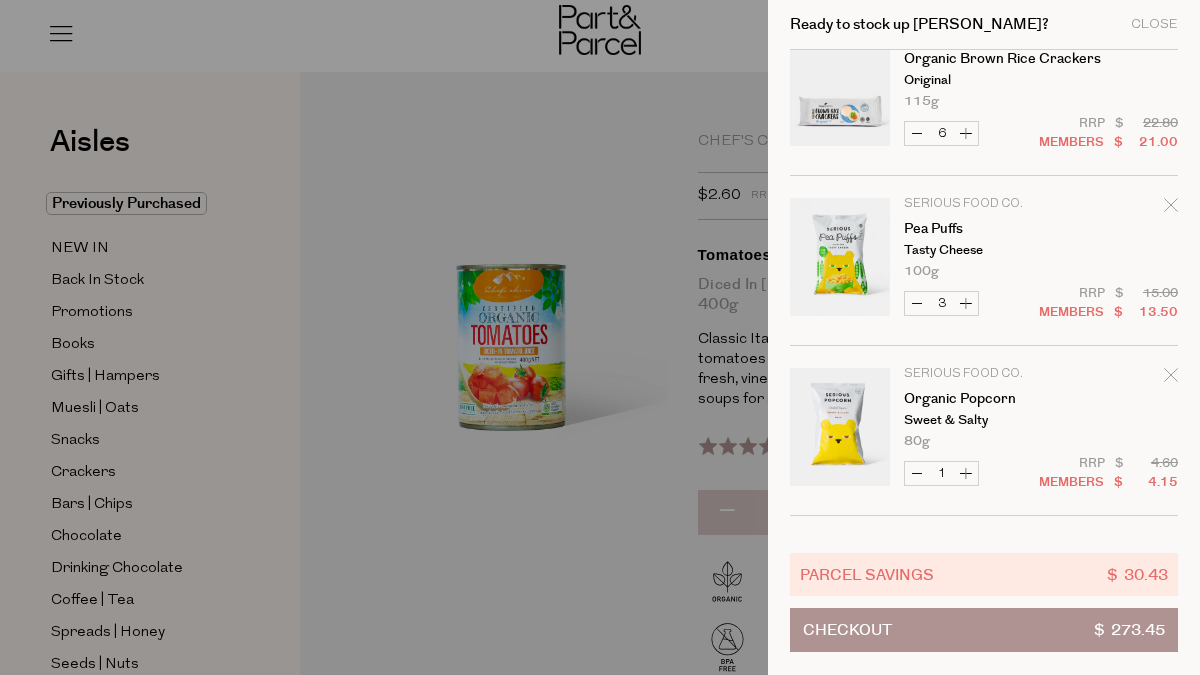 scroll, scrollTop: 2410, scrollLeft: 0, axis: vertical 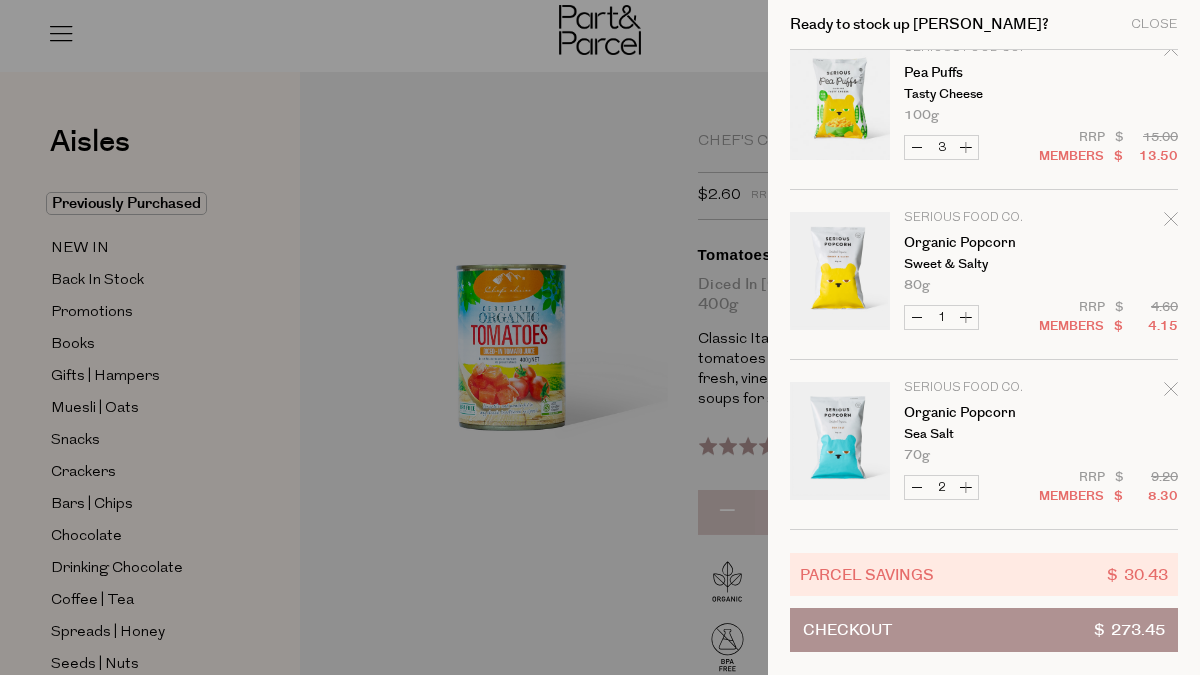 click at bounding box center [600, 337] 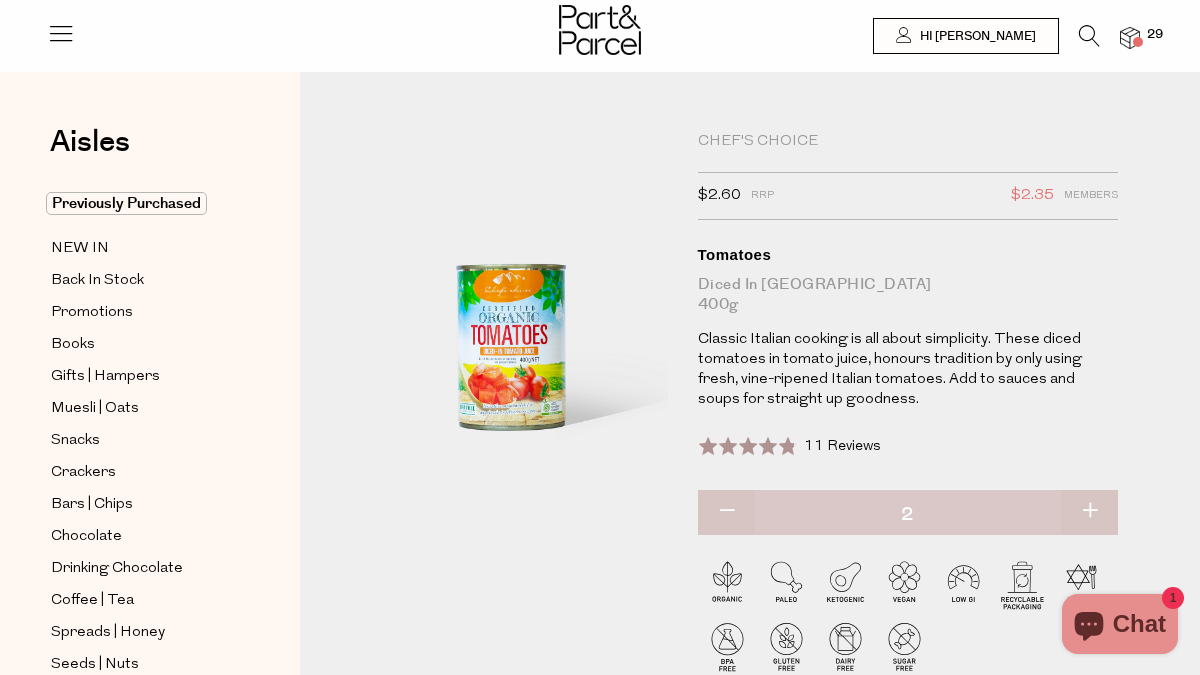 click at bounding box center (1130, 38) 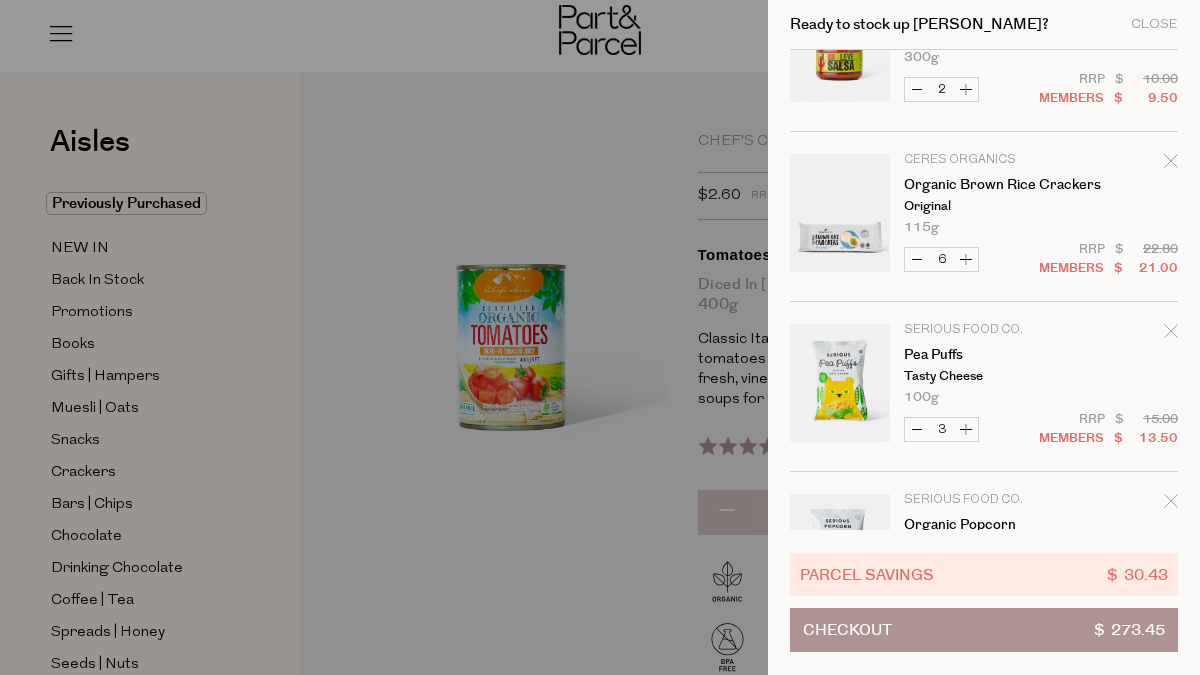 scroll, scrollTop: 1954, scrollLeft: 0, axis: vertical 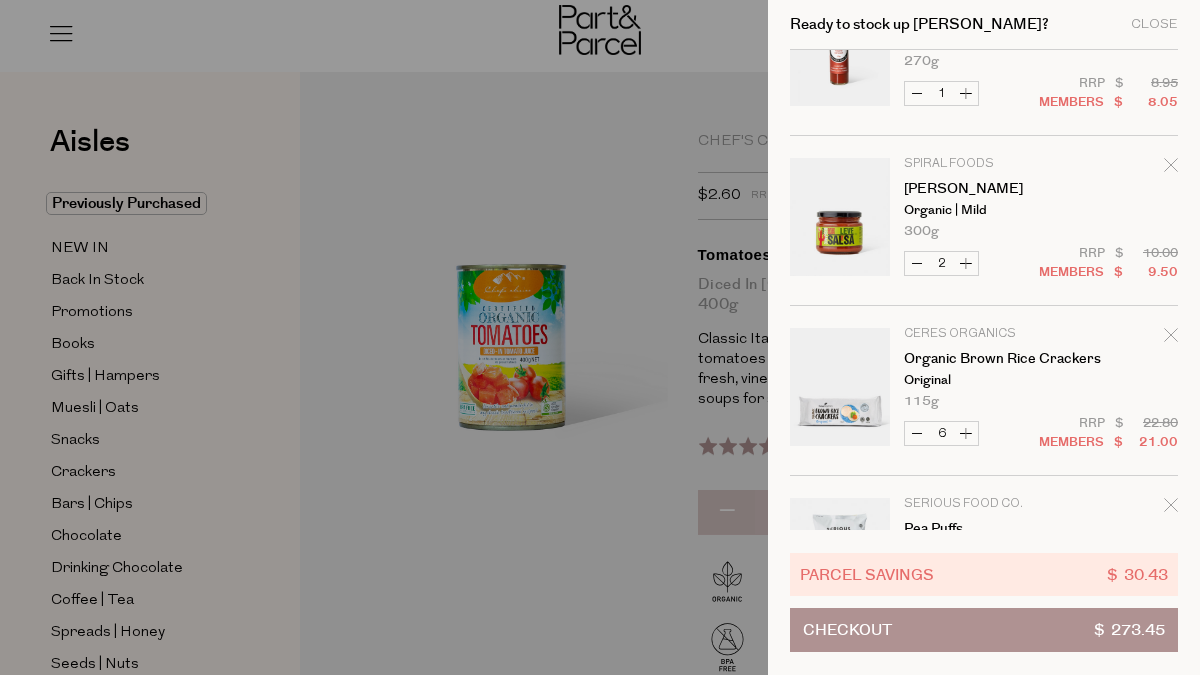 click at bounding box center (600, 337) 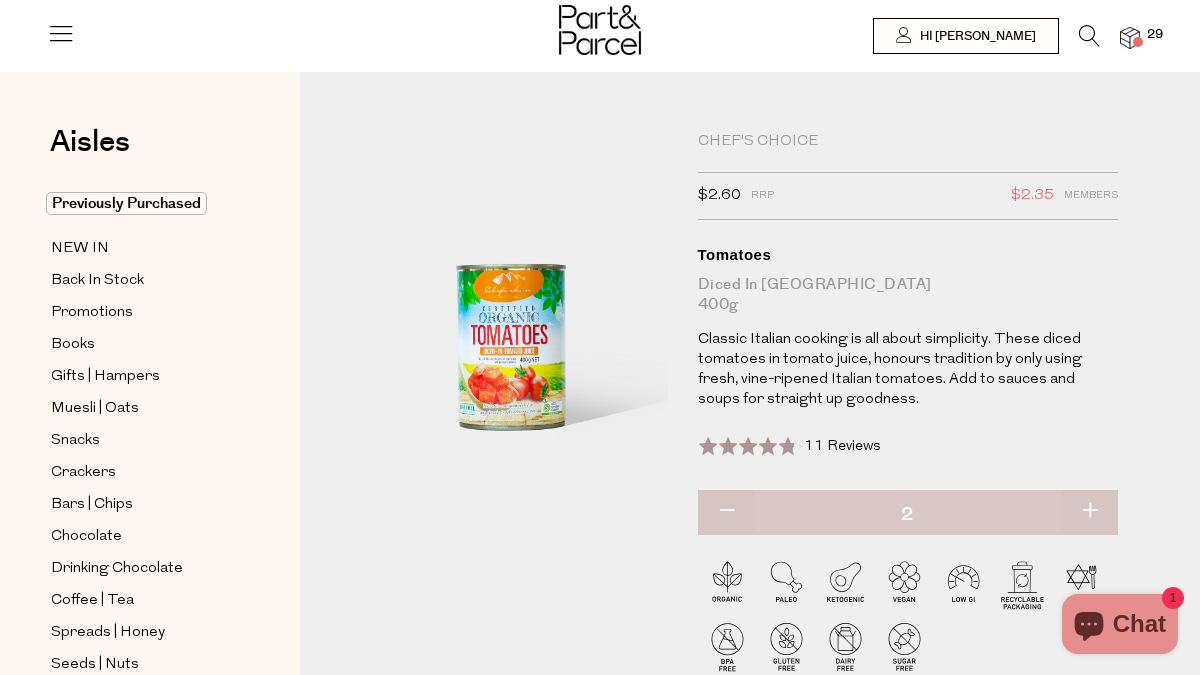 click at bounding box center [1130, 38] 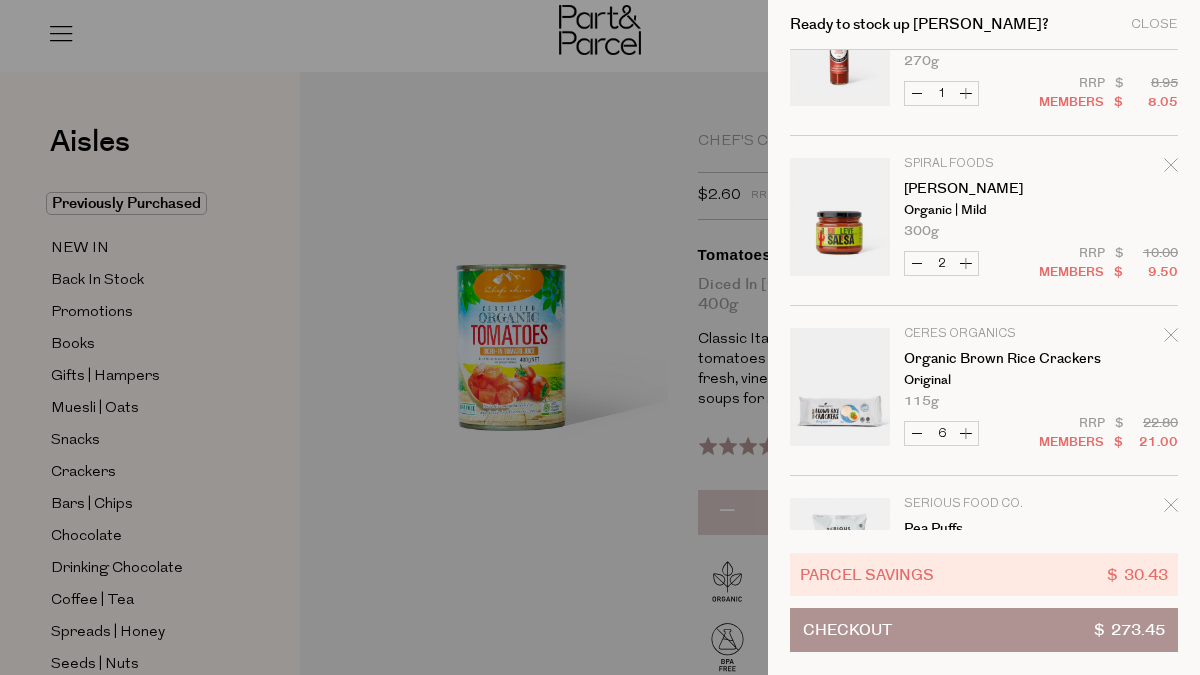 scroll, scrollTop: 2170, scrollLeft: 0, axis: vertical 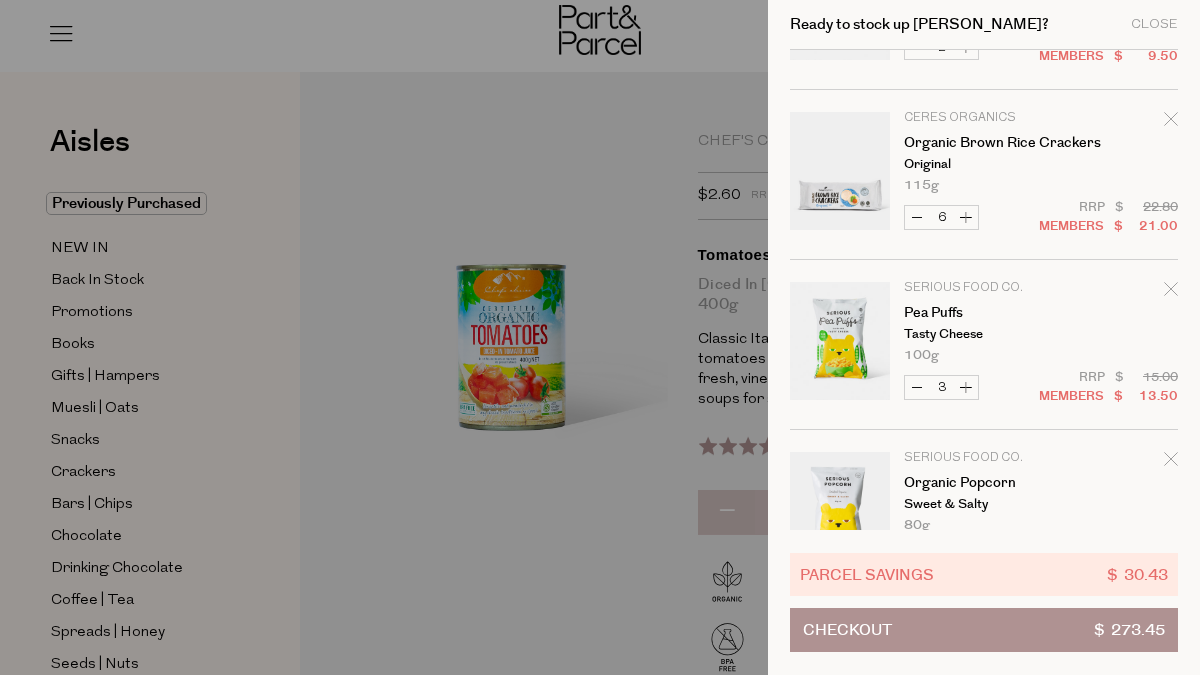 click on "Original" at bounding box center (981, 164) 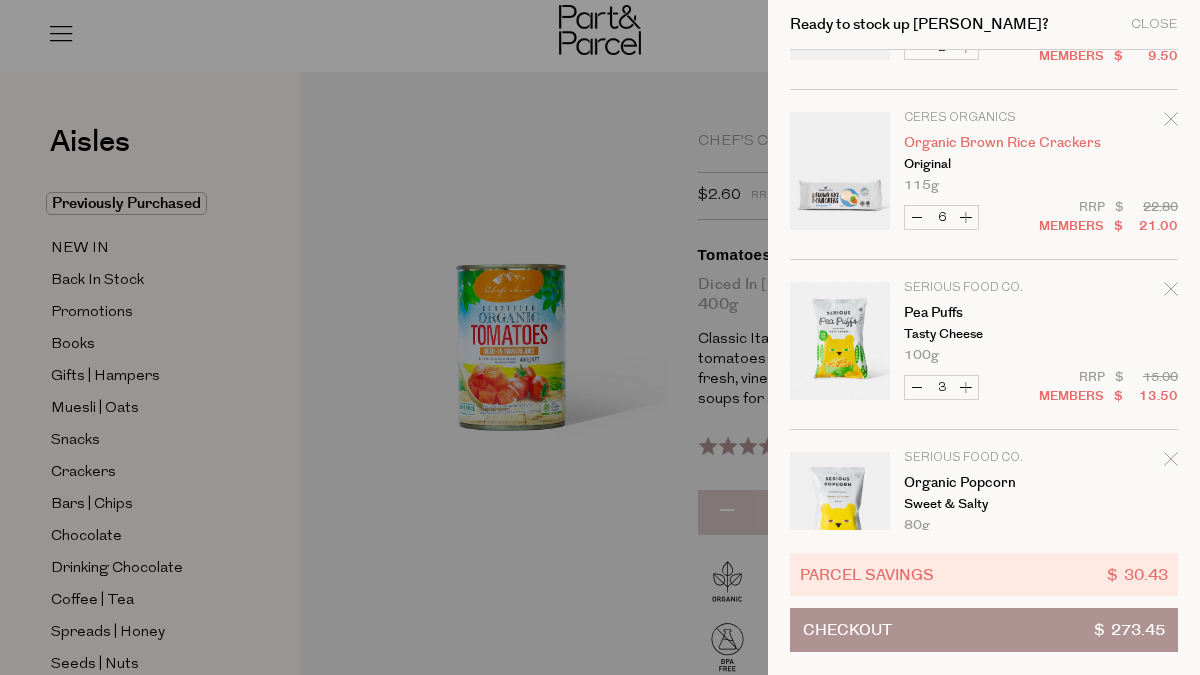 click on "Organic Brown Rice Crackers" at bounding box center (981, 143) 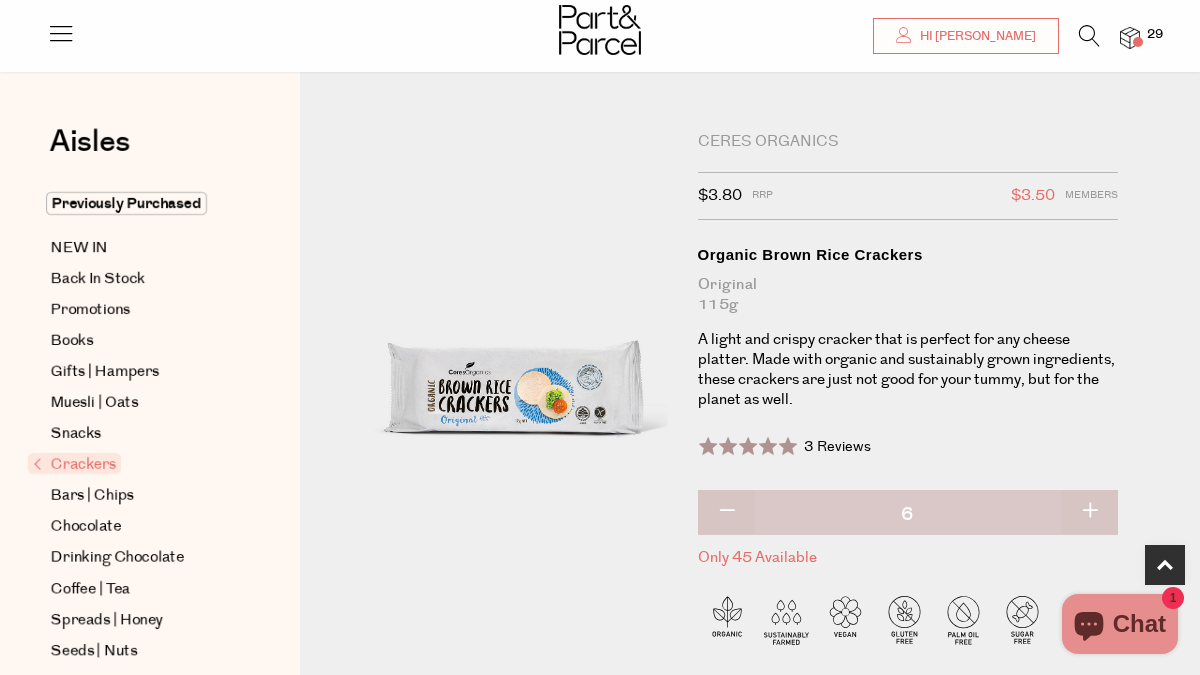 scroll, scrollTop: 398, scrollLeft: 0, axis: vertical 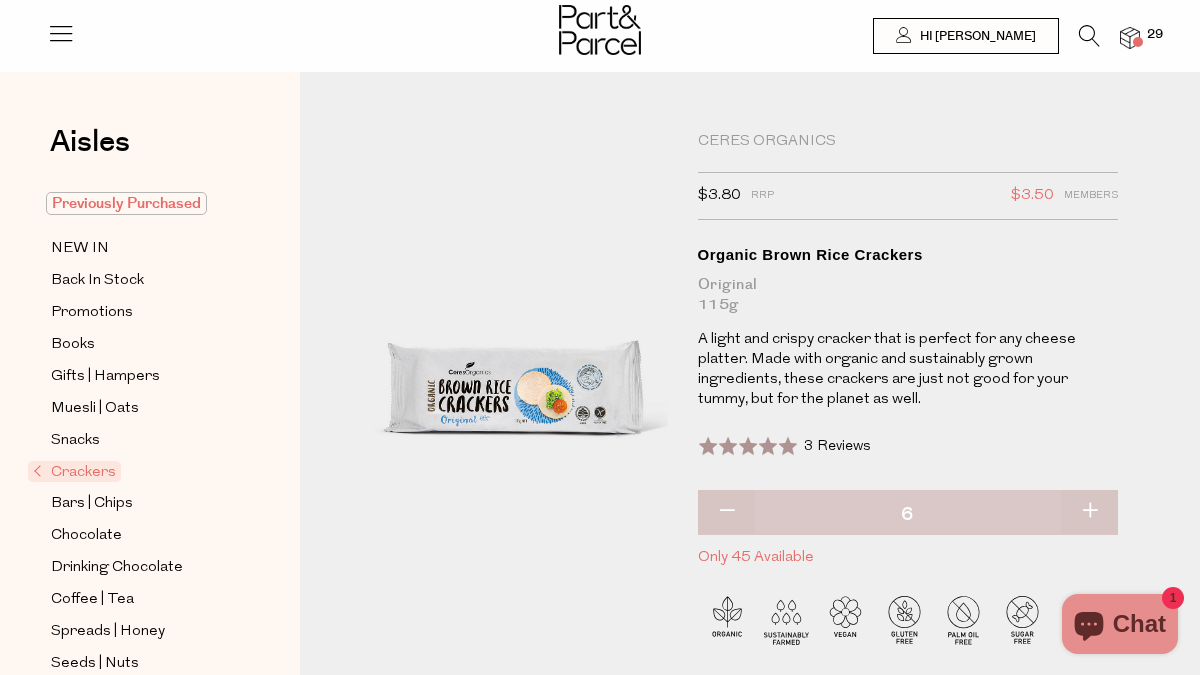 click on "Previously Purchased" at bounding box center (126, 203) 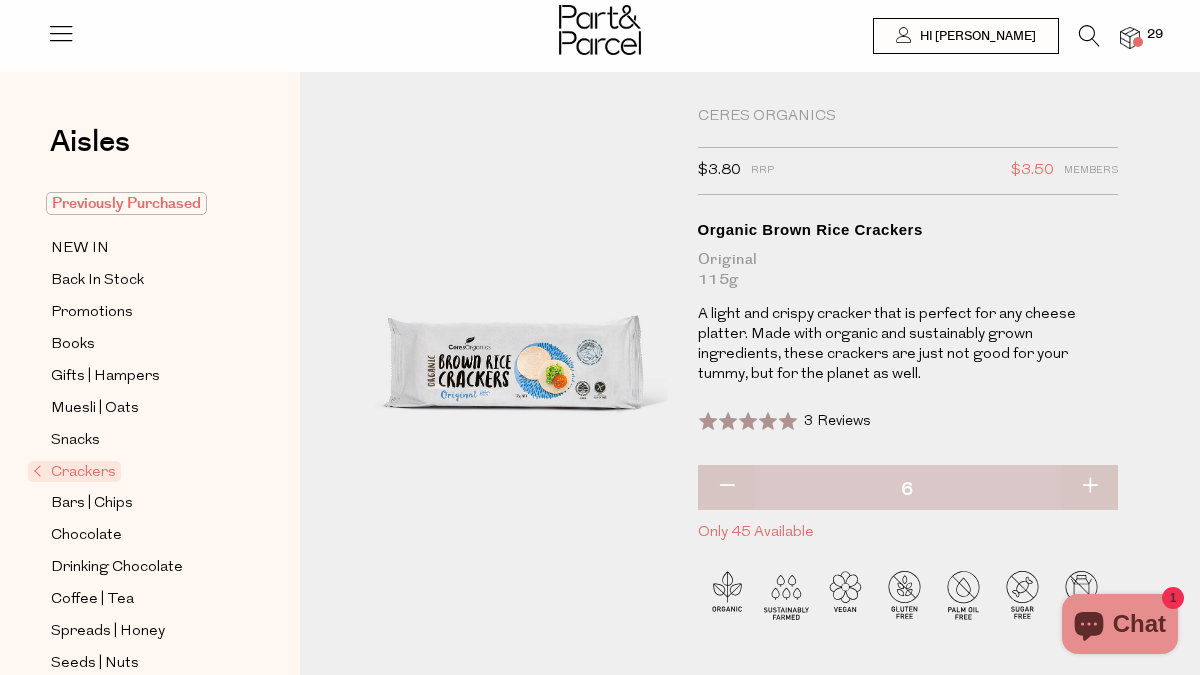 scroll, scrollTop: 26, scrollLeft: 0, axis: vertical 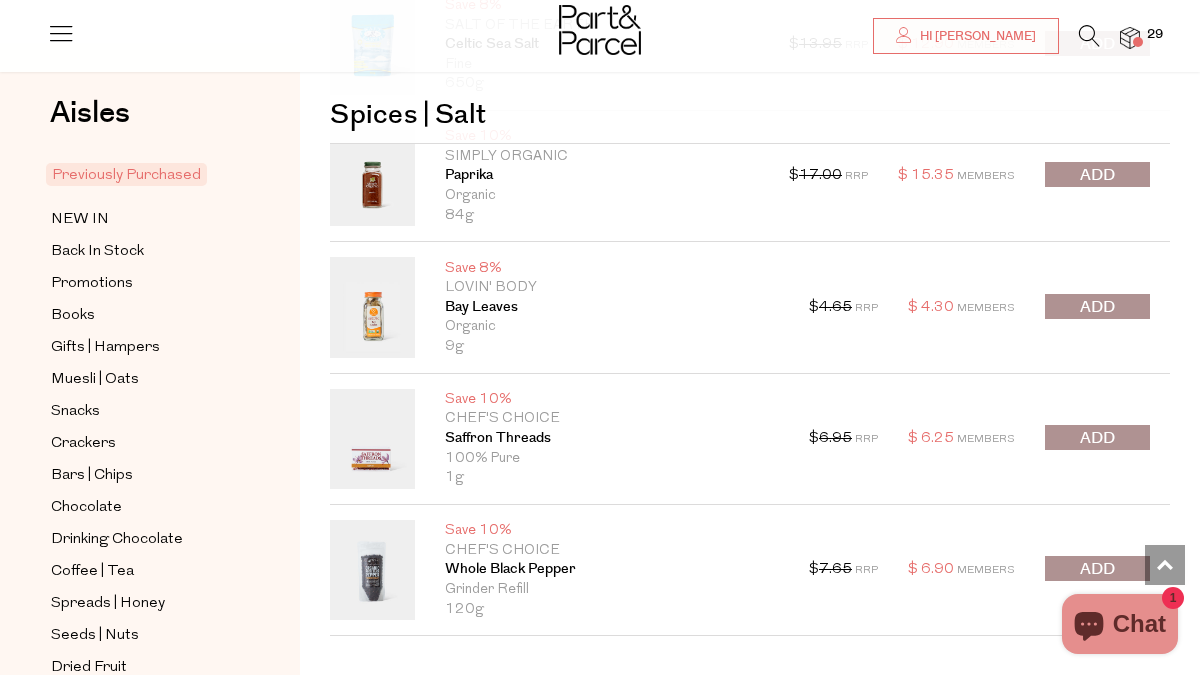 click at bounding box center [1097, 307] 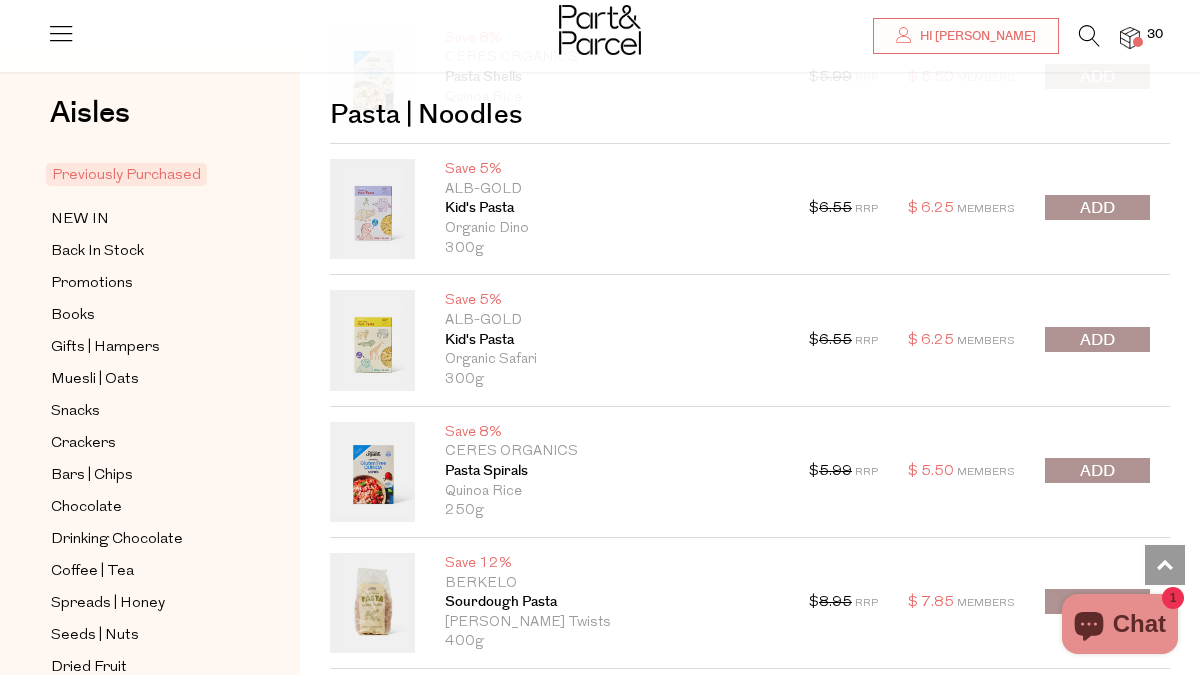 scroll, scrollTop: 14520, scrollLeft: 0, axis: vertical 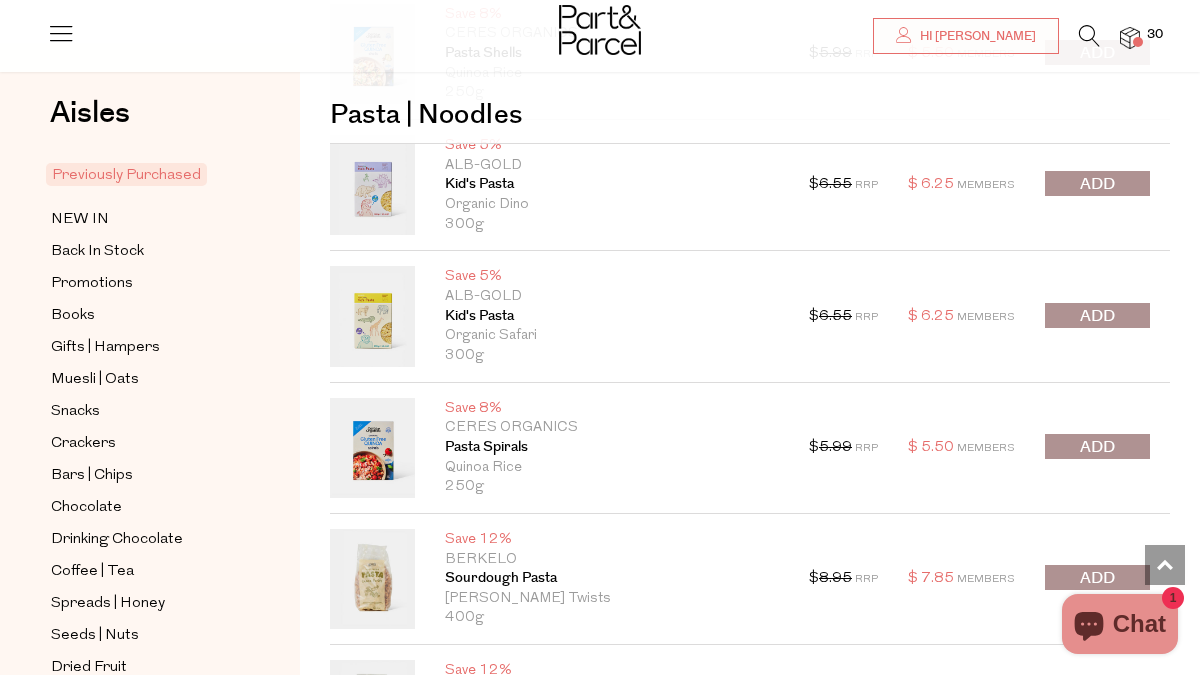 click at bounding box center [1097, 446] 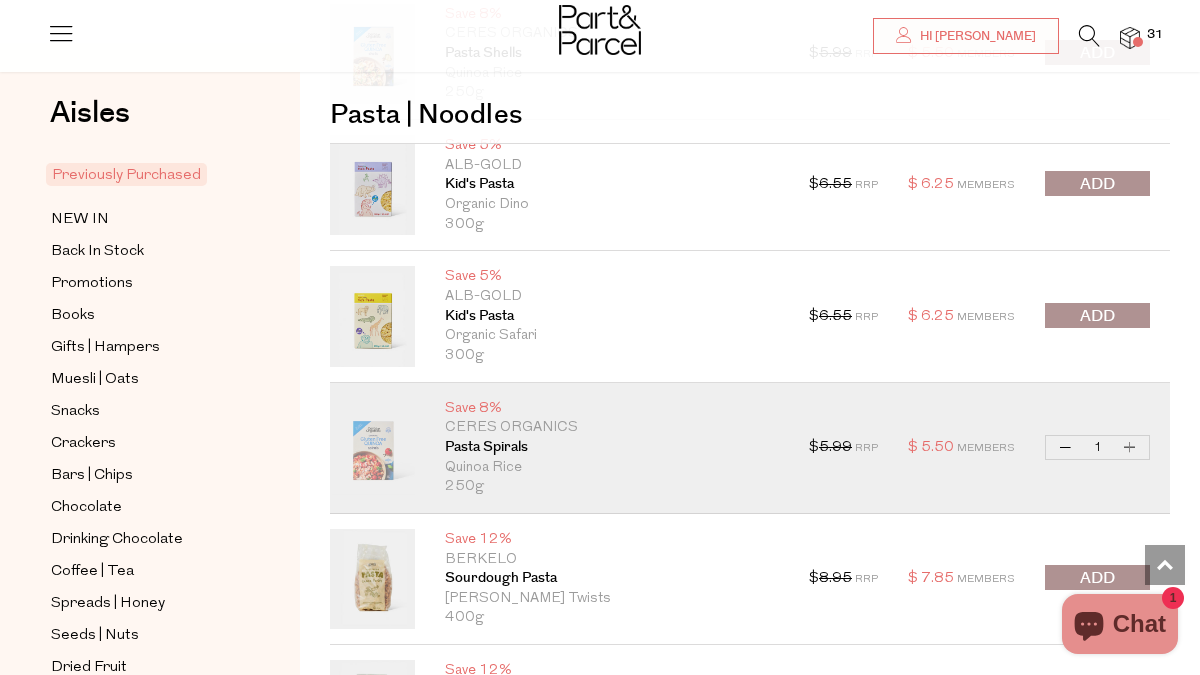 click on "Increase Pasta Spirals" at bounding box center (1130, 447) 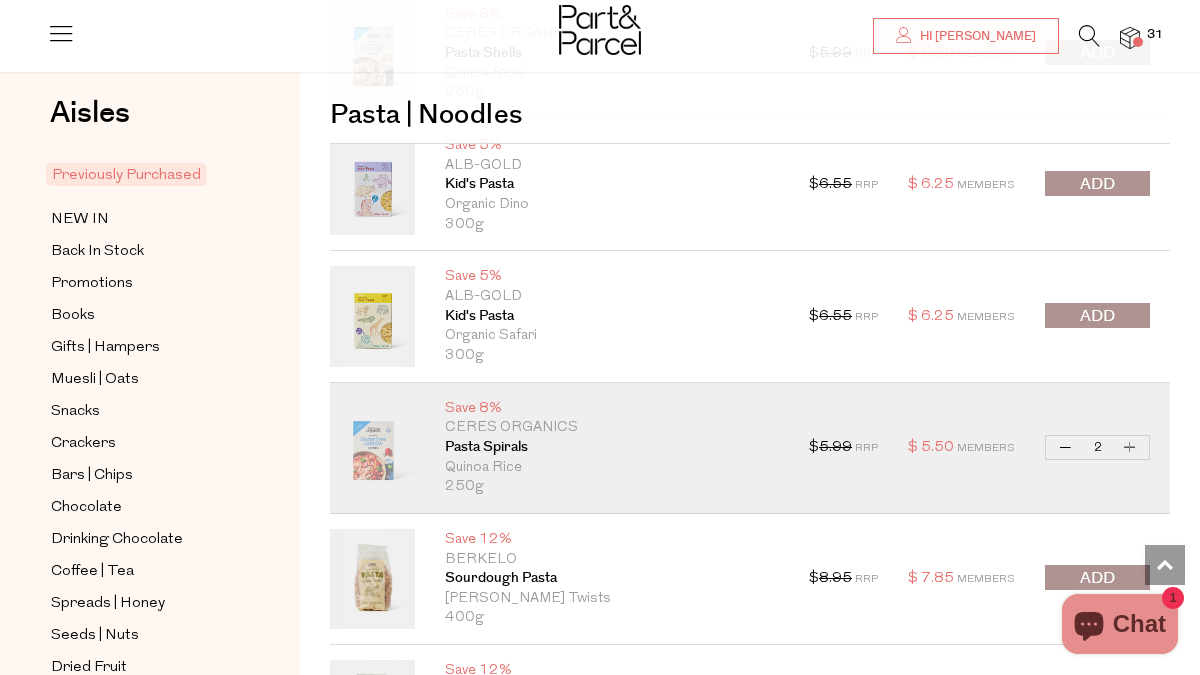 type on "2" 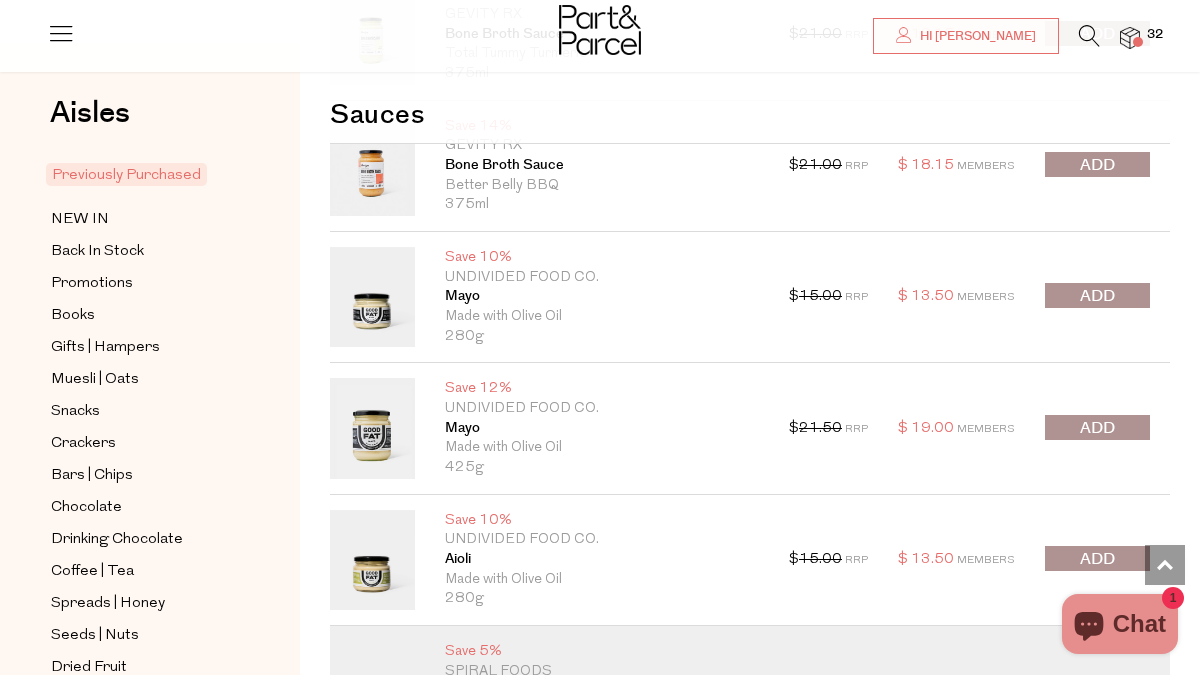 scroll, scrollTop: 17684, scrollLeft: 0, axis: vertical 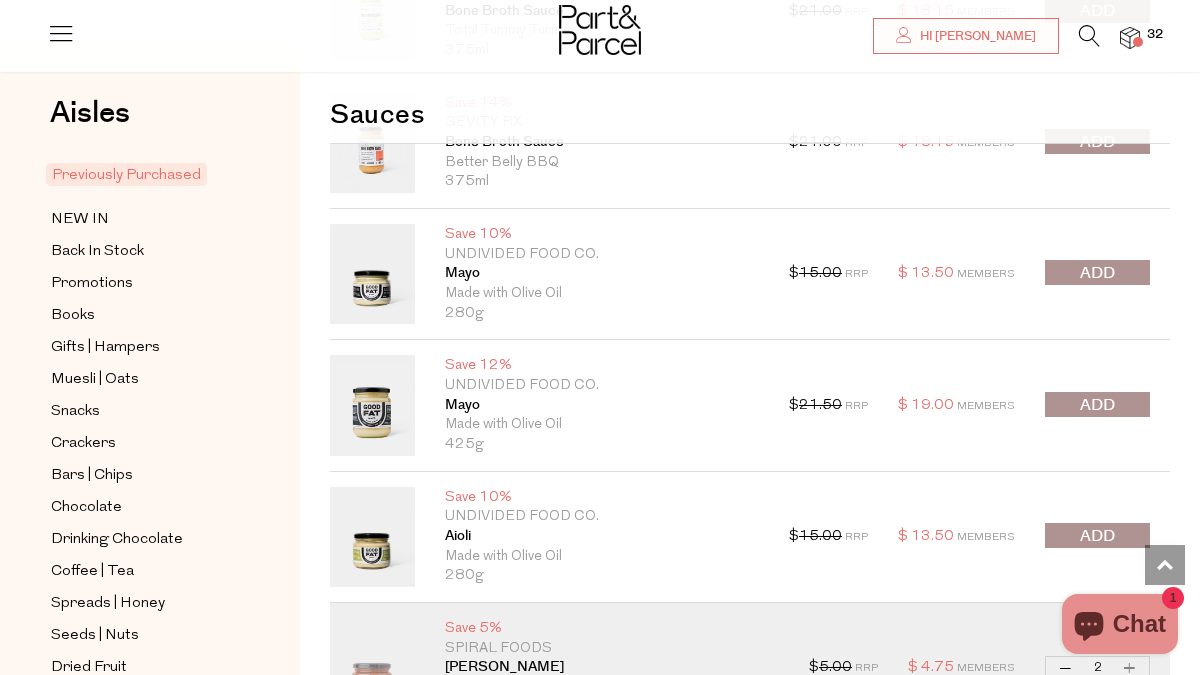 click at bounding box center (1097, 536) 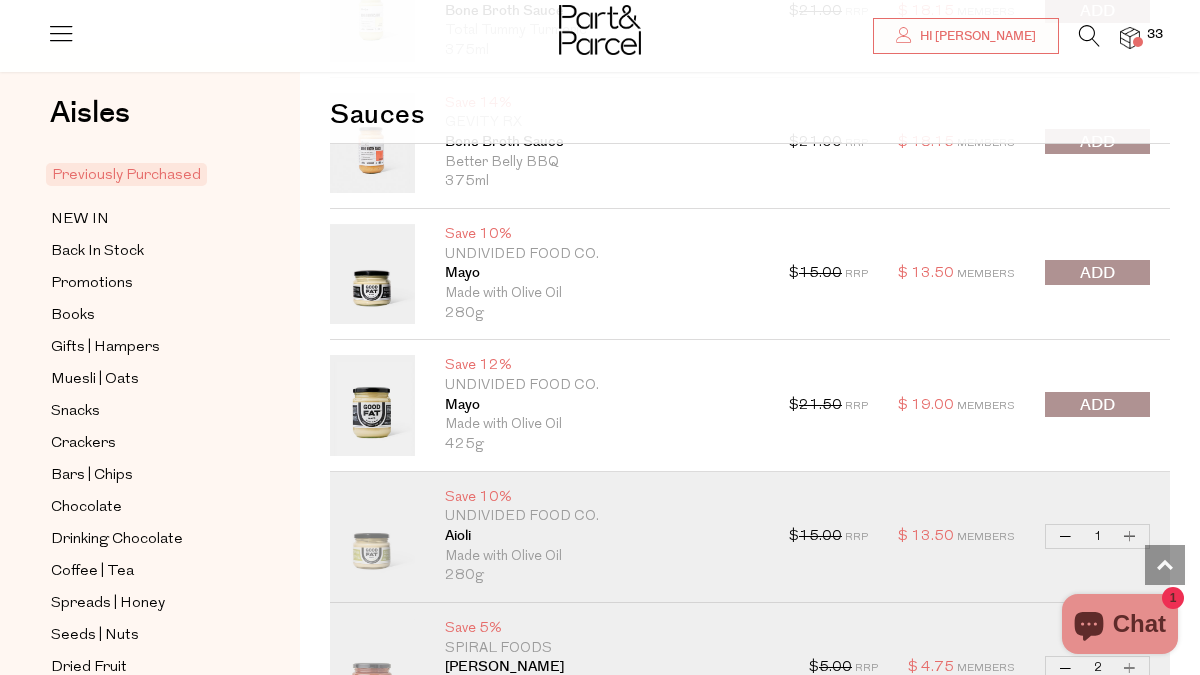 click on "Decrease Aioli" at bounding box center [1066, 536] 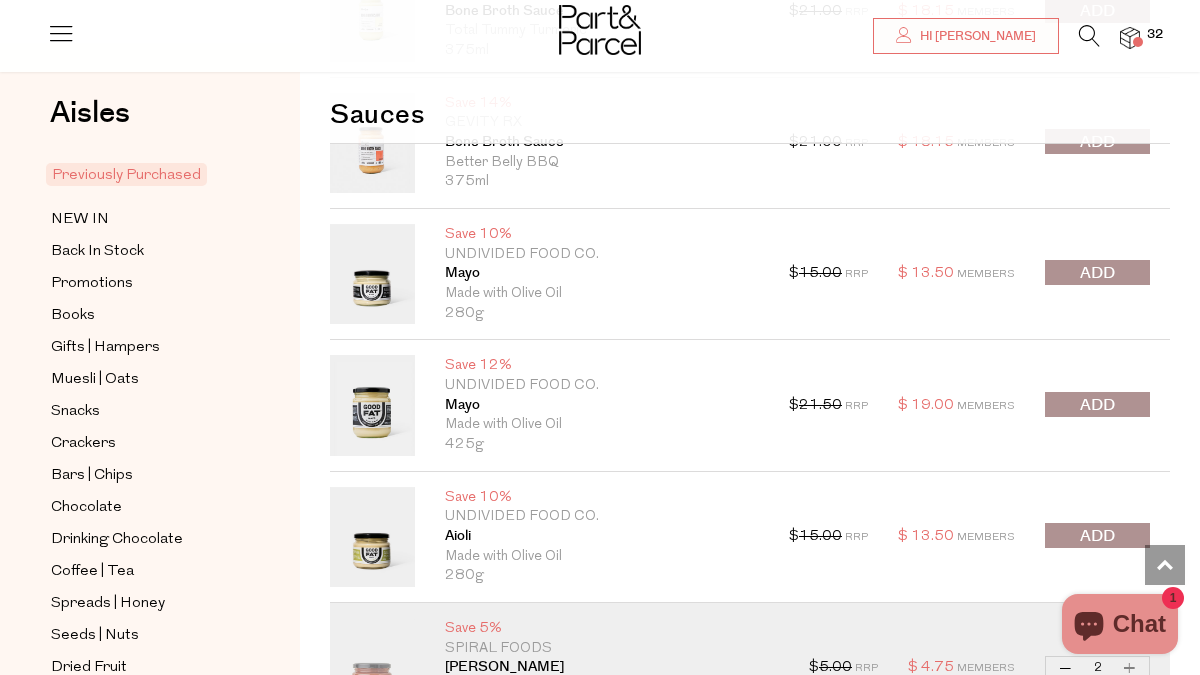 click at bounding box center (1097, 405) 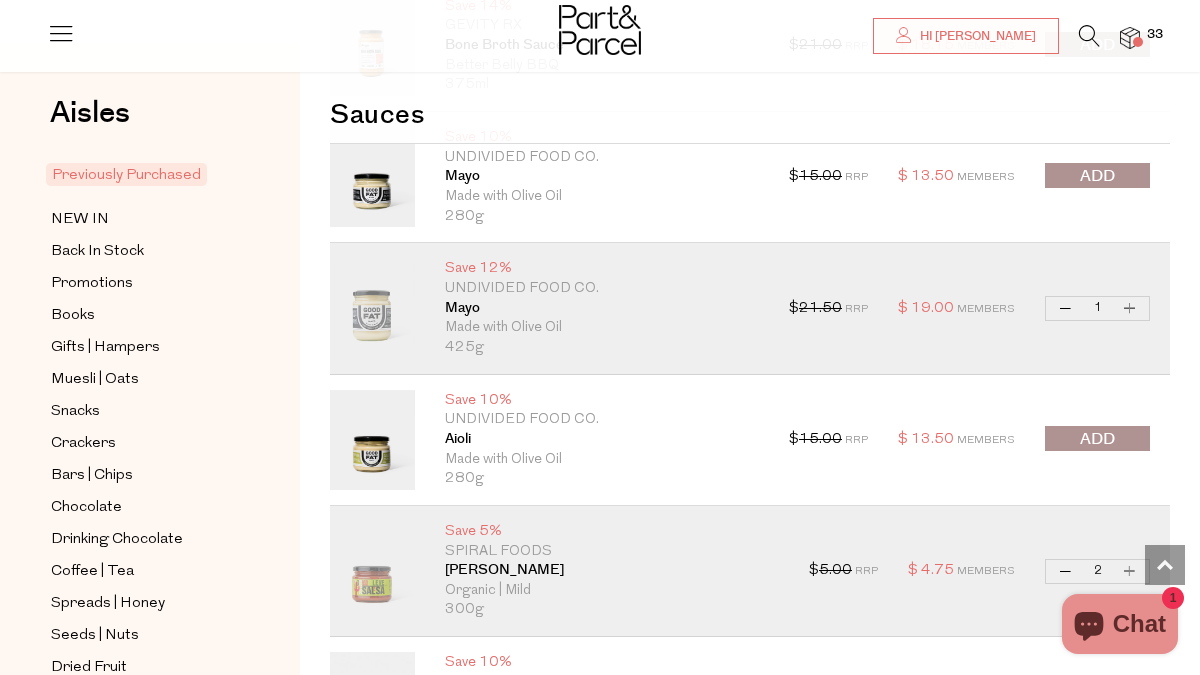 scroll, scrollTop: 17763, scrollLeft: 0, axis: vertical 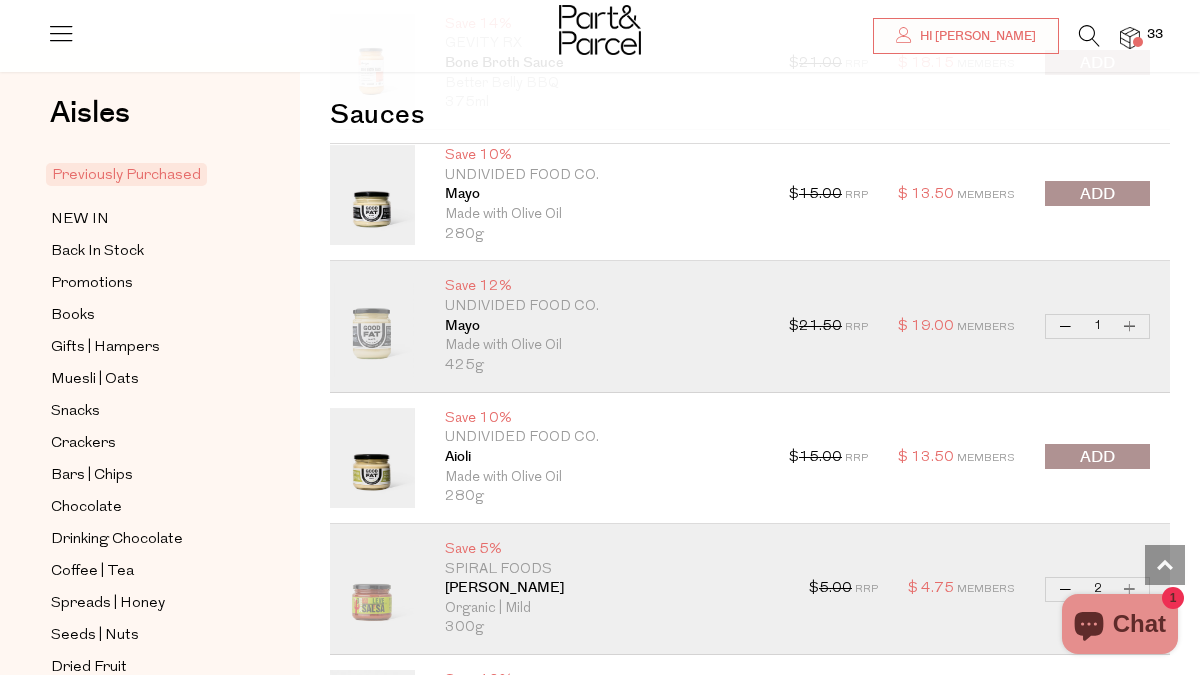 click on "Decrease Mayo" at bounding box center [1066, 326] 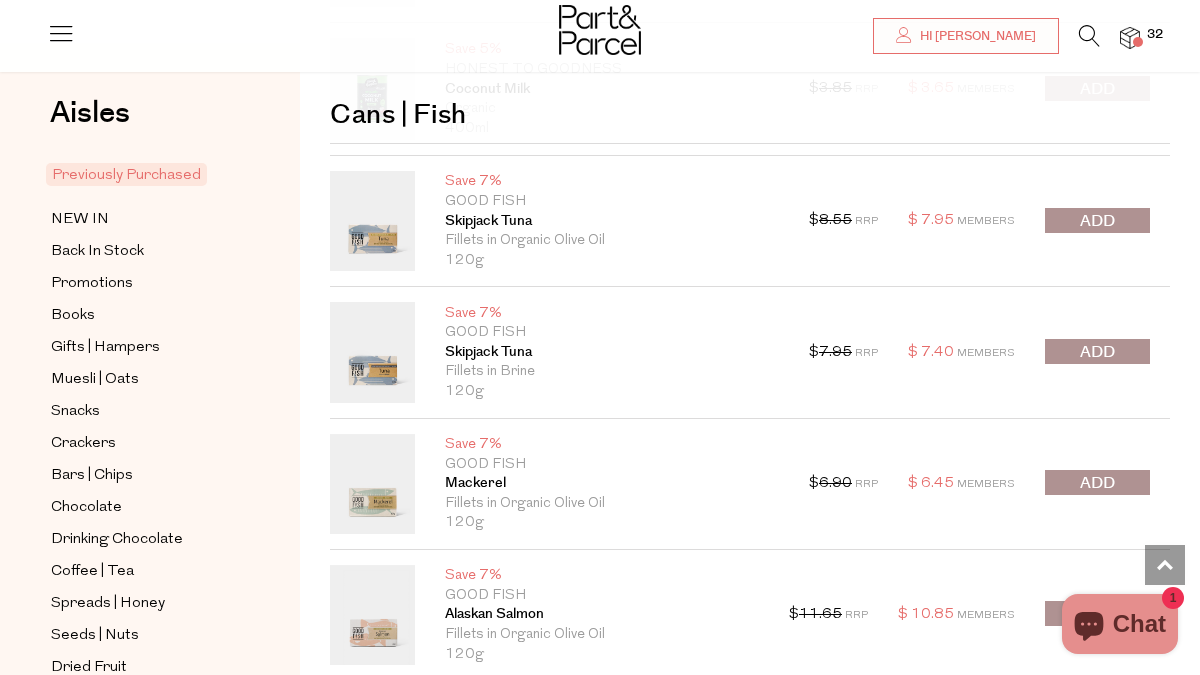 scroll, scrollTop: 20833, scrollLeft: 0, axis: vertical 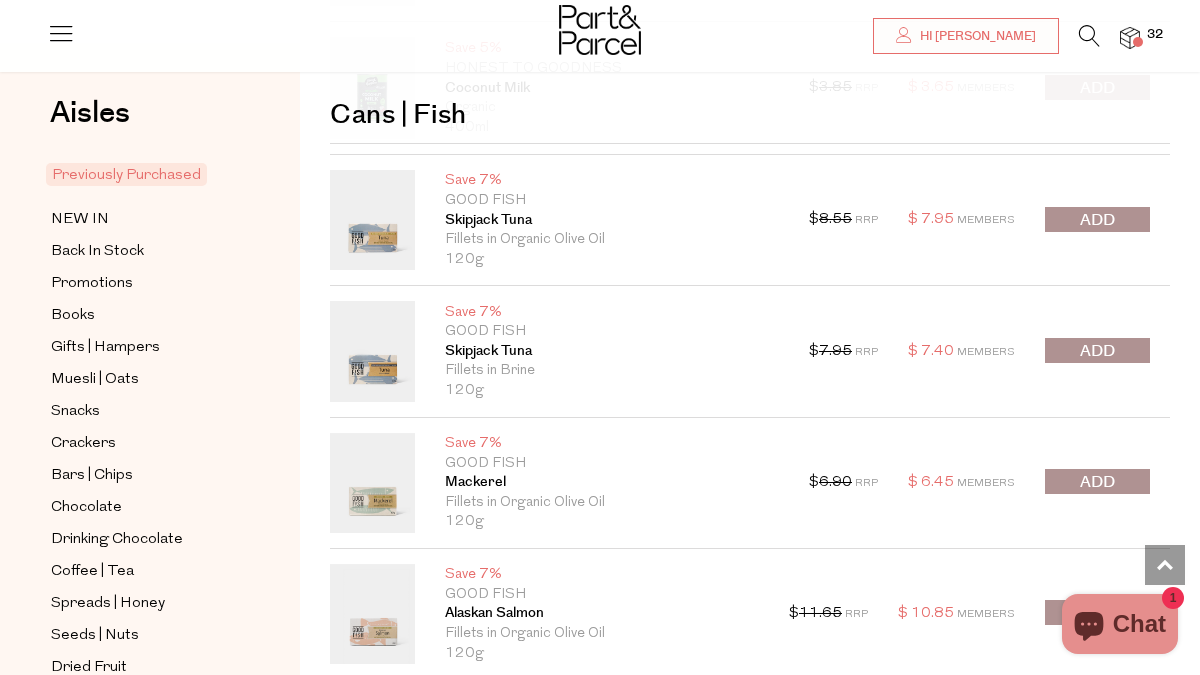 click at bounding box center (1097, 220) 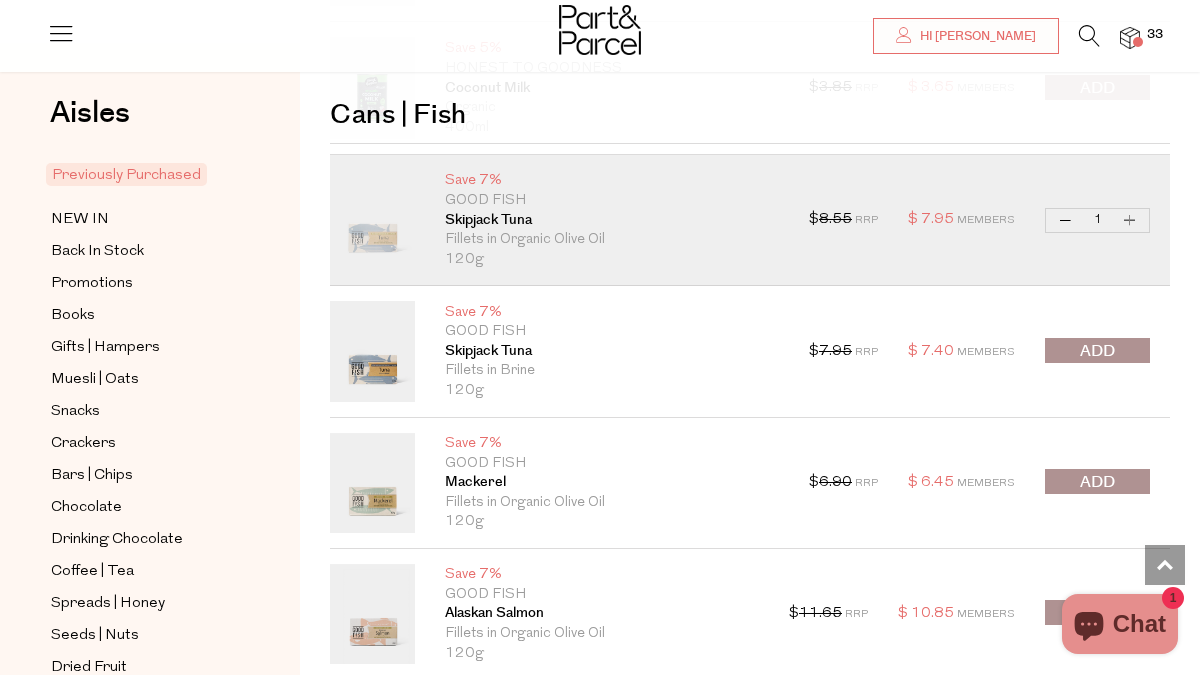 click on "Increase Skipjack Tuna" at bounding box center (1130, 220) 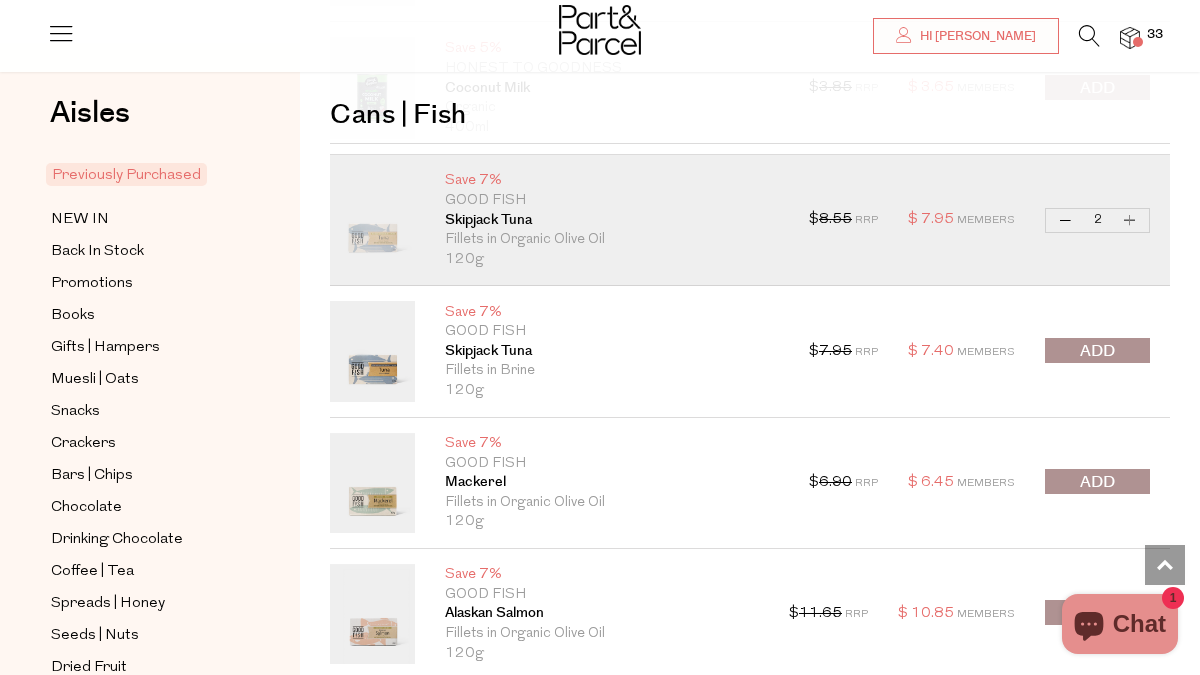 type on "2" 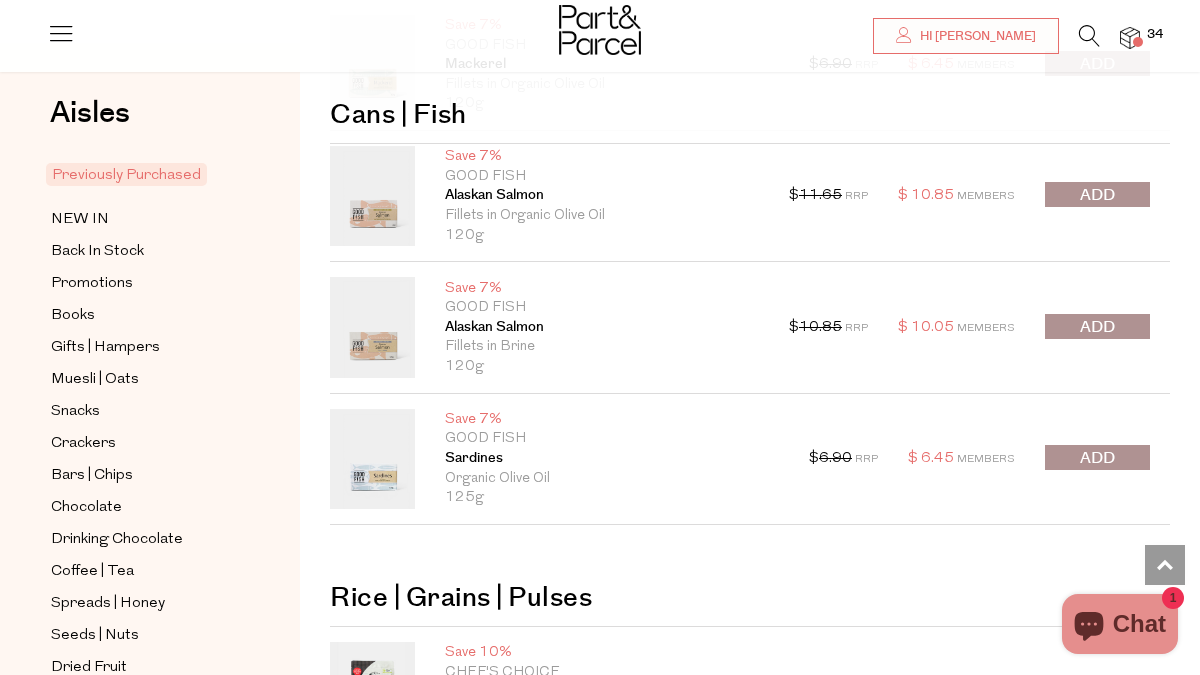 scroll, scrollTop: 21268, scrollLeft: 0, axis: vertical 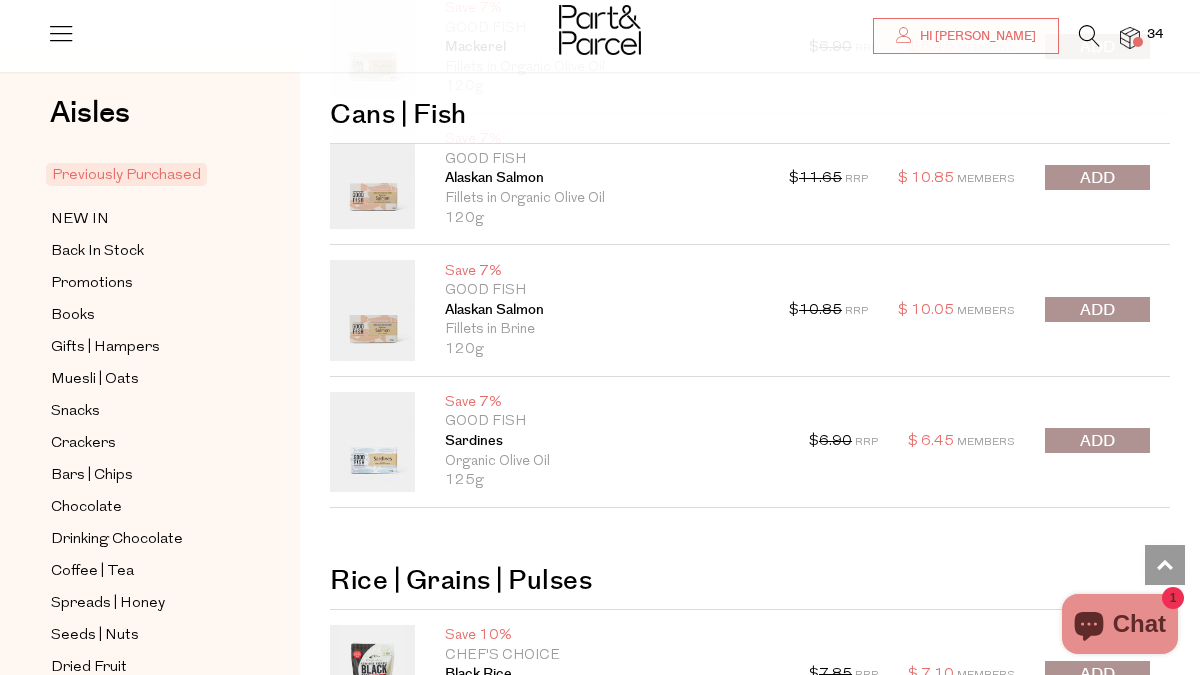 click at bounding box center (1097, 441) 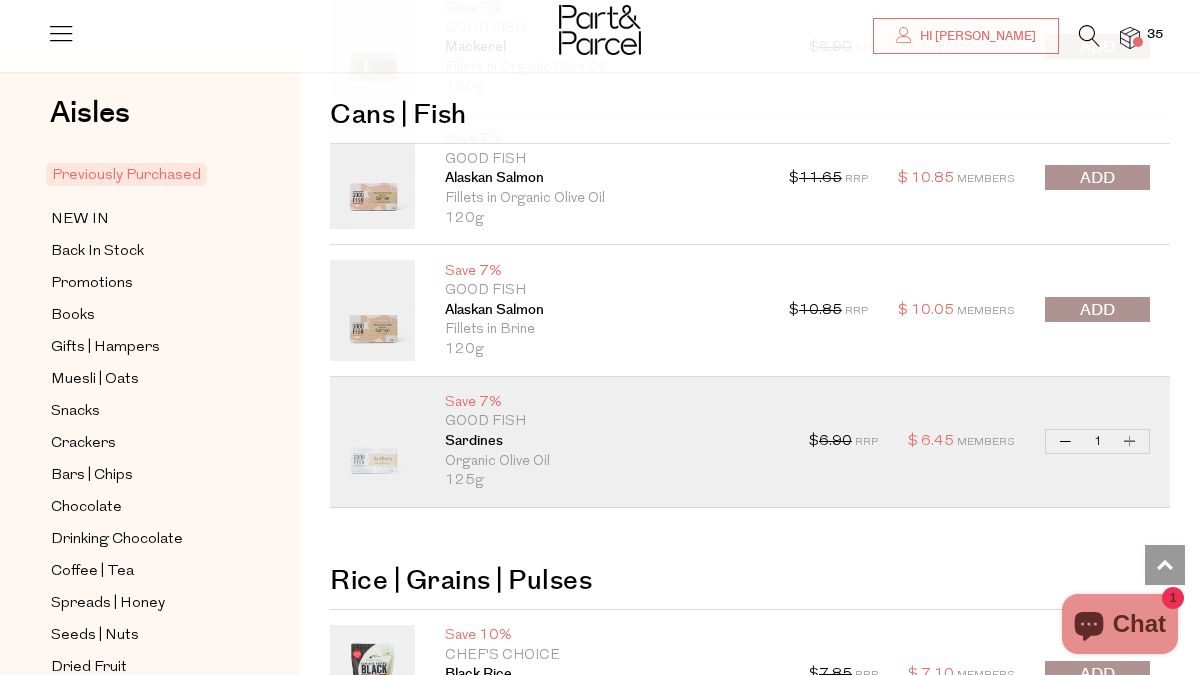 click on "Increase Sardines" at bounding box center [1130, 441] 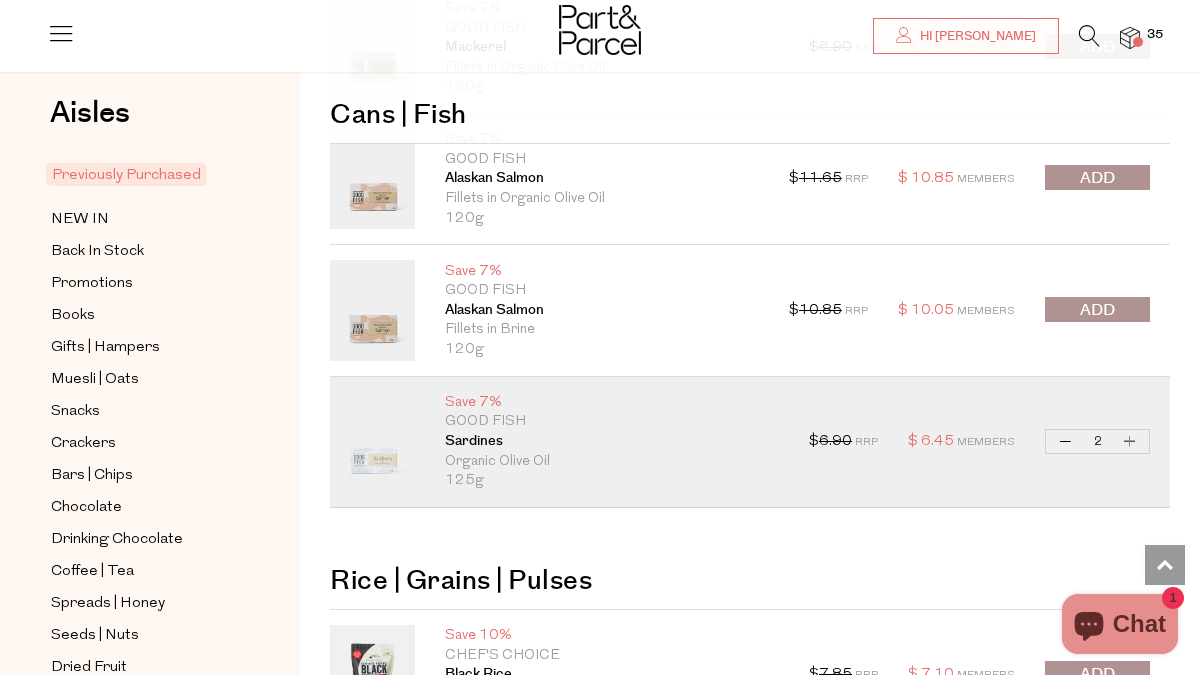 type on "2" 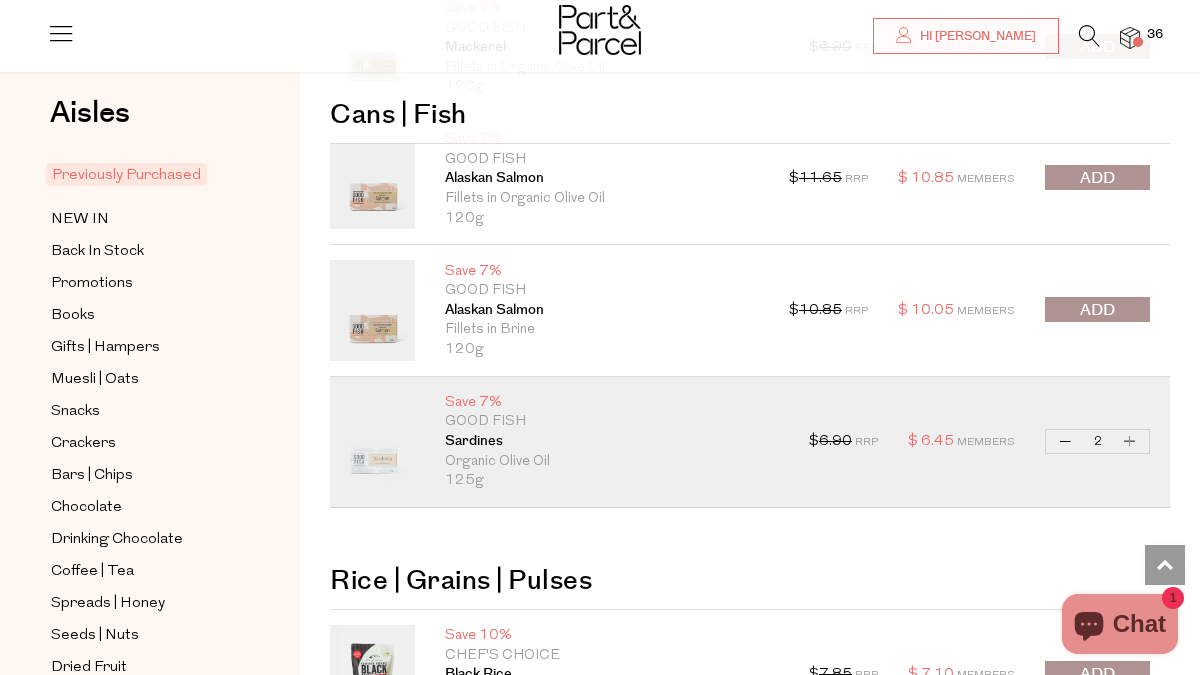 click on "Increase Sardines" at bounding box center (1130, 441) 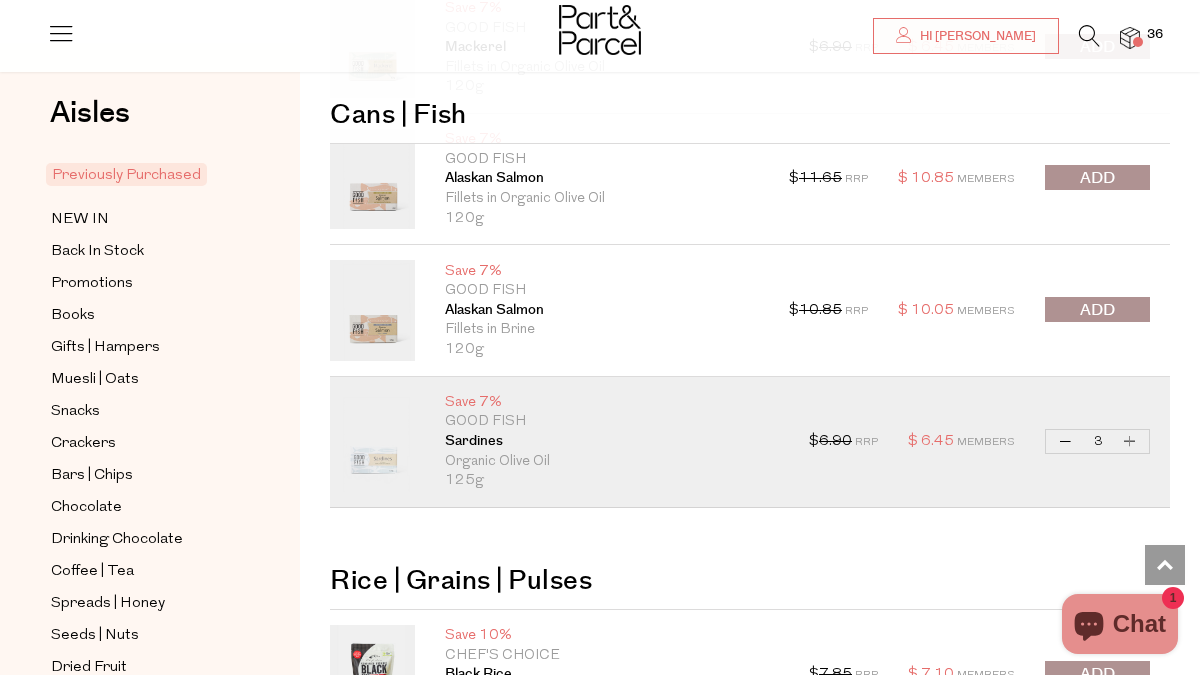 type on "3" 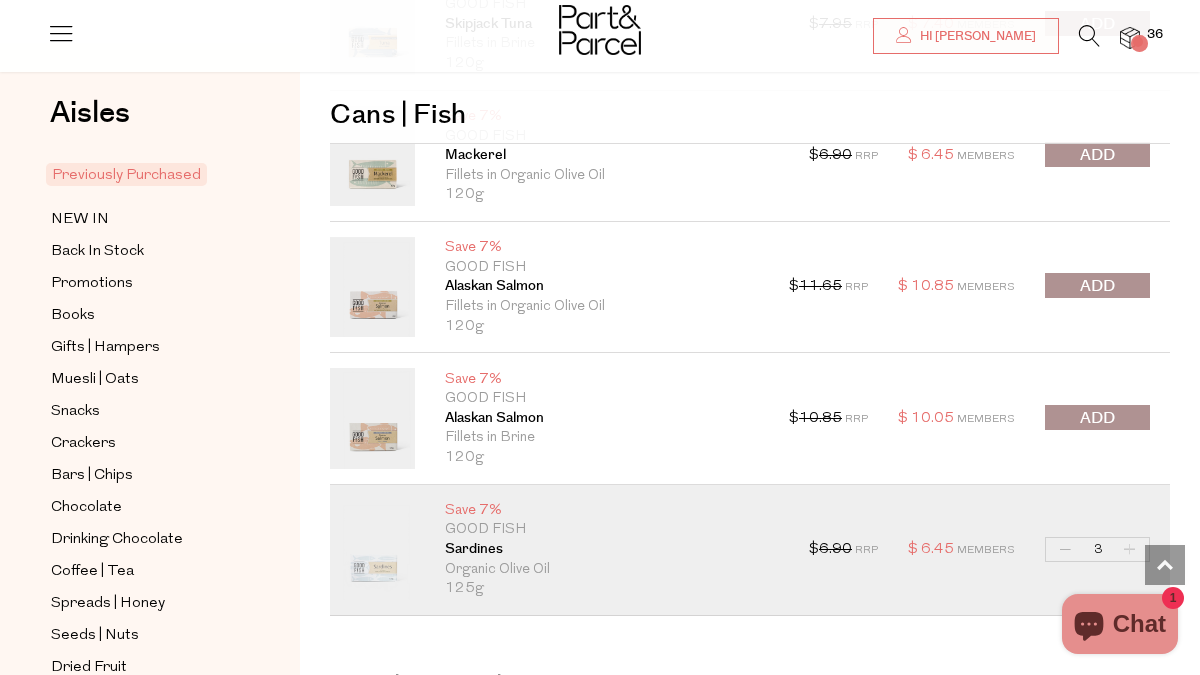 scroll, scrollTop: 21177, scrollLeft: 0, axis: vertical 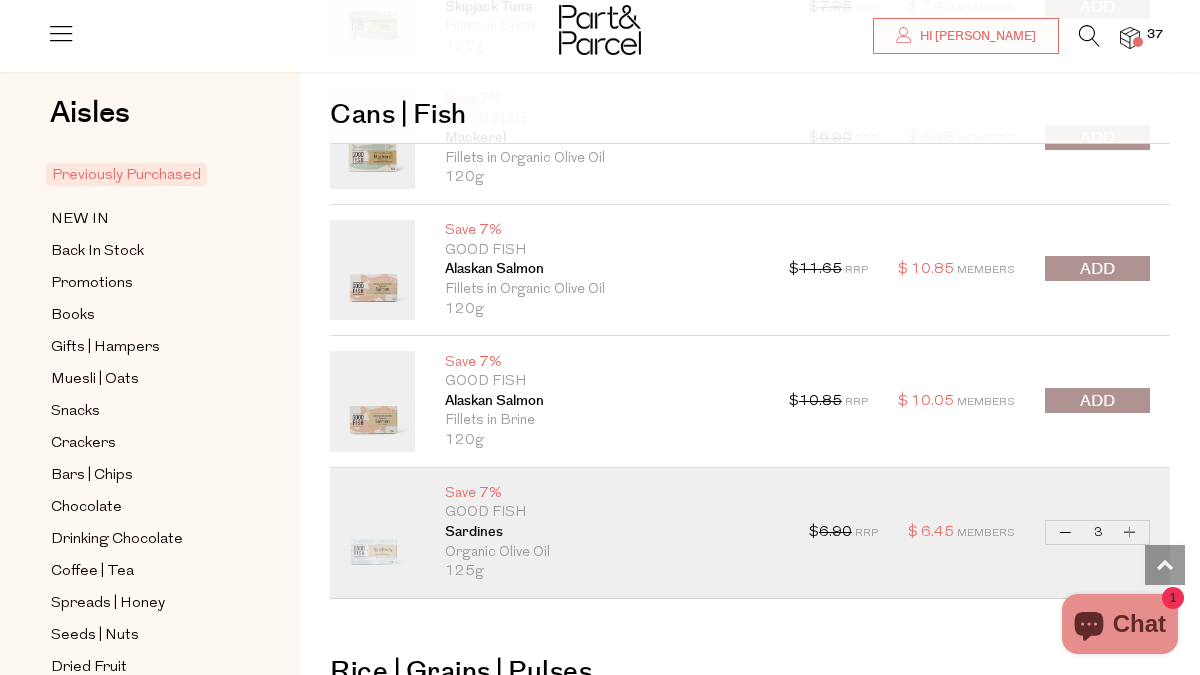 click on "Decrease Sardines" at bounding box center [1066, 532] 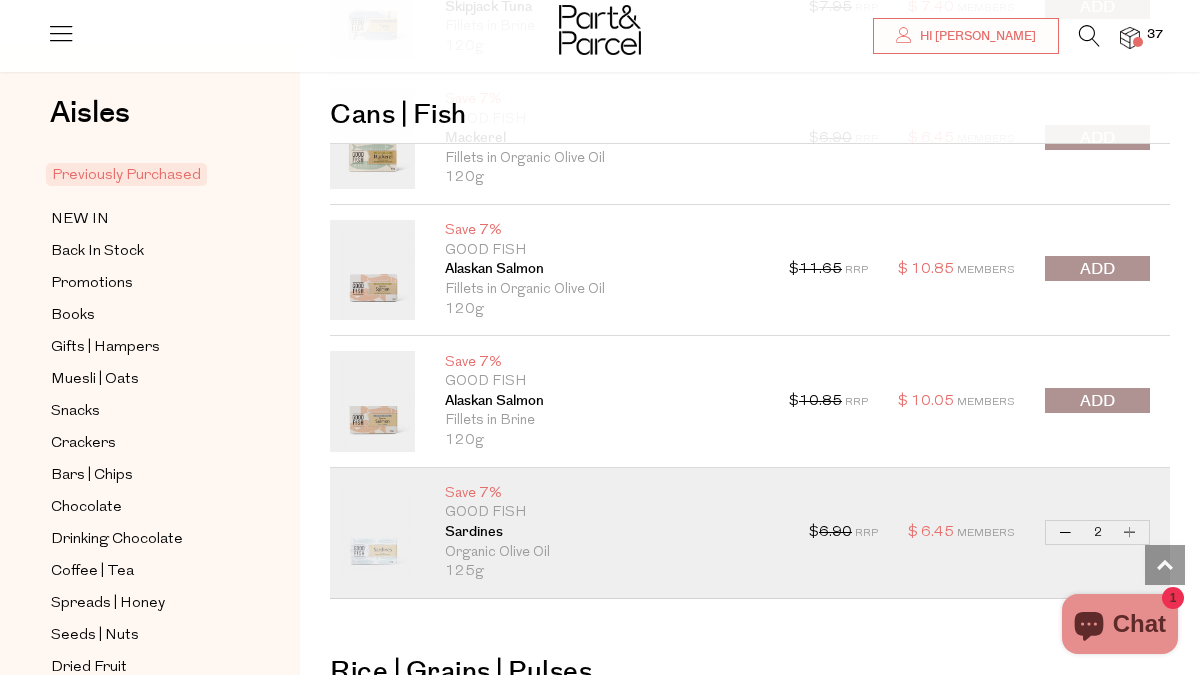 type on "2" 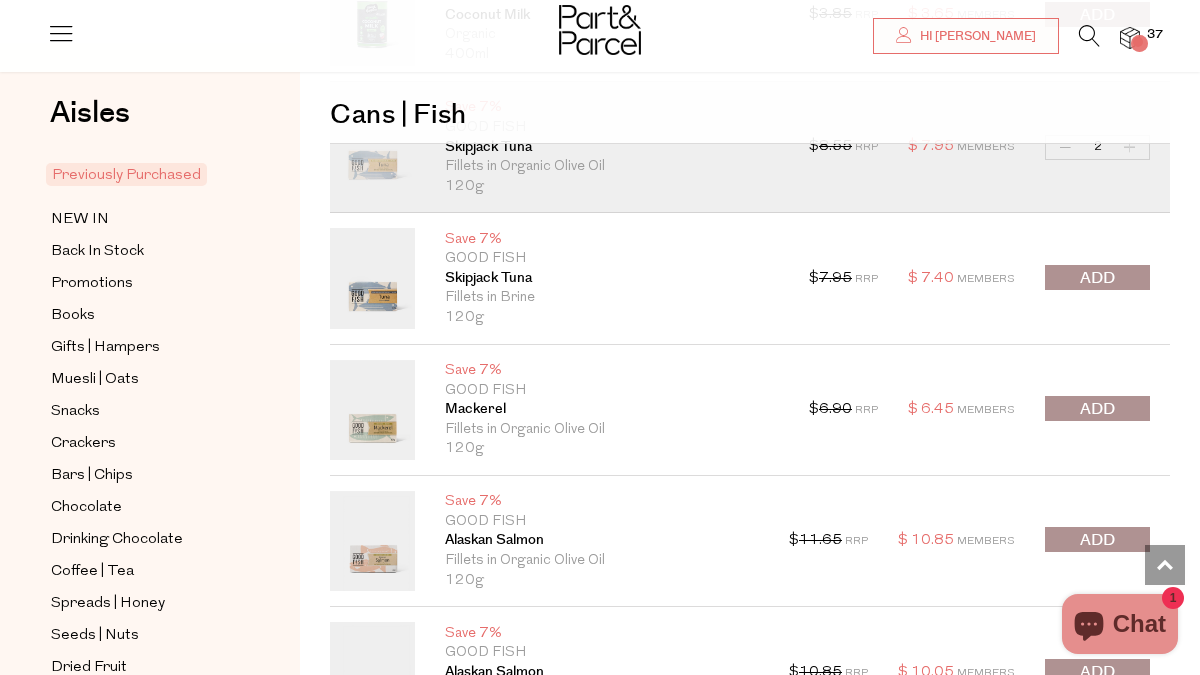 scroll, scrollTop: 20903, scrollLeft: 0, axis: vertical 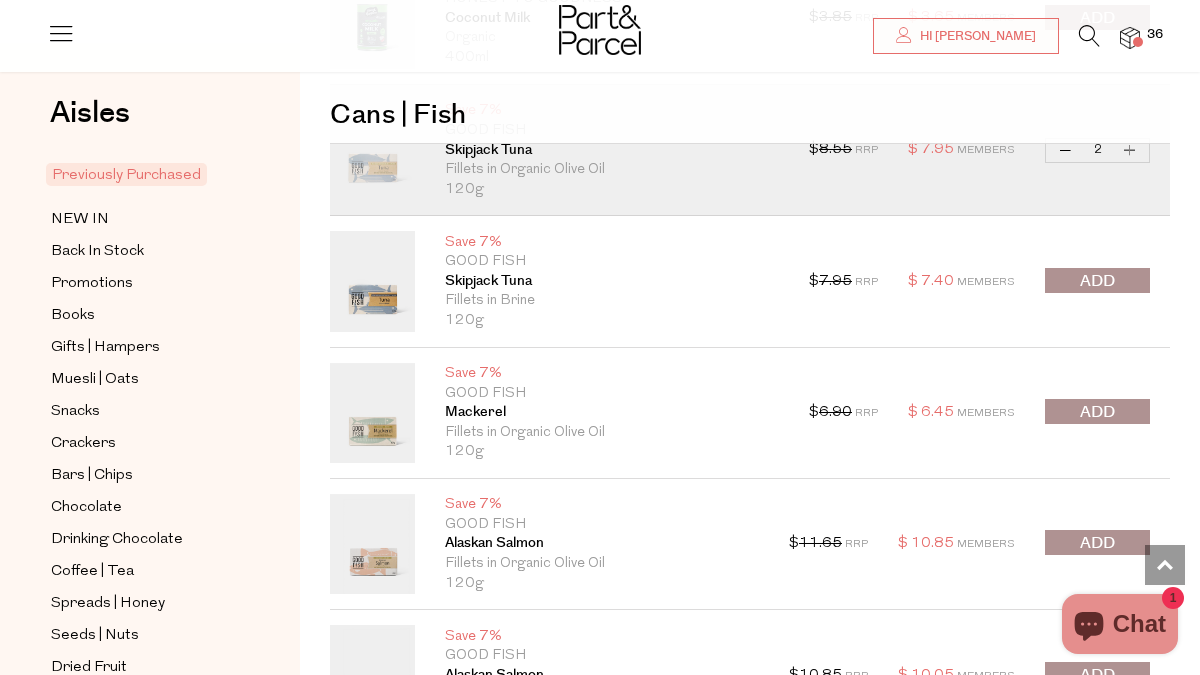 click at bounding box center [1097, 412] 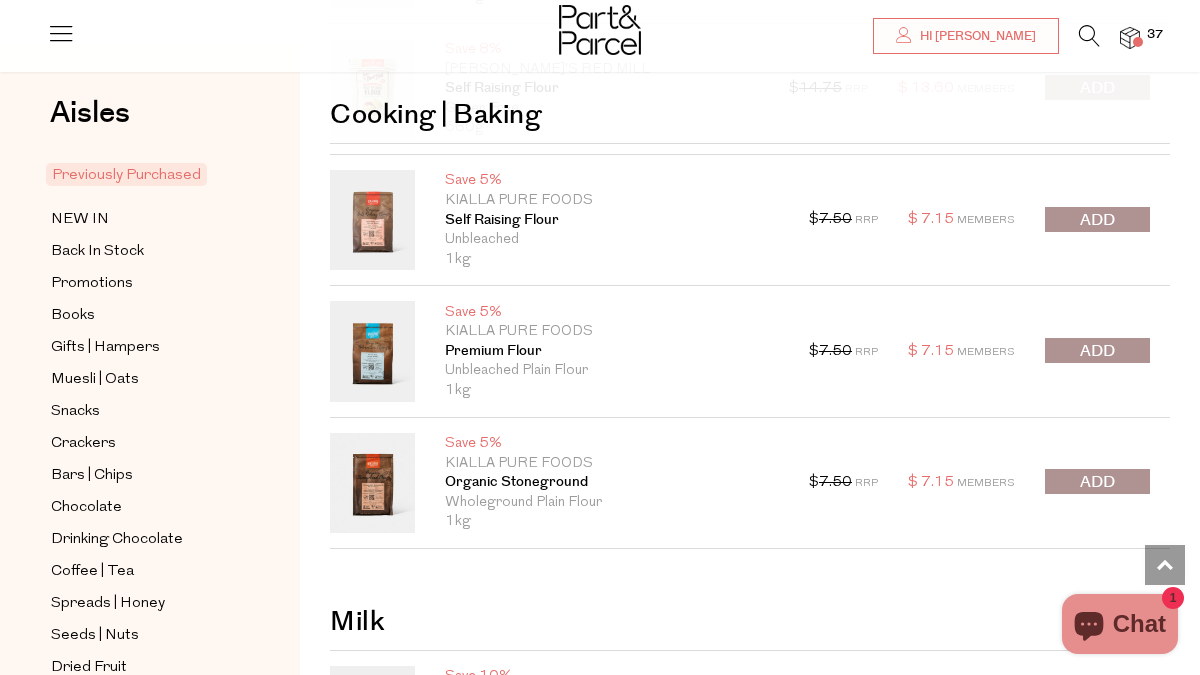 scroll, scrollTop: 23816, scrollLeft: 0, axis: vertical 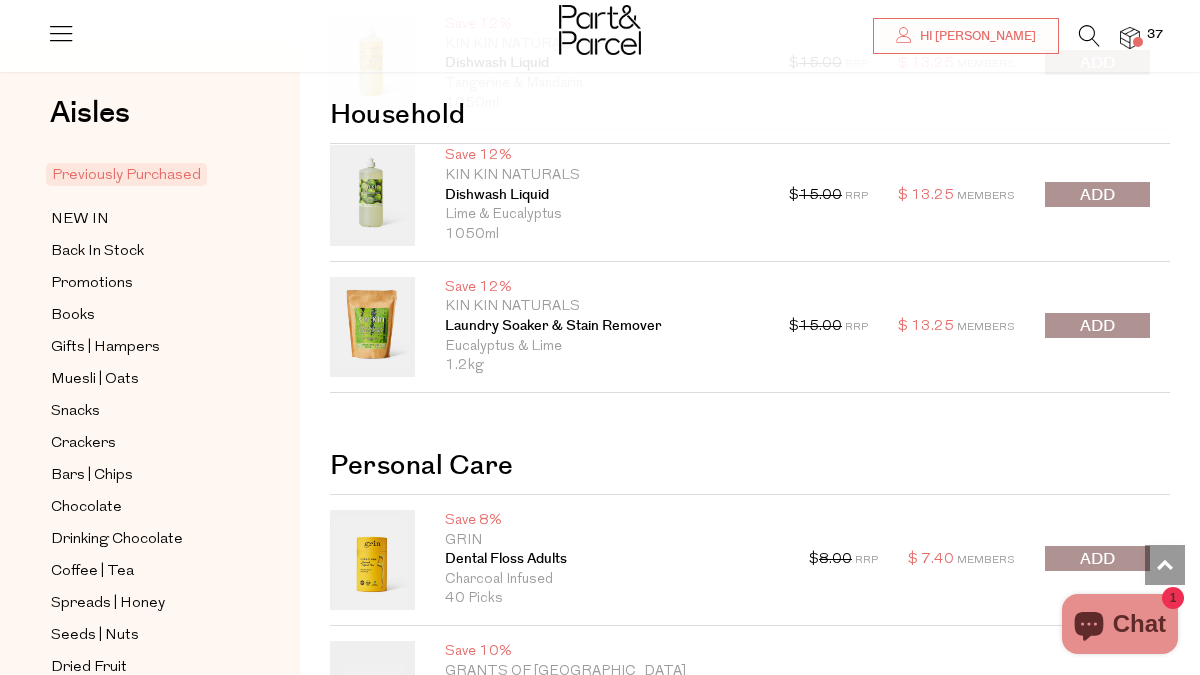 click at bounding box center (1097, 326) 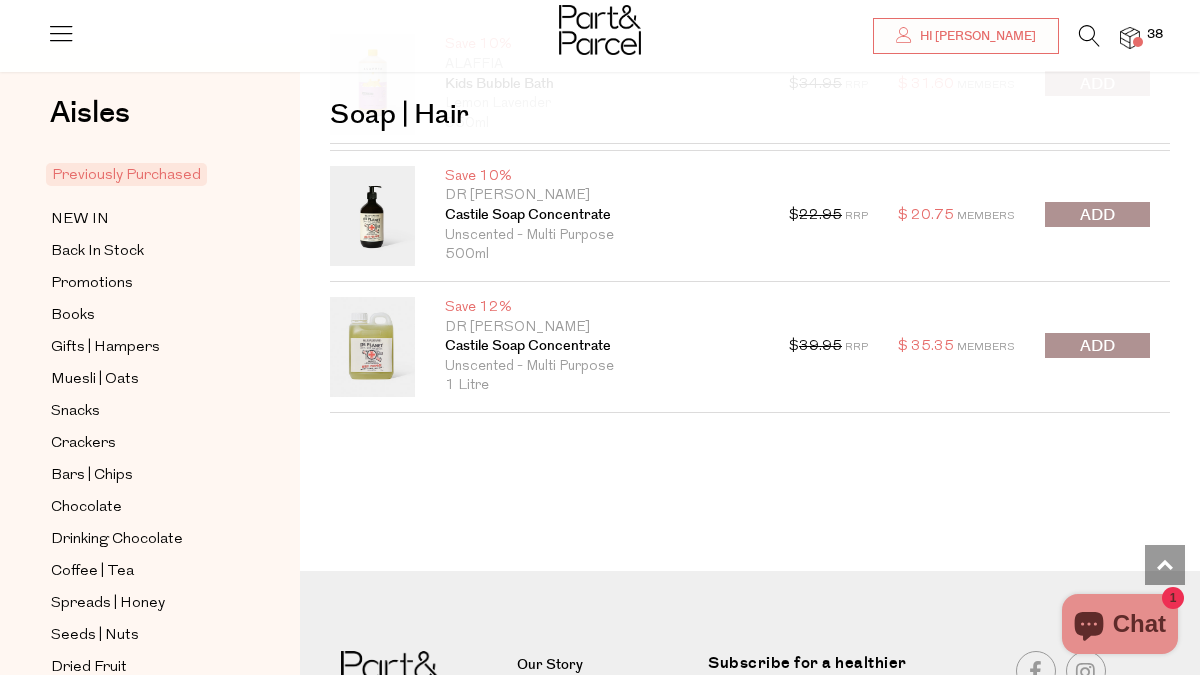 scroll, scrollTop: 27464, scrollLeft: 0, axis: vertical 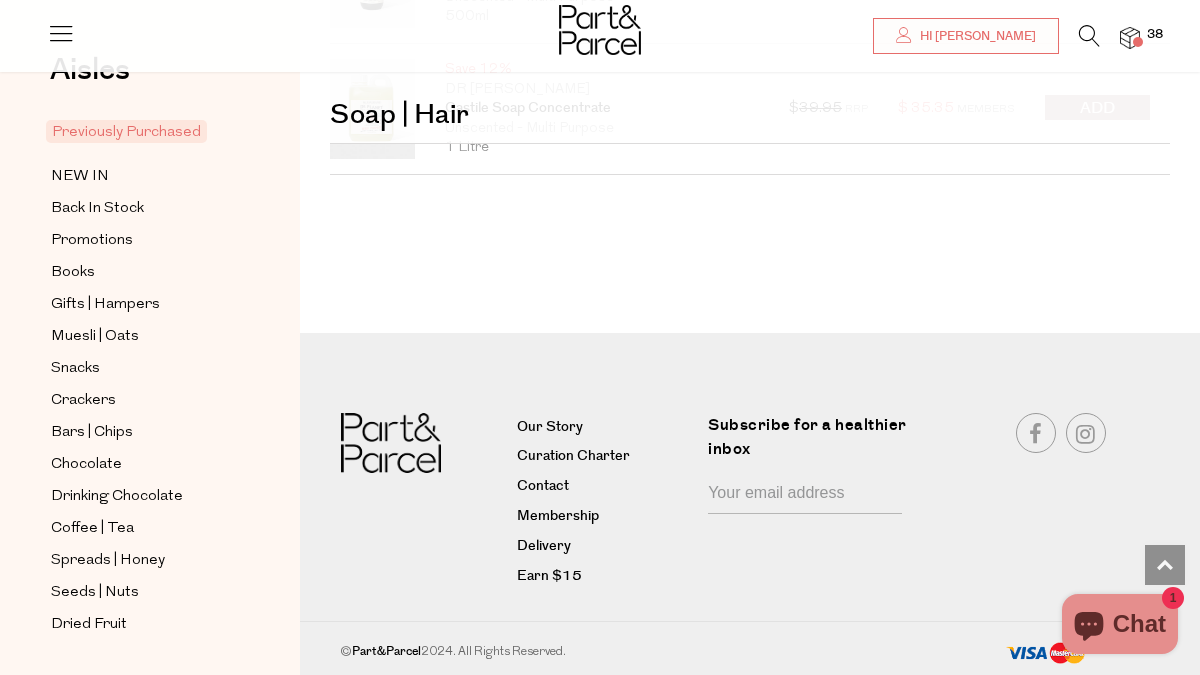 click at bounding box center (1089, 36) 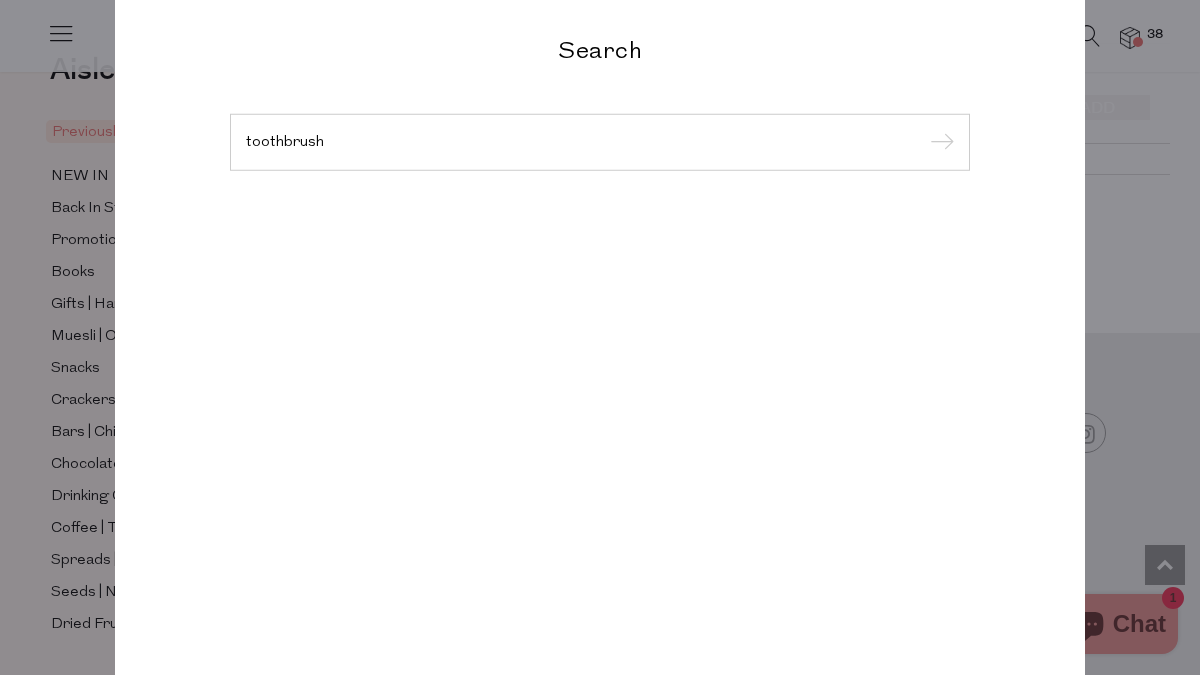 type on "toothbrush" 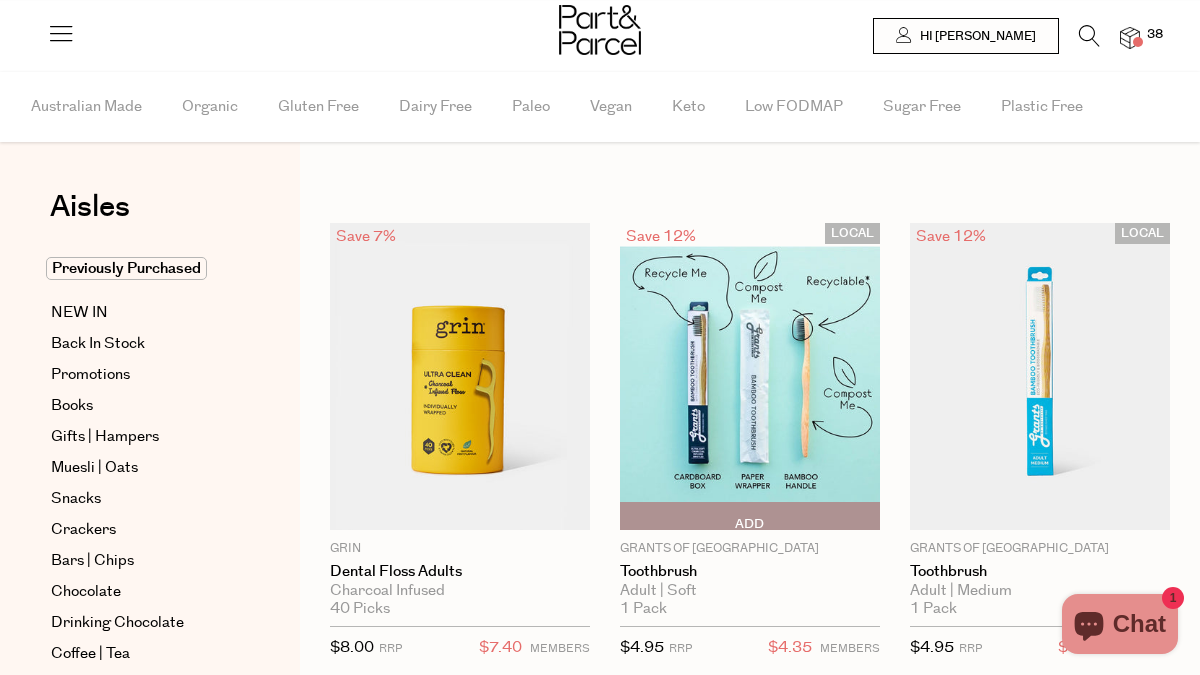 scroll, scrollTop: 0, scrollLeft: 0, axis: both 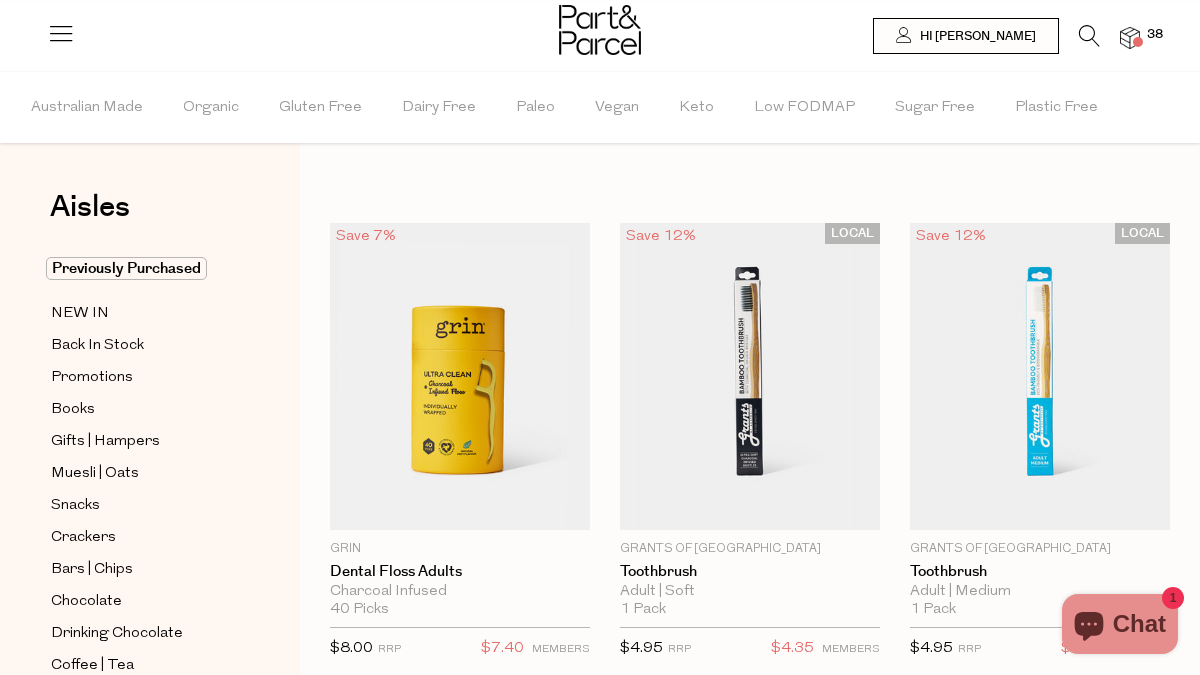 click at bounding box center [1089, 36] 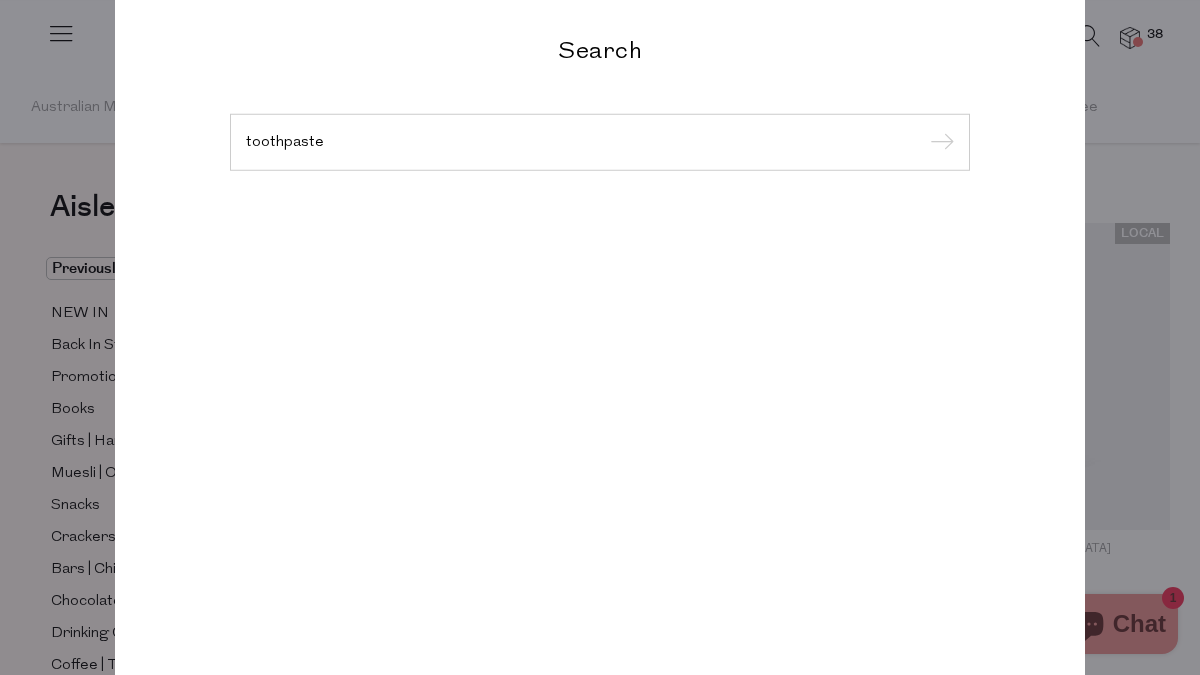 type on "toothpaste" 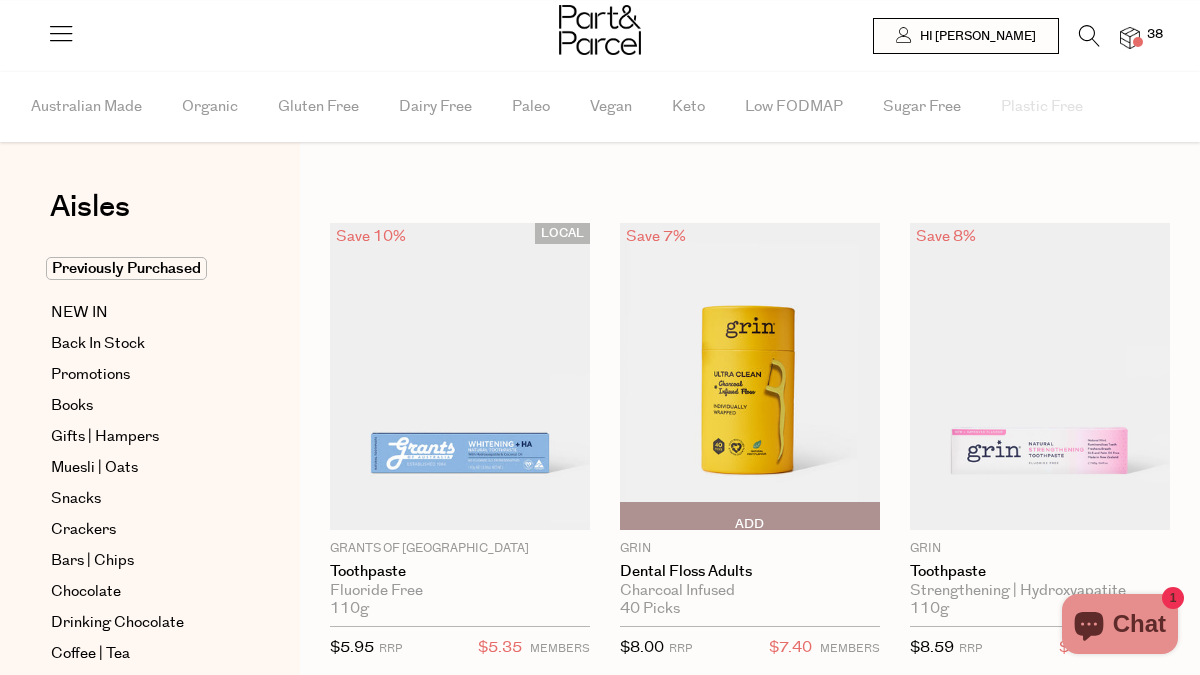 scroll, scrollTop: 0, scrollLeft: 0, axis: both 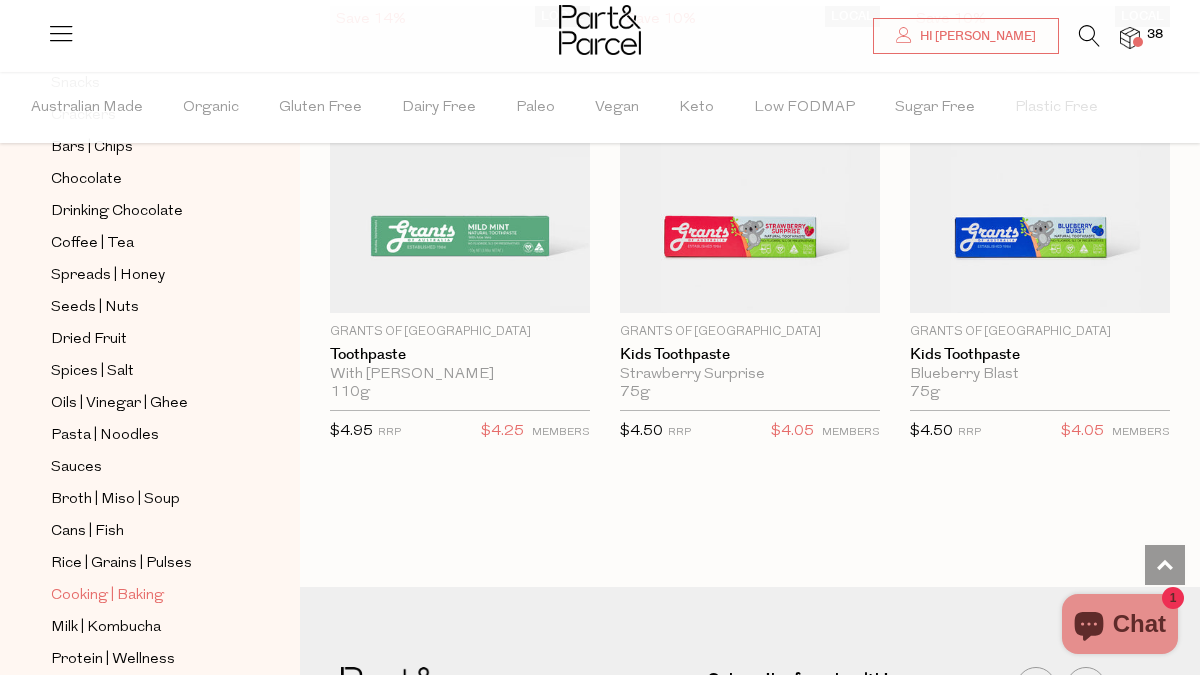 click on "Cooking | Baking" at bounding box center (107, 596) 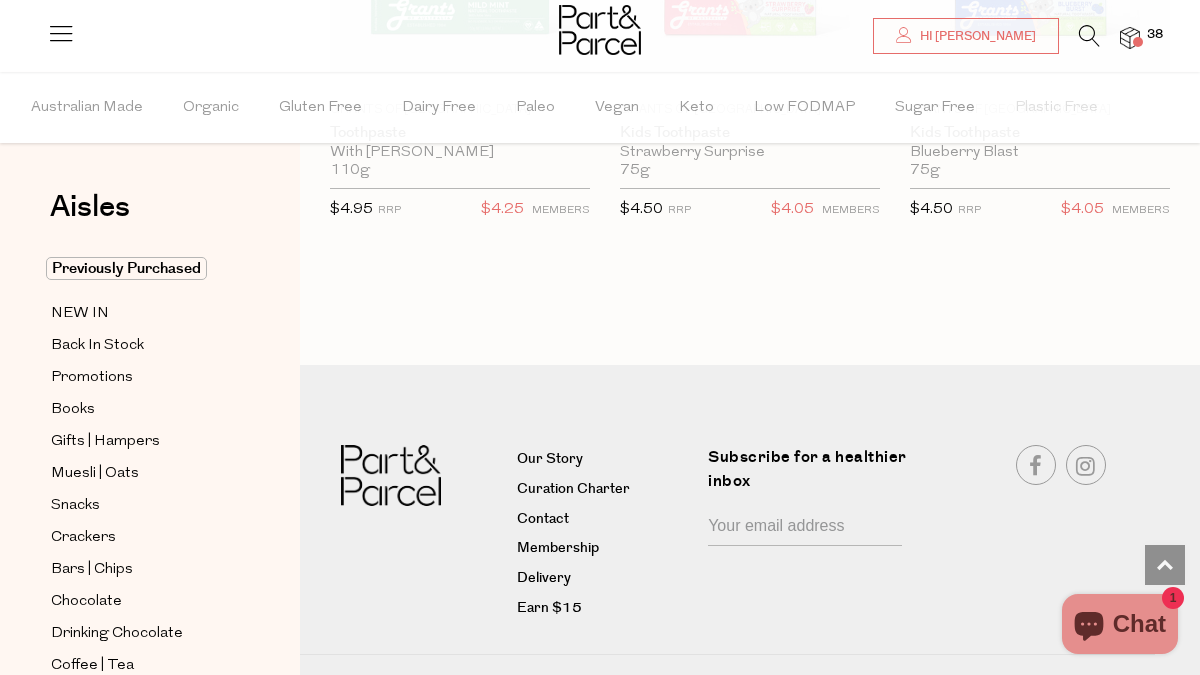scroll, scrollTop: 2384, scrollLeft: 0, axis: vertical 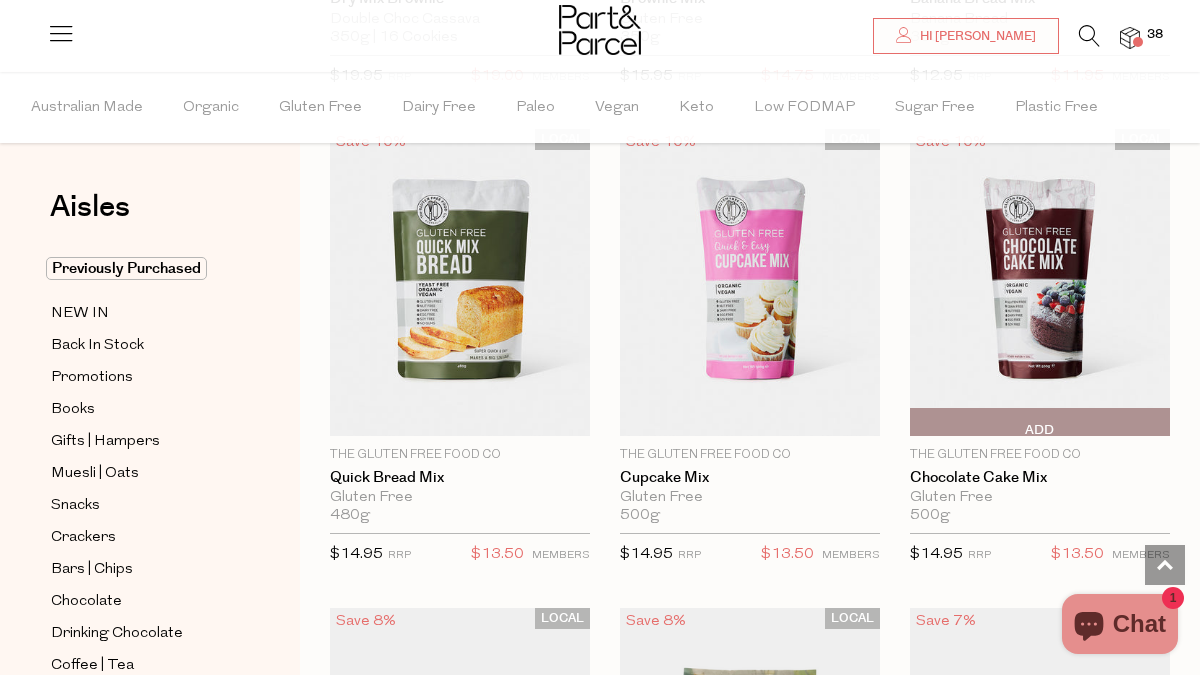 click at bounding box center [1040, 282] 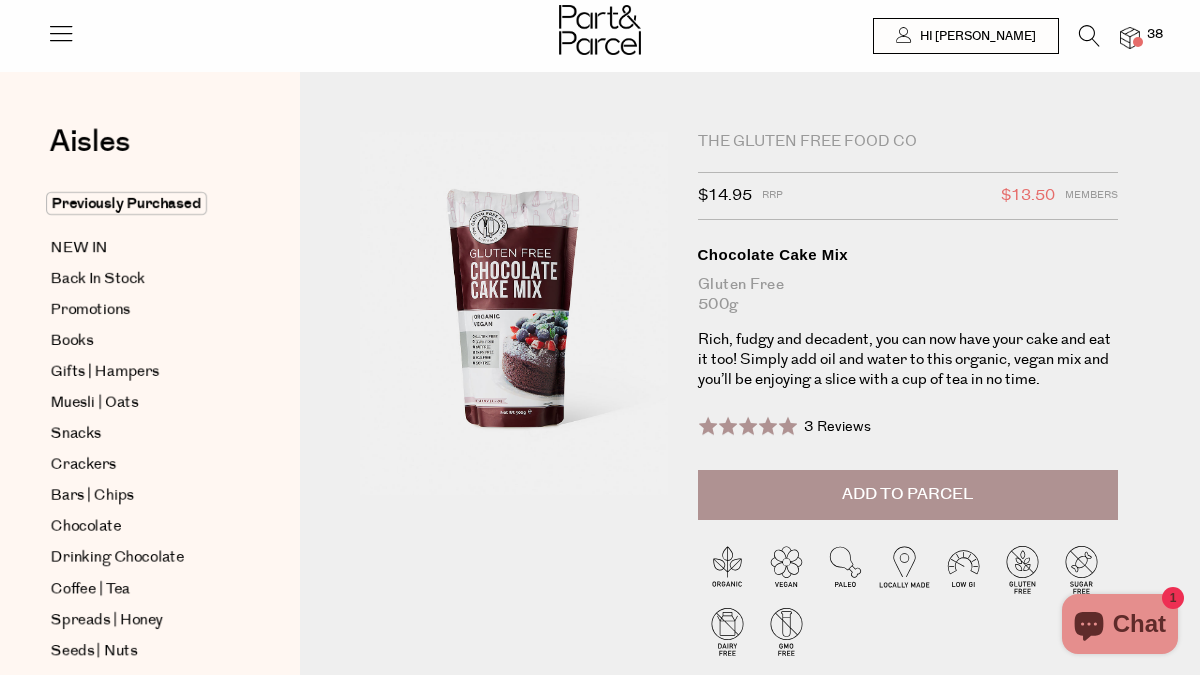 scroll, scrollTop: 0, scrollLeft: 0, axis: both 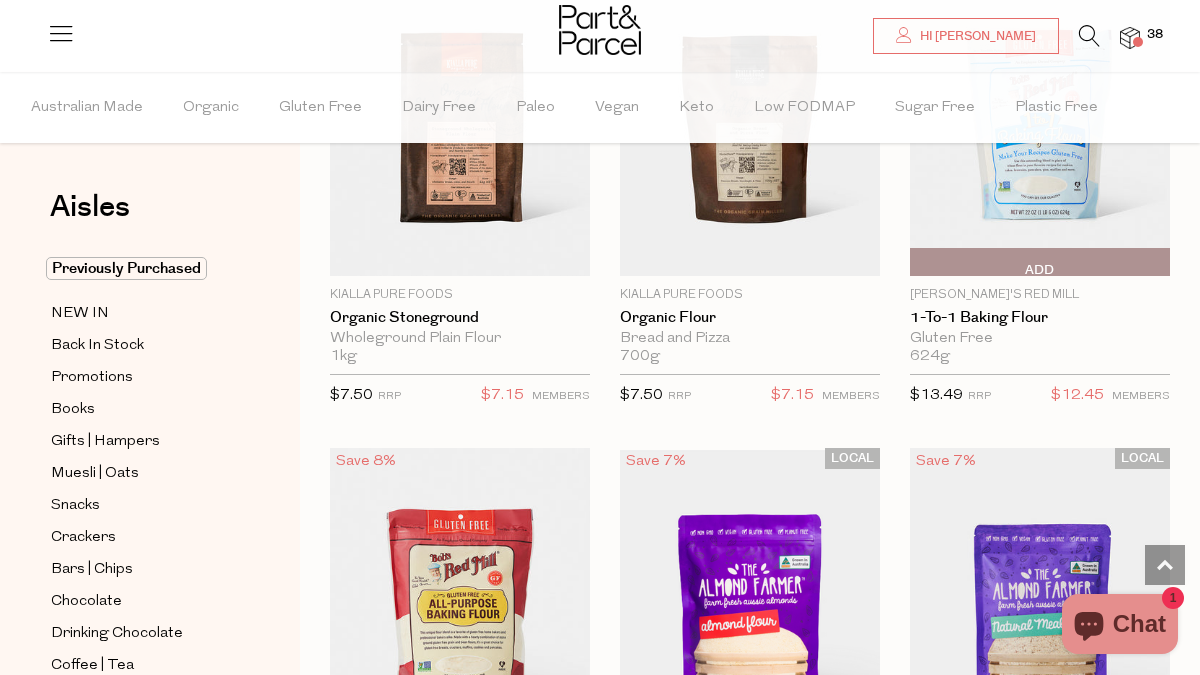 click at bounding box center (1040, 122) 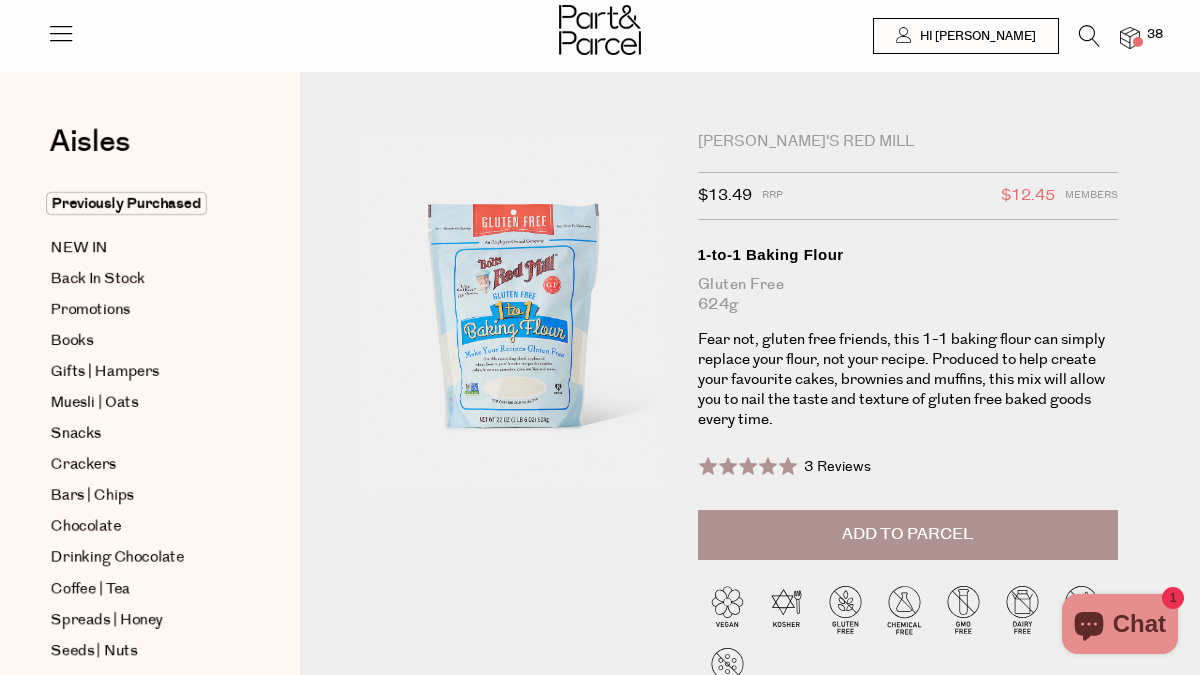 scroll, scrollTop: 322, scrollLeft: 0, axis: vertical 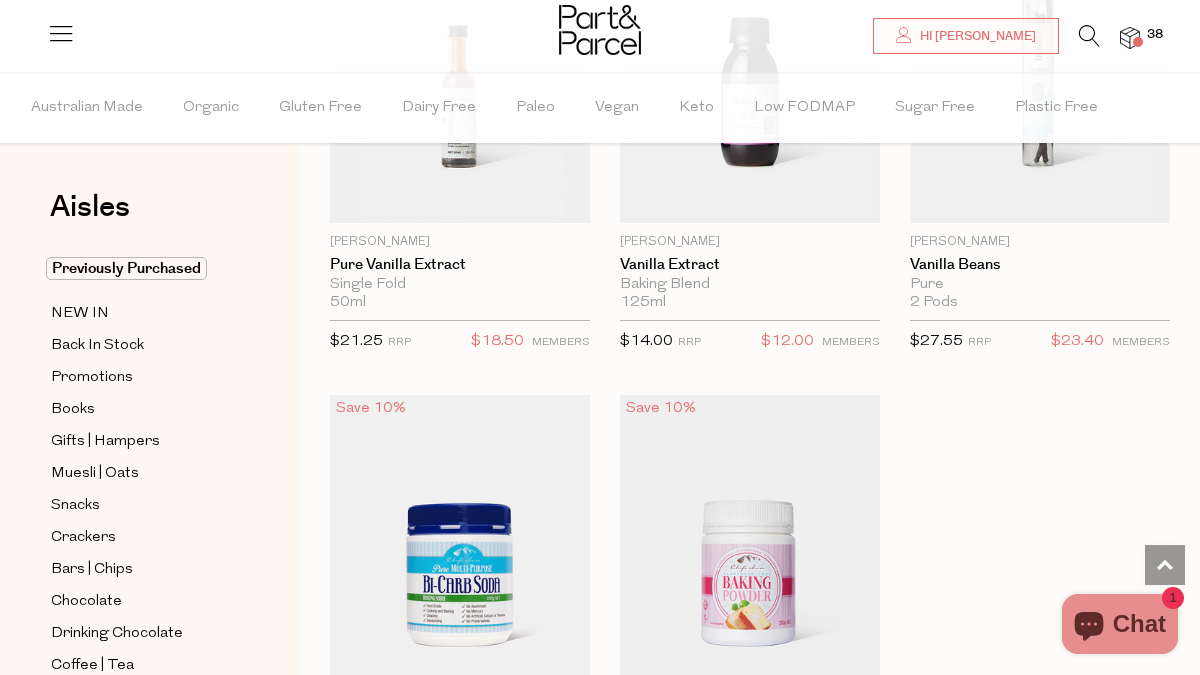 click at bounding box center [600, 32] 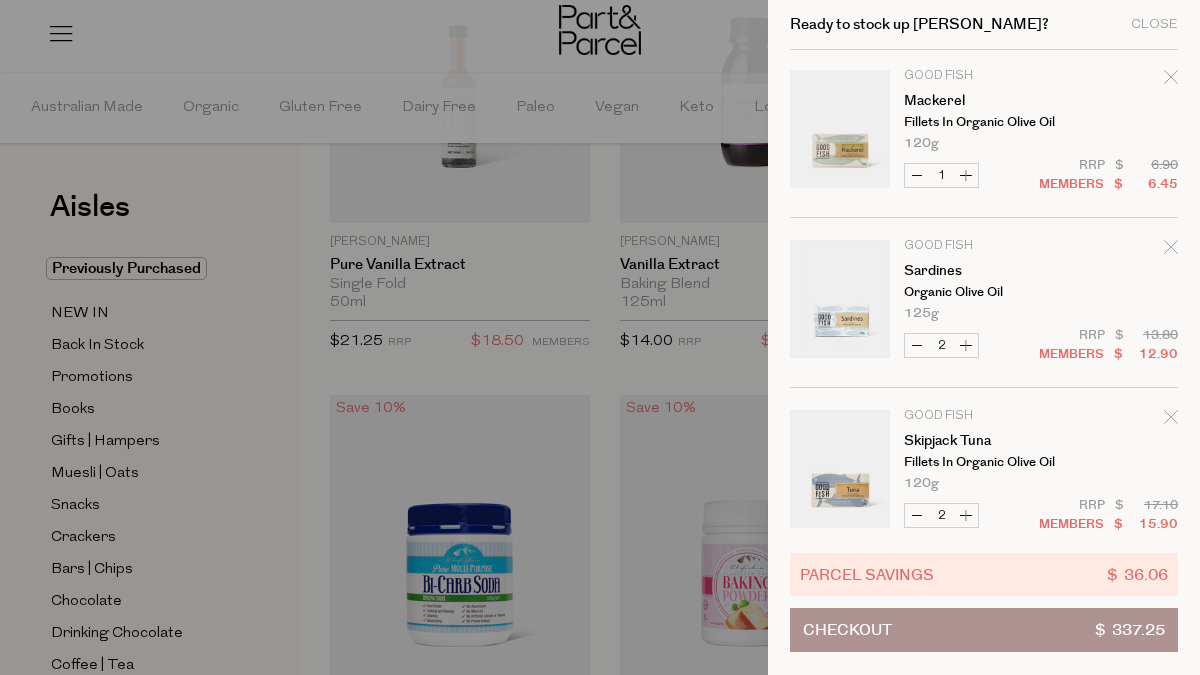 scroll, scrollTop: 168, scrollLeft: 0, axis: vertical 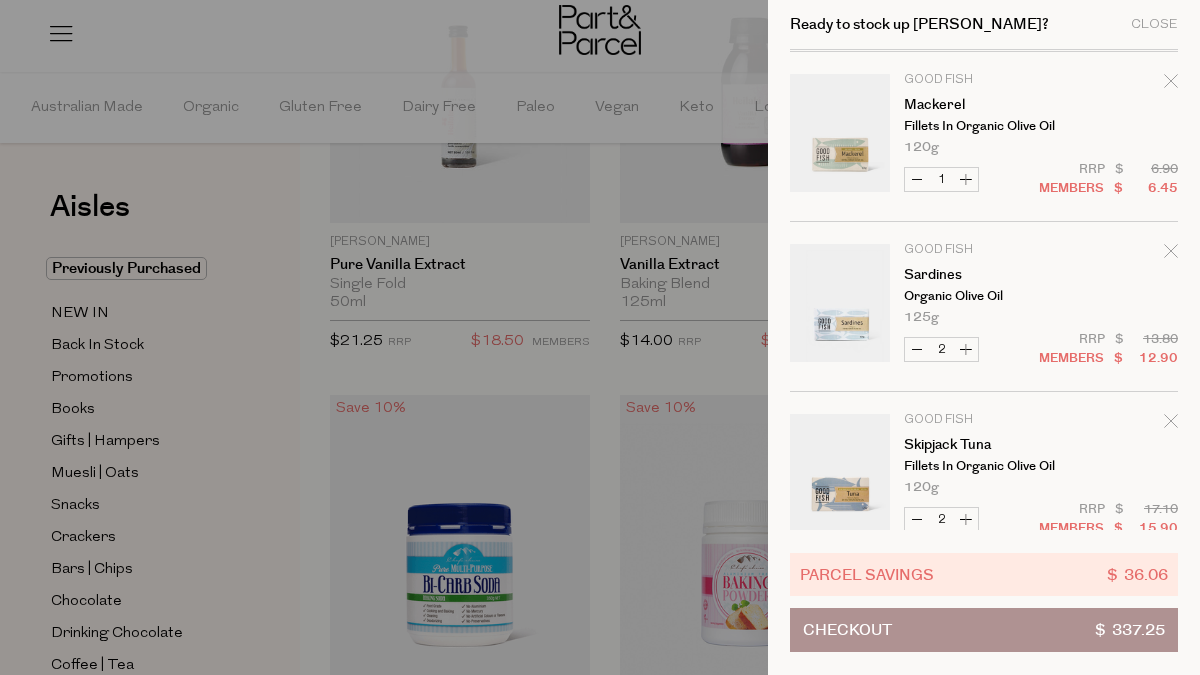 click on "Decrease Sardines" at bounding box center [917, 349] 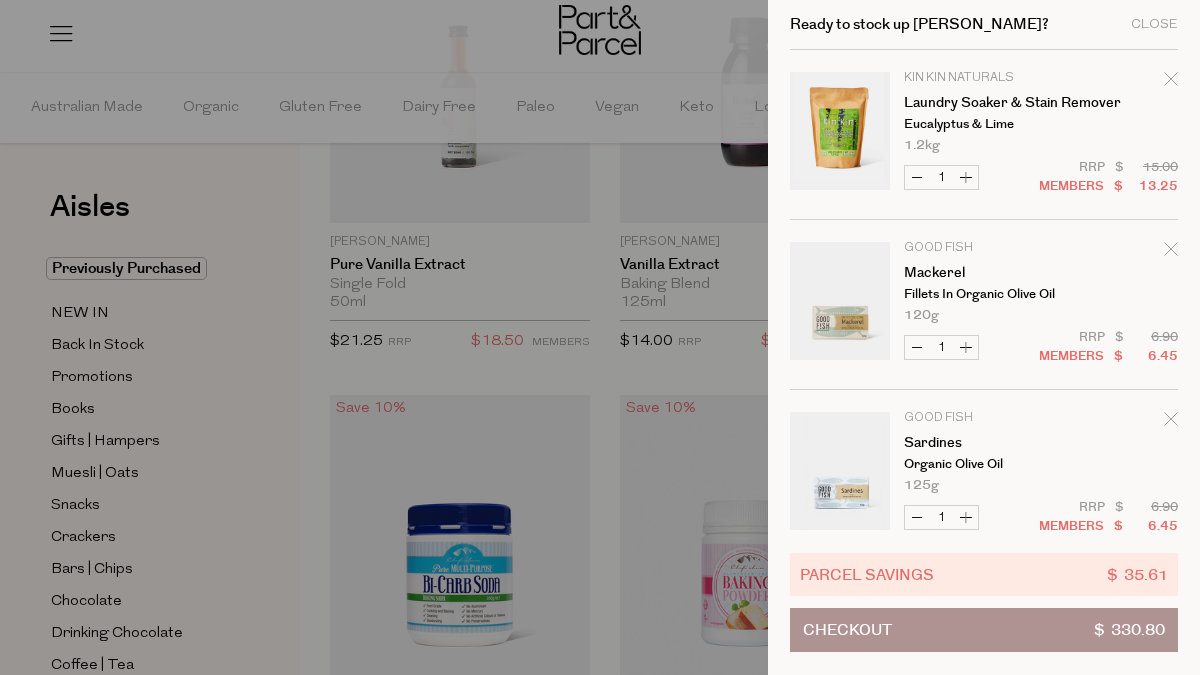 click 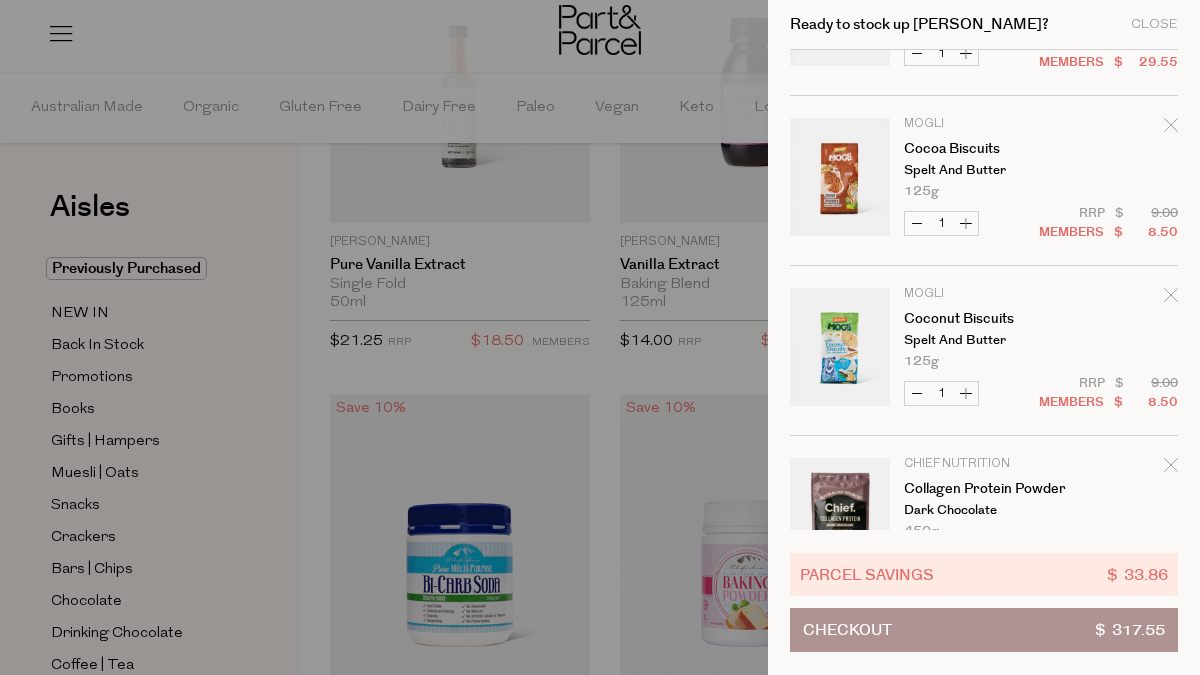 scroll, scrollTop: 1485, scrollLeft: 0, axis: vertical 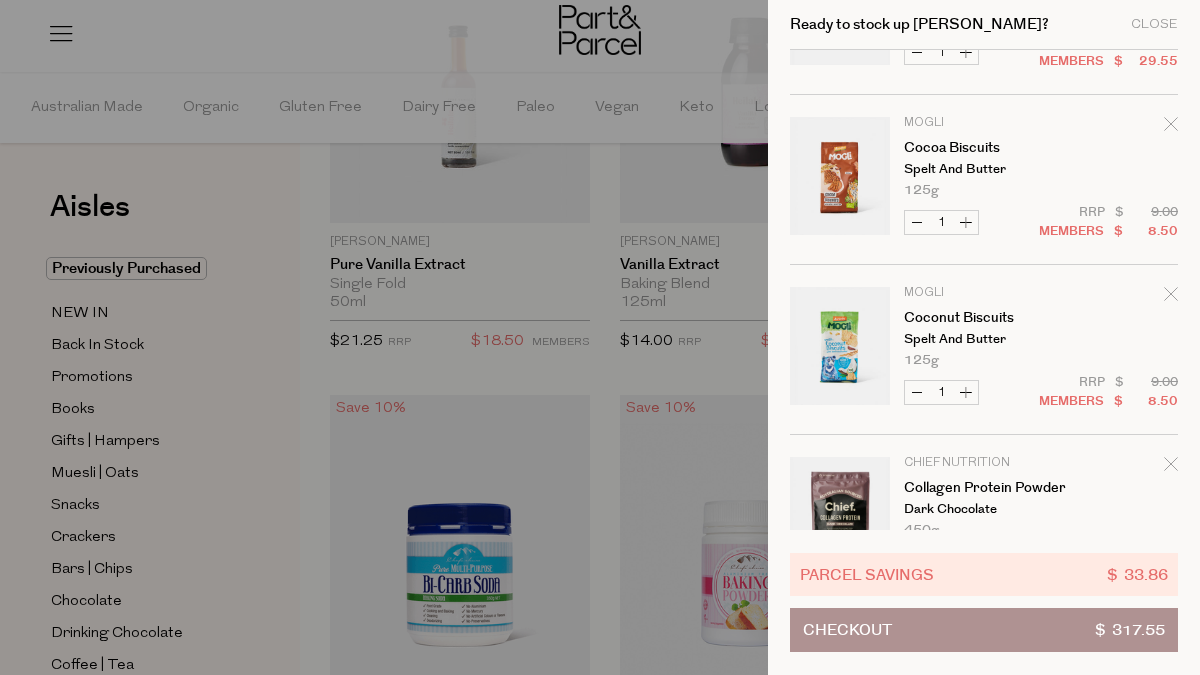 click on "Spelt and Butter" at bounding box center [981, 339] 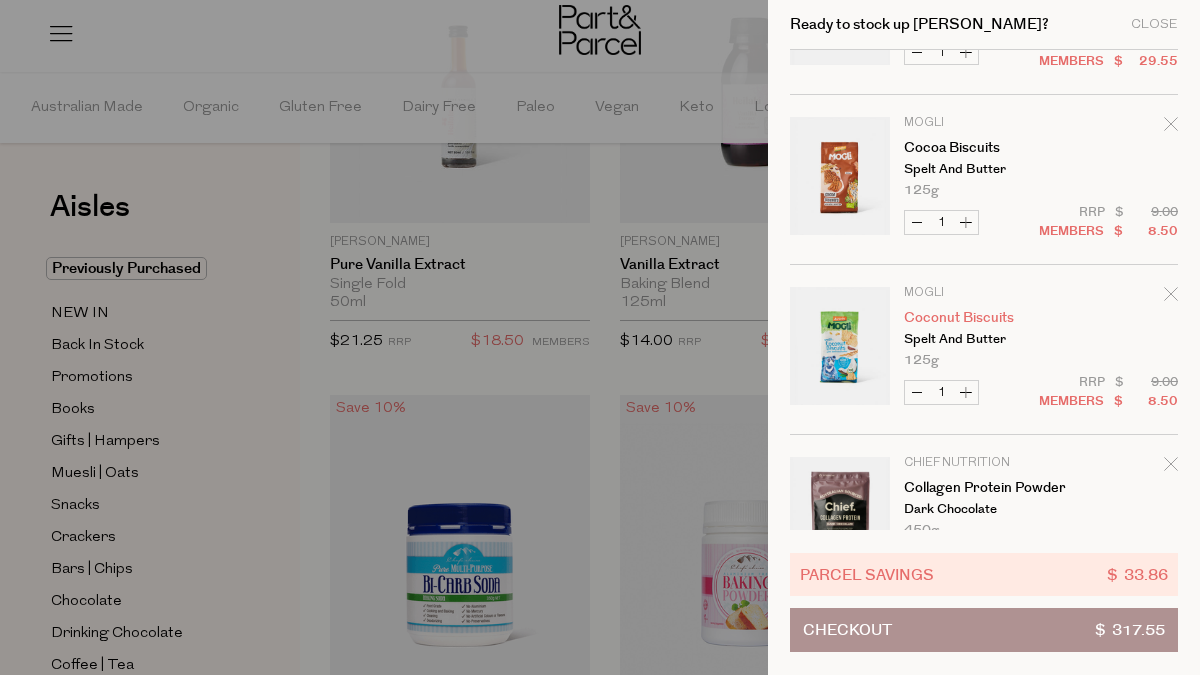 click on "Coconut Biscuits" at bounding box center [981, 318] 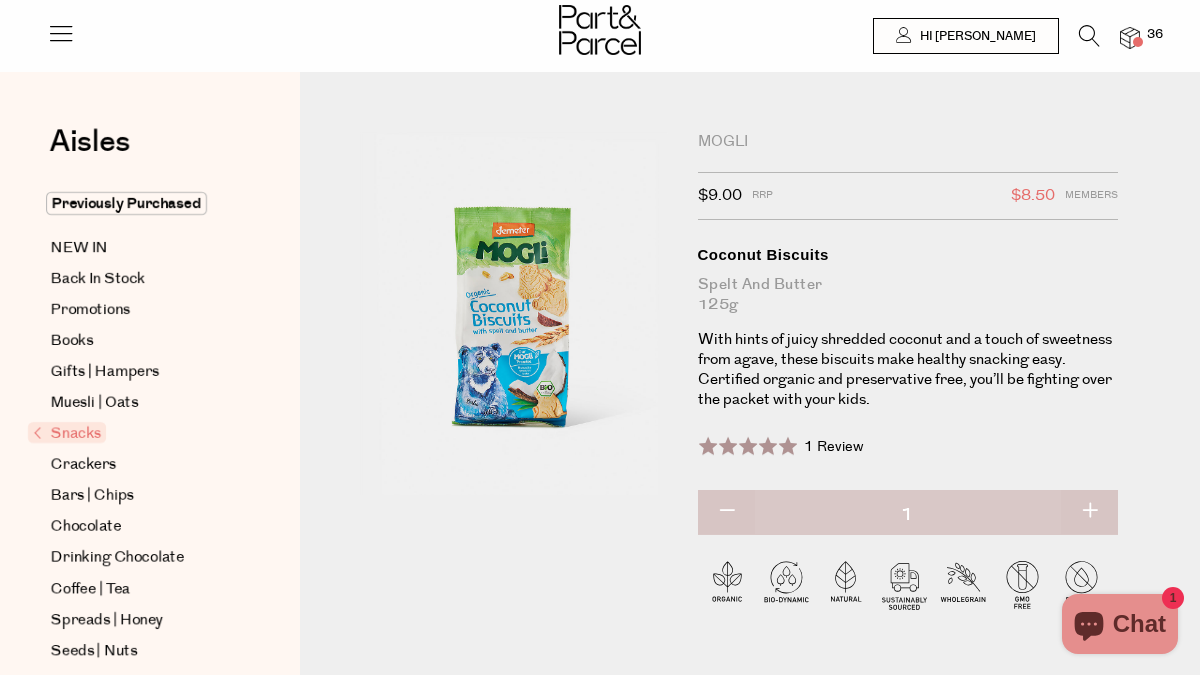 scroll, scrollTop: 0, scrollLeft: 0, axis: both 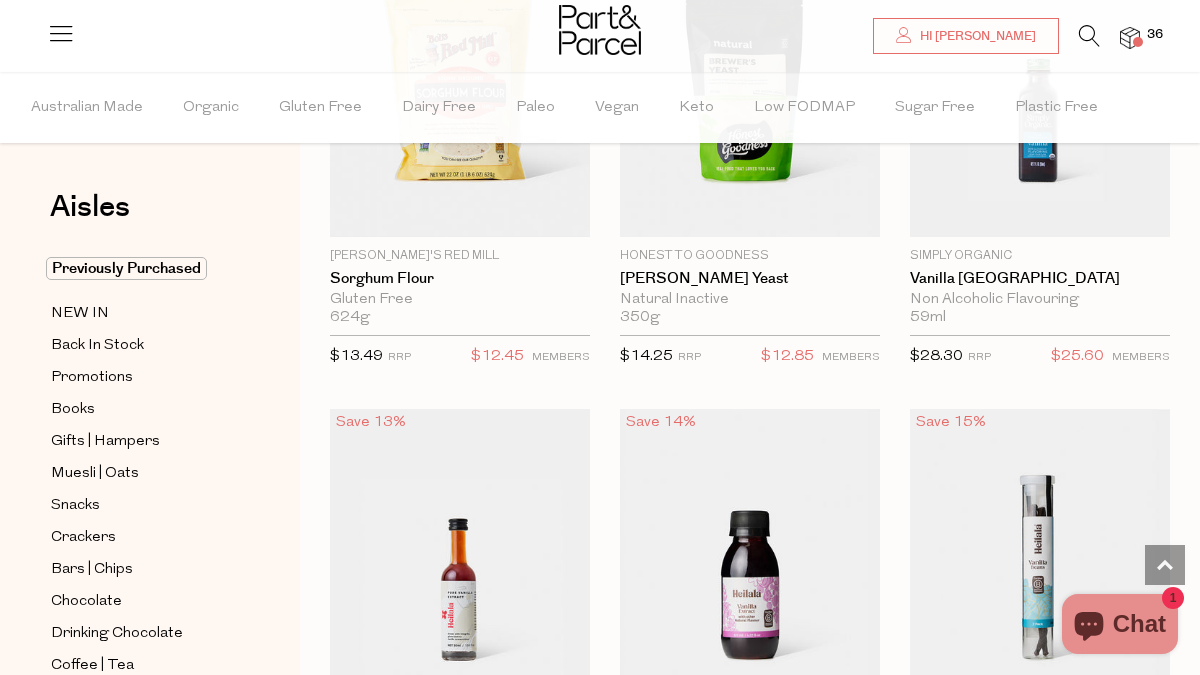 click on "36" at bounding box center (1120, 38) 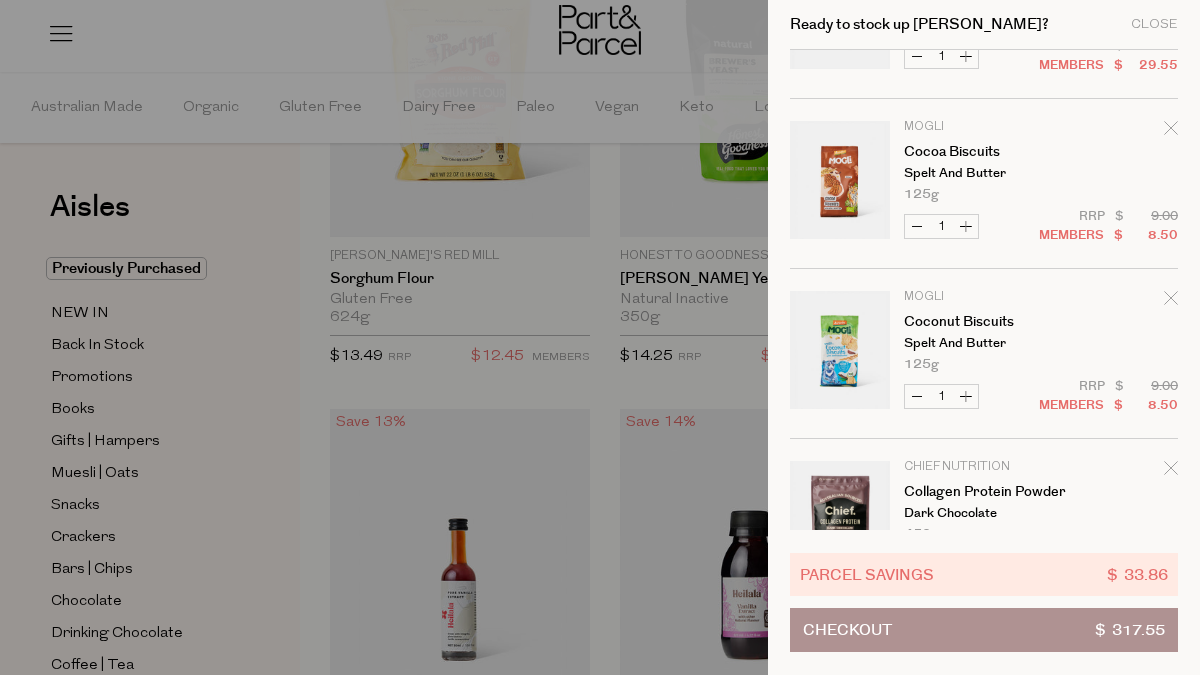 scroll, scrollTop: 1482, scrollLeft: 0, axis: vertical 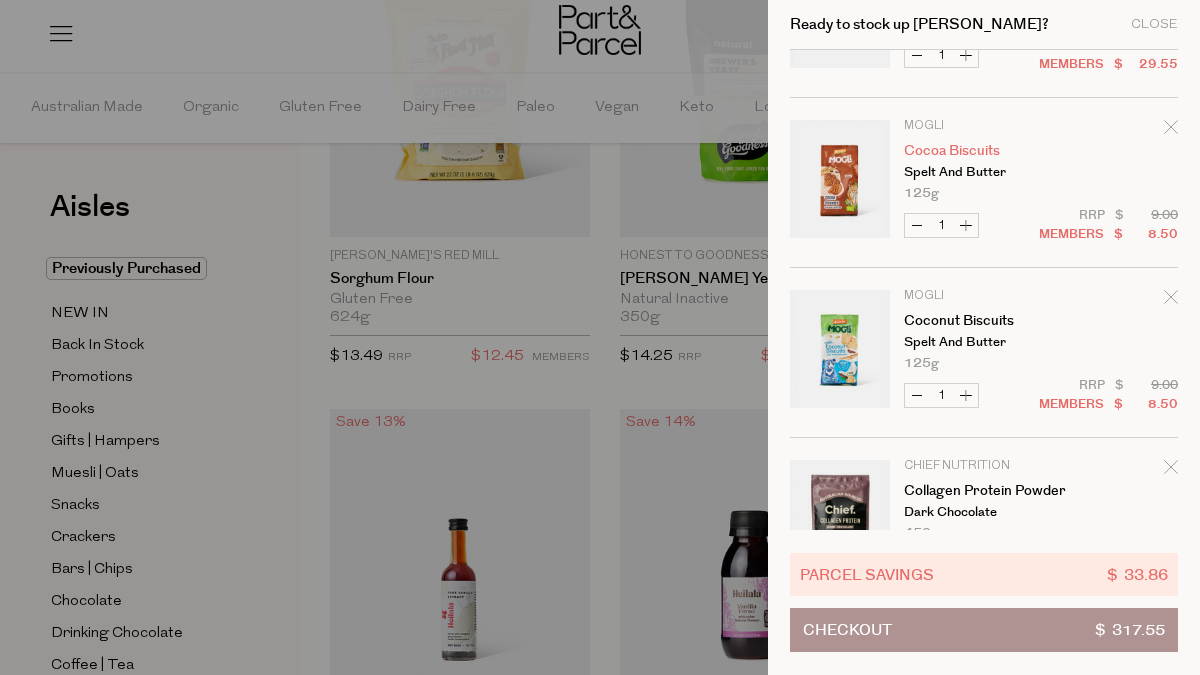 click on "Cocoa Biscuits" at bounding box center (981, 151) 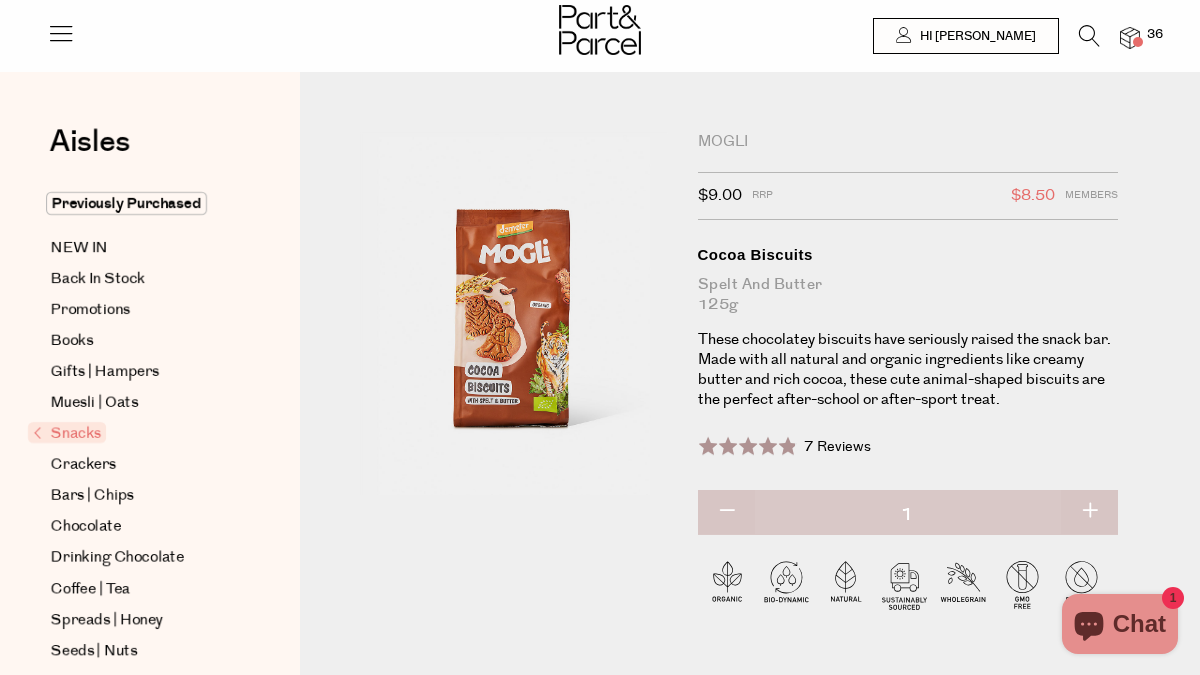 scroll, scrollTop: 0, scrollLeft: 0, axis: both 